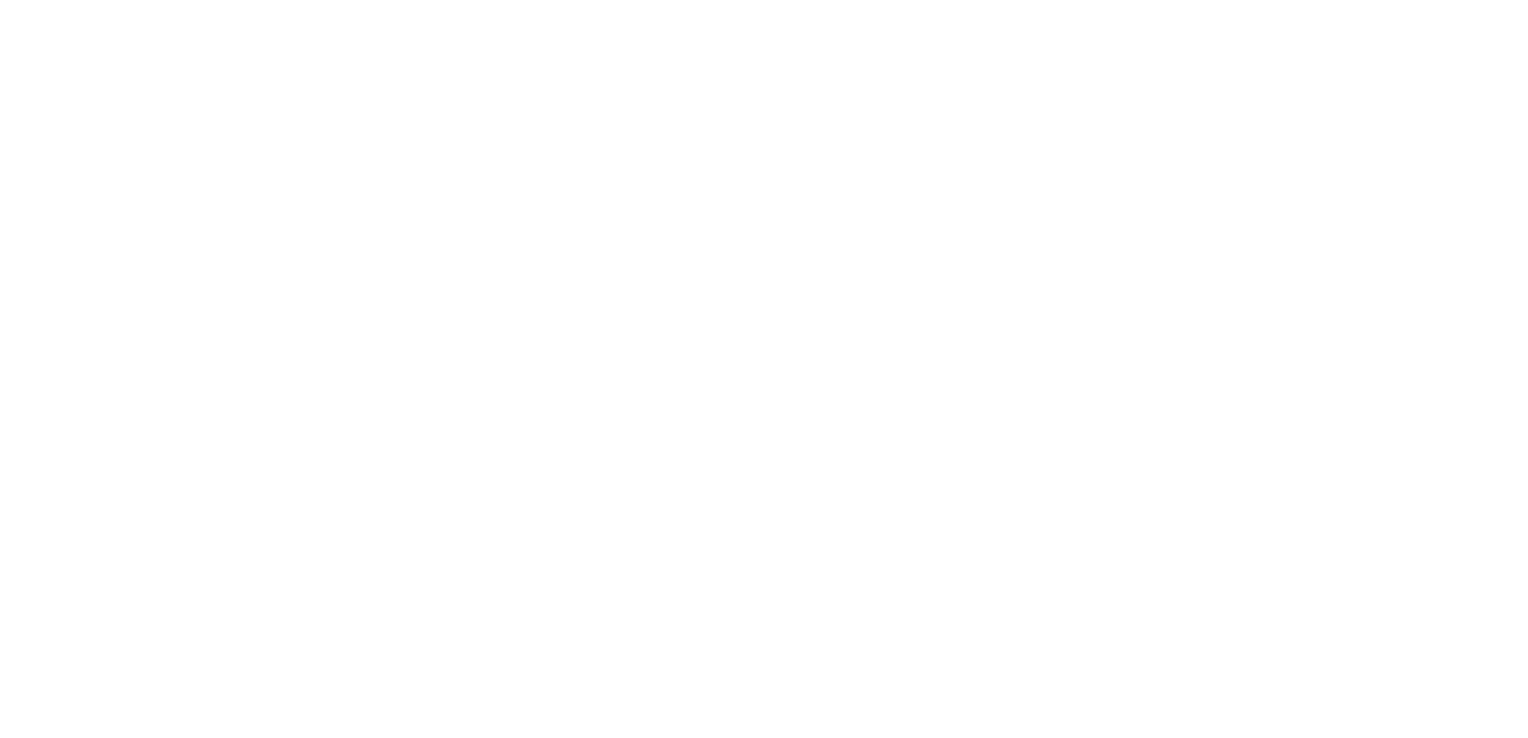 scroll, scrollTop: 0, scrollLeft: 0, axis: both 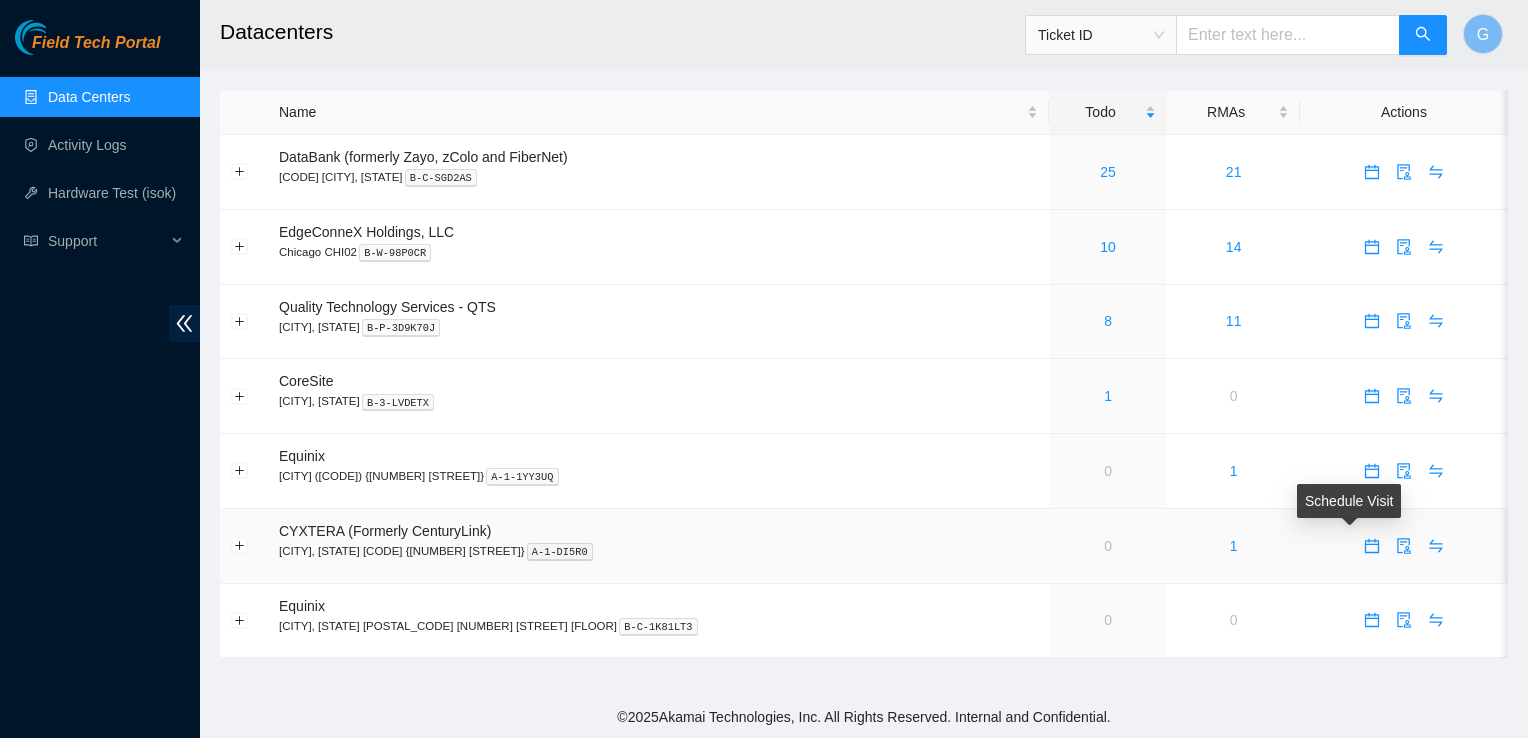 click 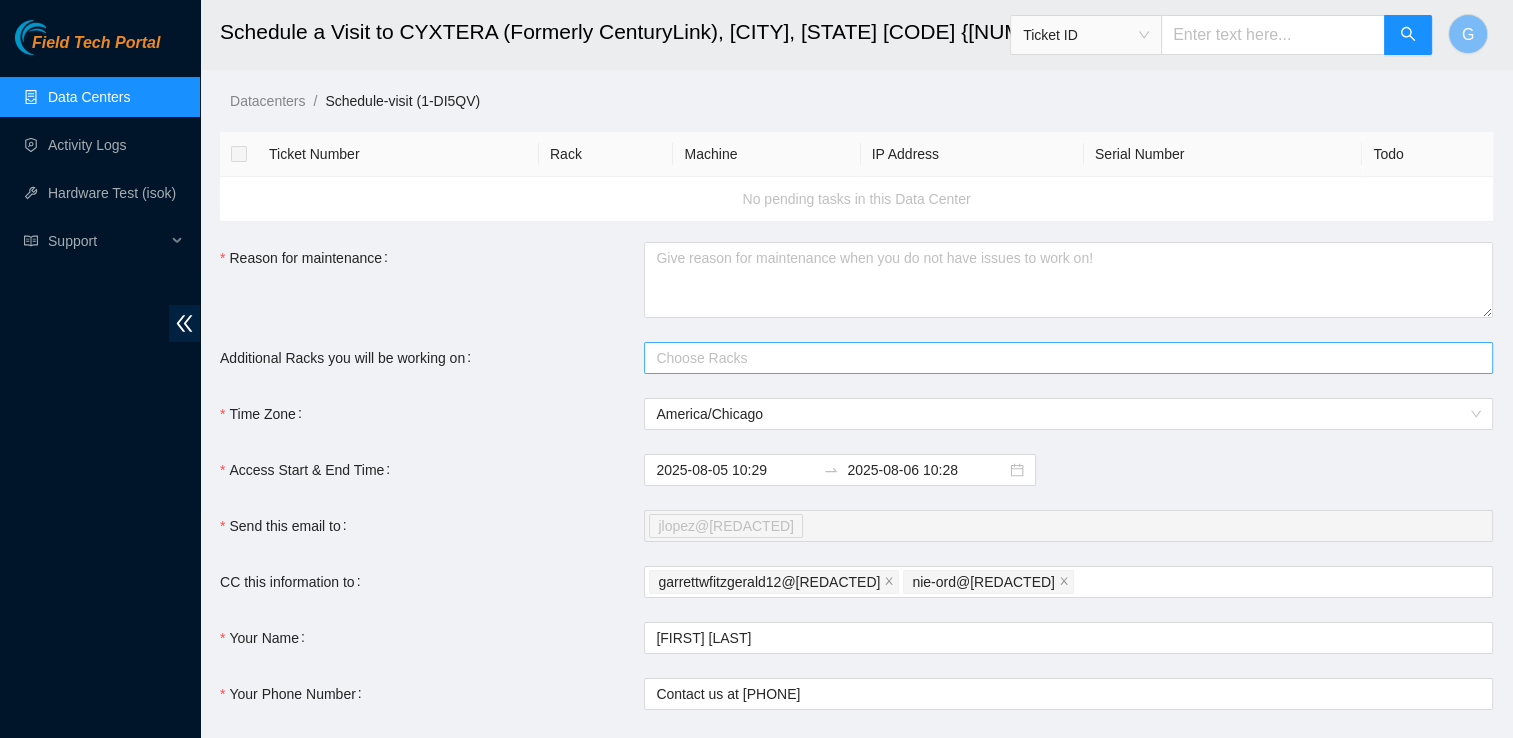 click at bounding box center [1058, 358] 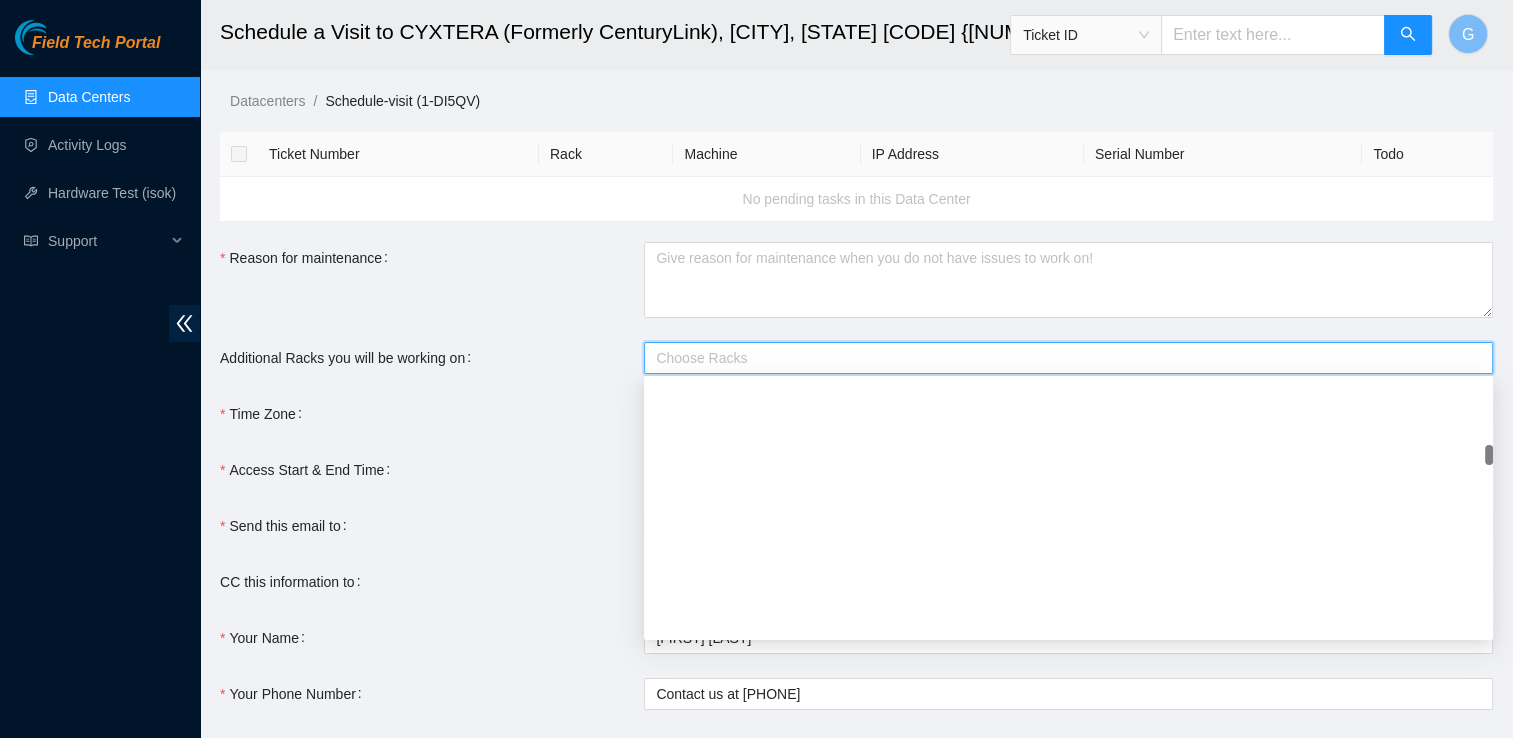 scroll, scrollTop: 3100, scrollLeft: 0, axis: vertical 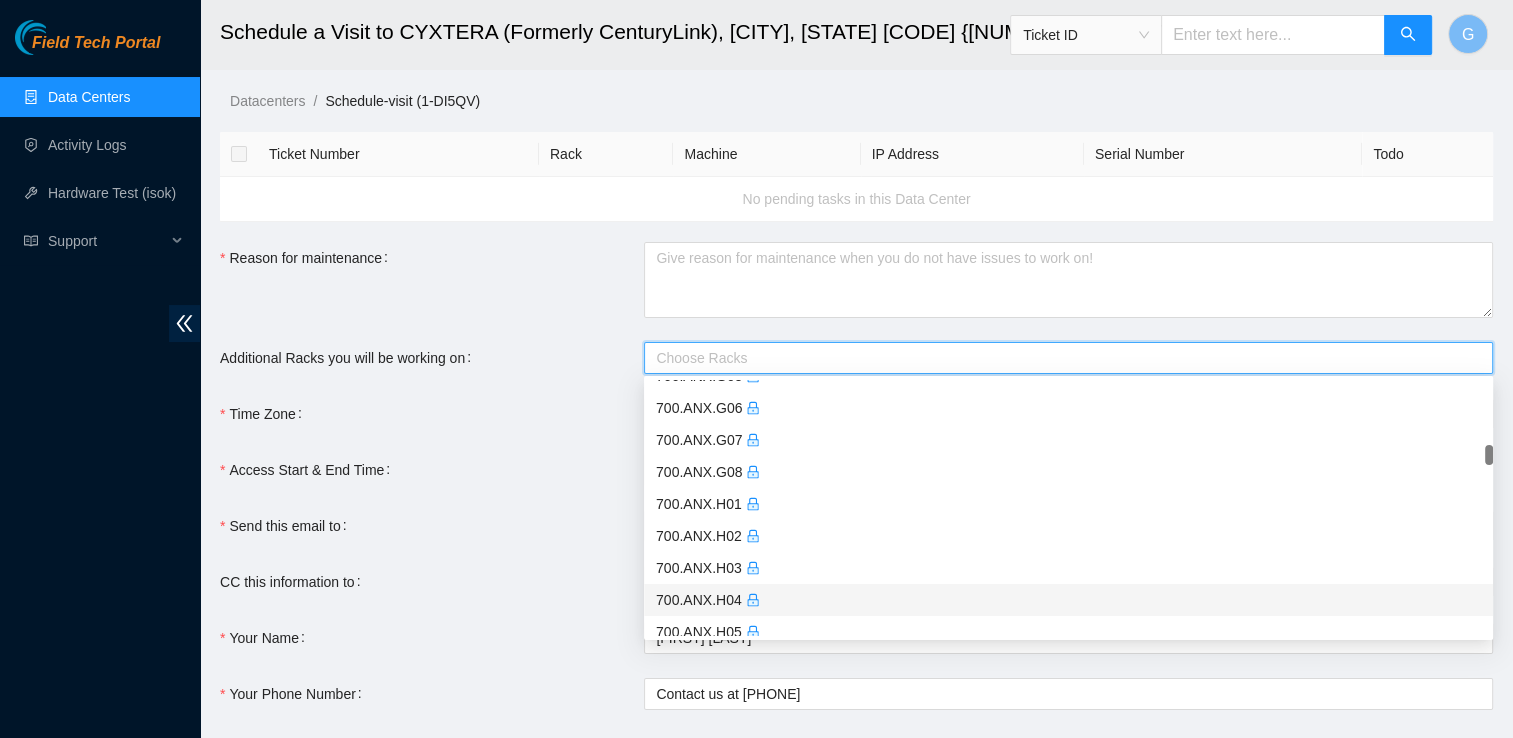 click on "700.ANX.H04" at bounding box center [1068, 600] 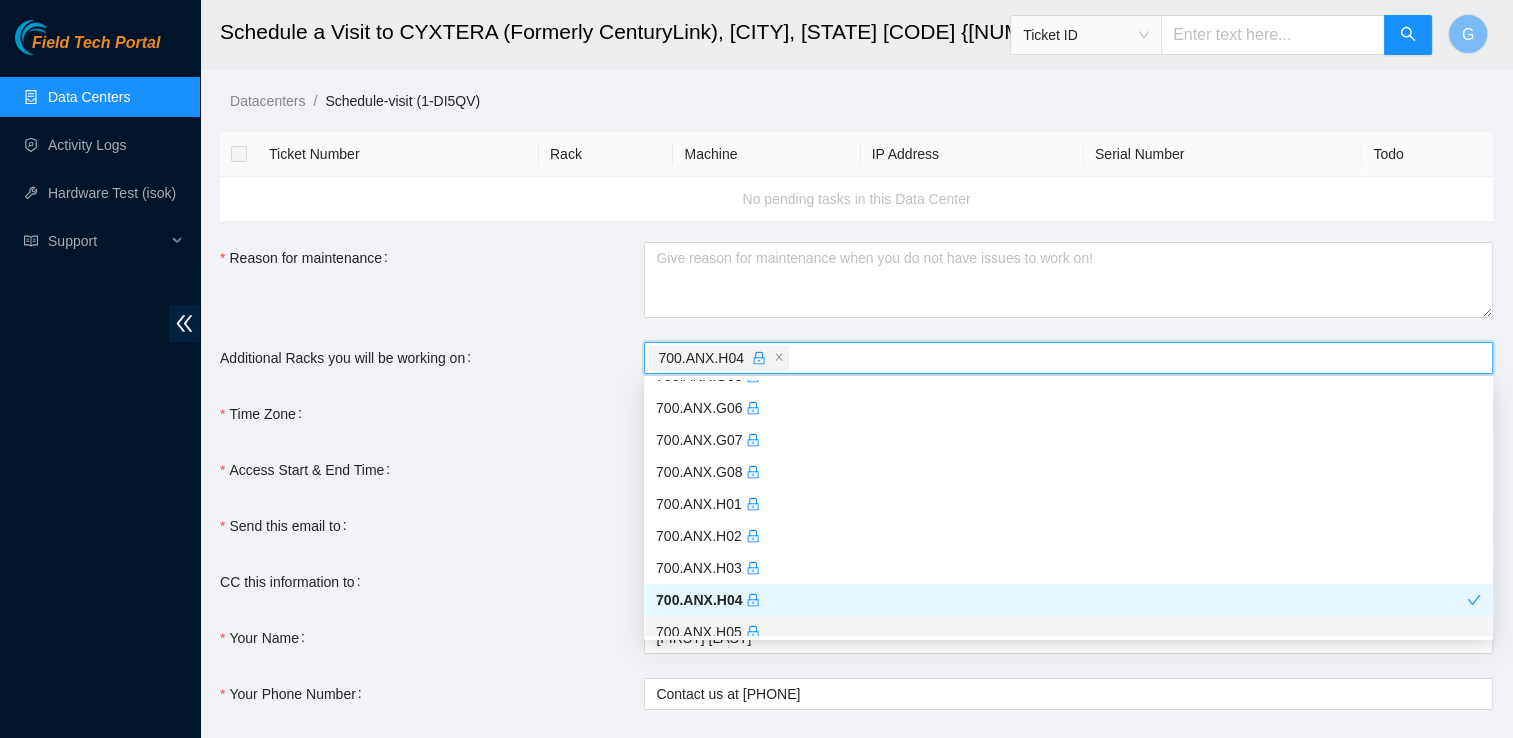 click on "700.ANX.H05" at bounding box center [1068, 632] 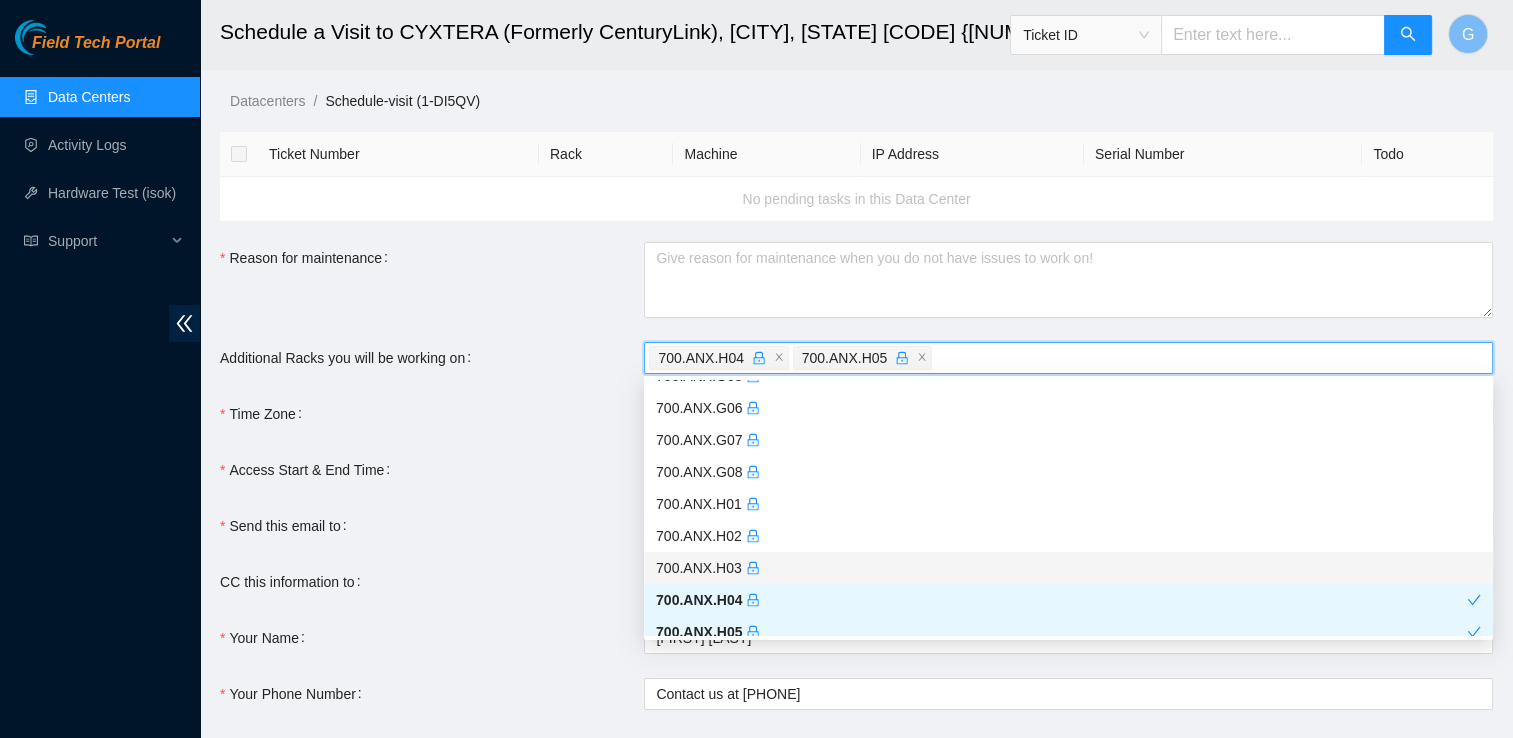 click on "Ticket Number Rack Machine IP Address Serial Number Todo               No pending tasks in this Data Center Reason for maintenance Additional Racks you will be working on         Time Zone America/Chicago Access Start & End Time 2025-08-05 10:29 2025-08-06 10:28 Send this email to jlopez@[REDACTED]   CC this information to garrettwfitzgerald12@[REDACTED] nie-ord@[REDACTED]   Your Name Garrett Fitzgerald Your Phone Number +15555129530 I have permanent access to this datacenter Submit" at bounding box center [856, 477] 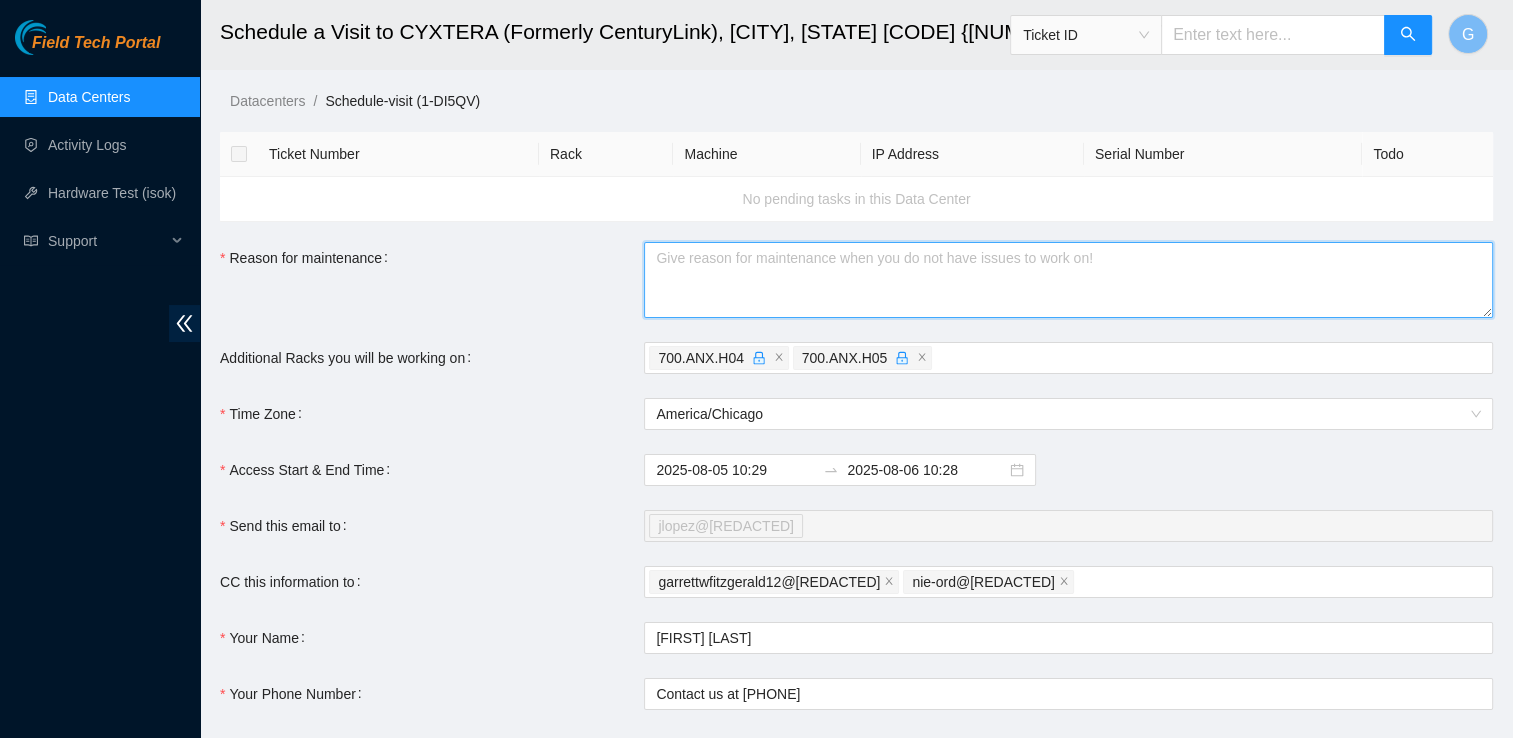 click on "Reason for maintenance" at bounding box center (1068, 280) 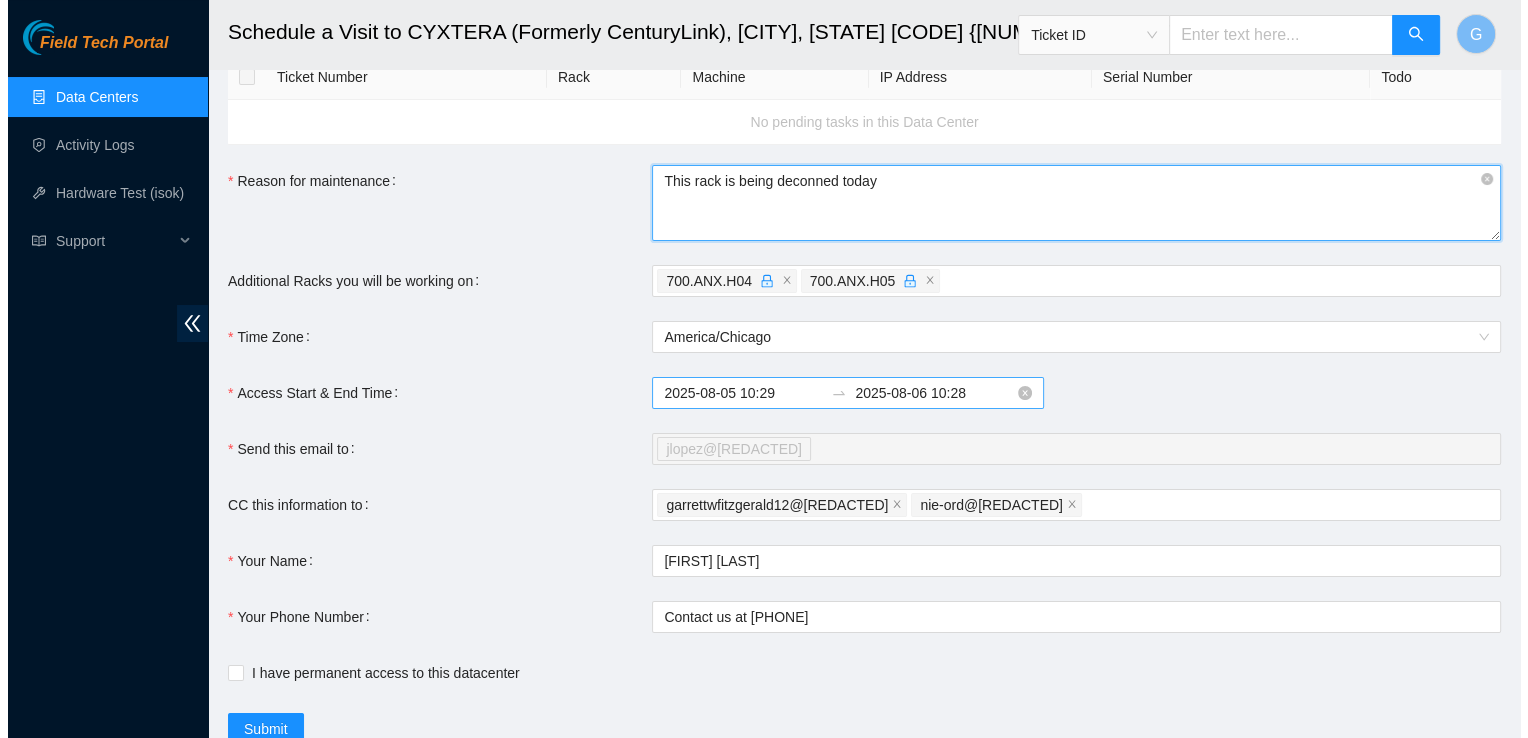 scroll, scrollTop: 148, scrollLeft: 0, axis: vertical 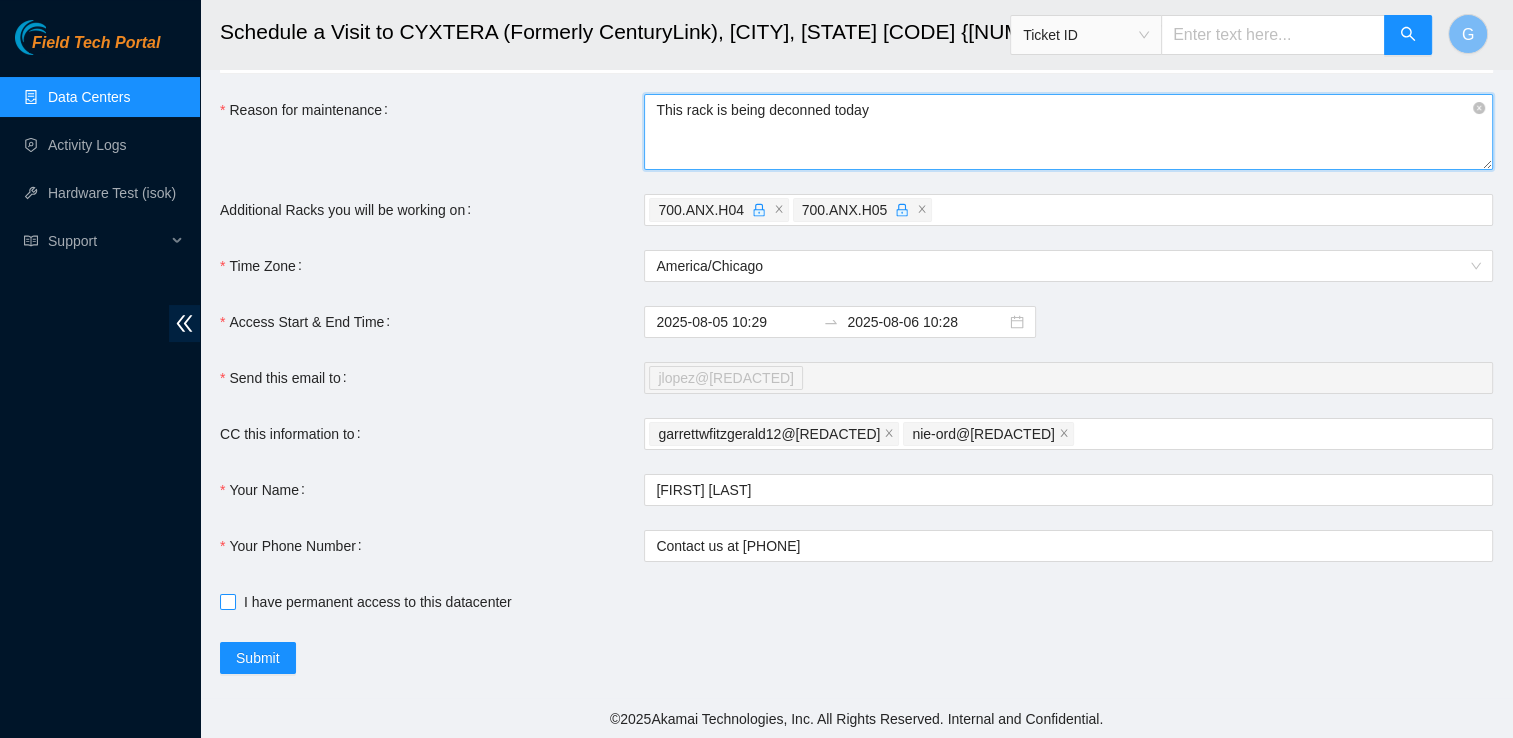 type on "This rack is being deconned today" 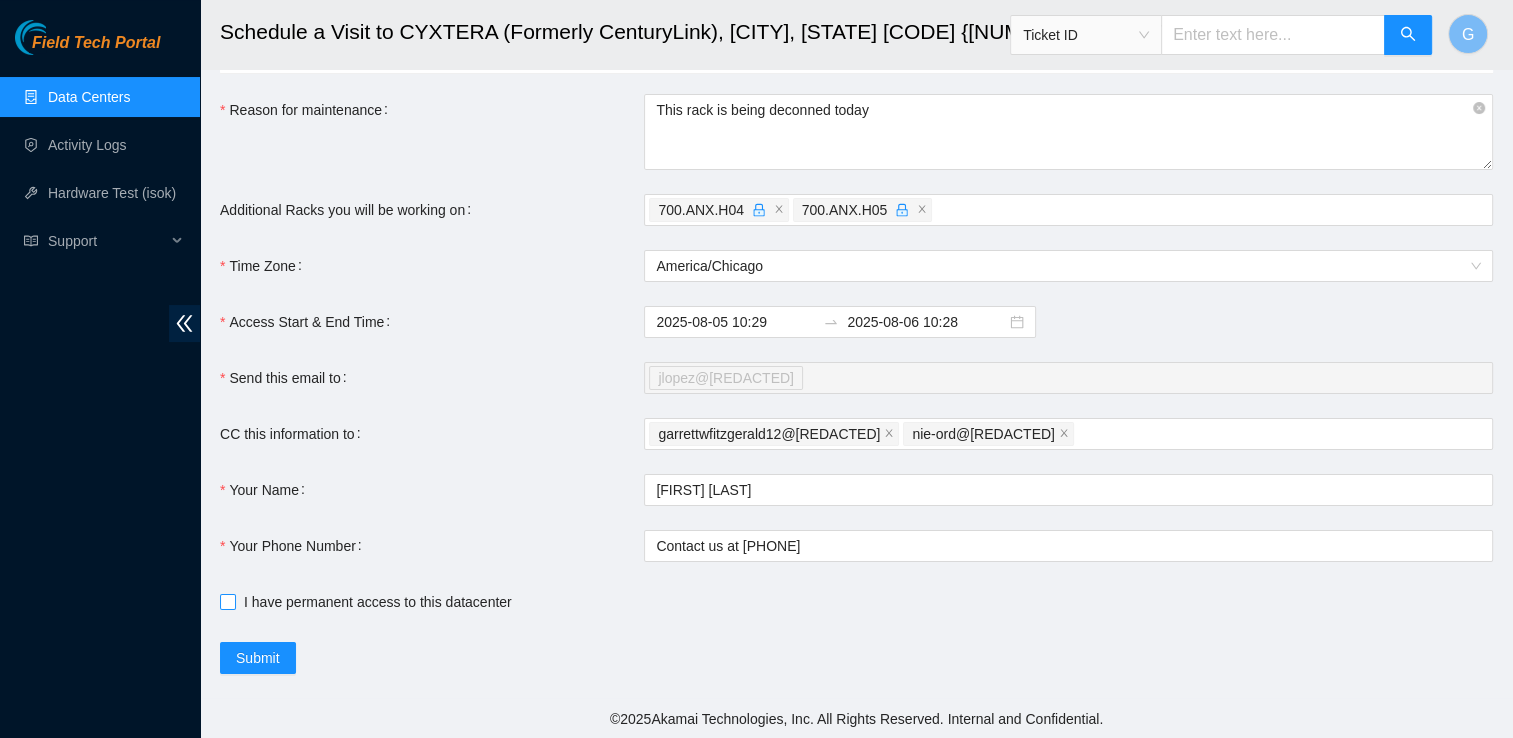 click on "I have permanent access to this datacenter" at bounding box center [227, 601] 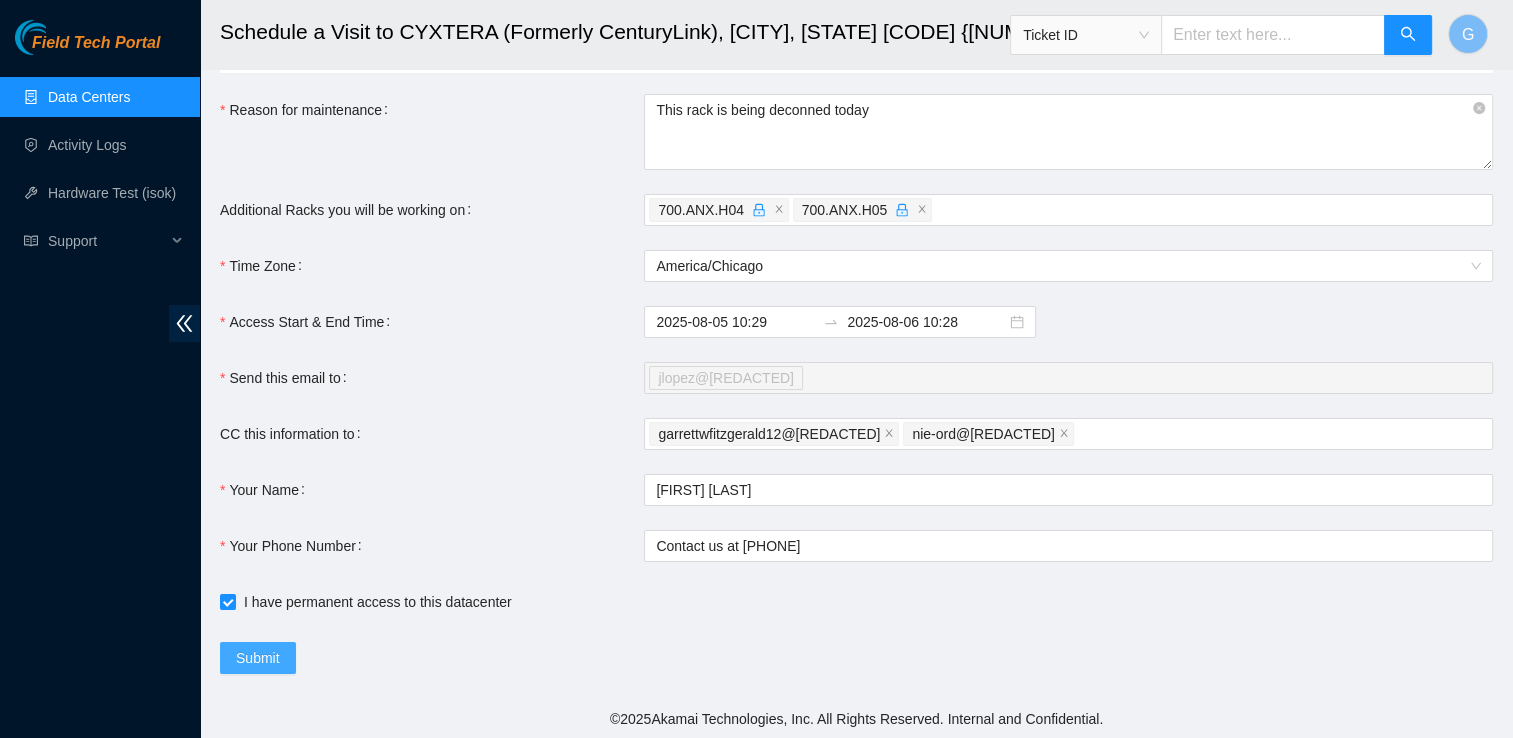 click on "Submit" at bounding box center [258, 658] 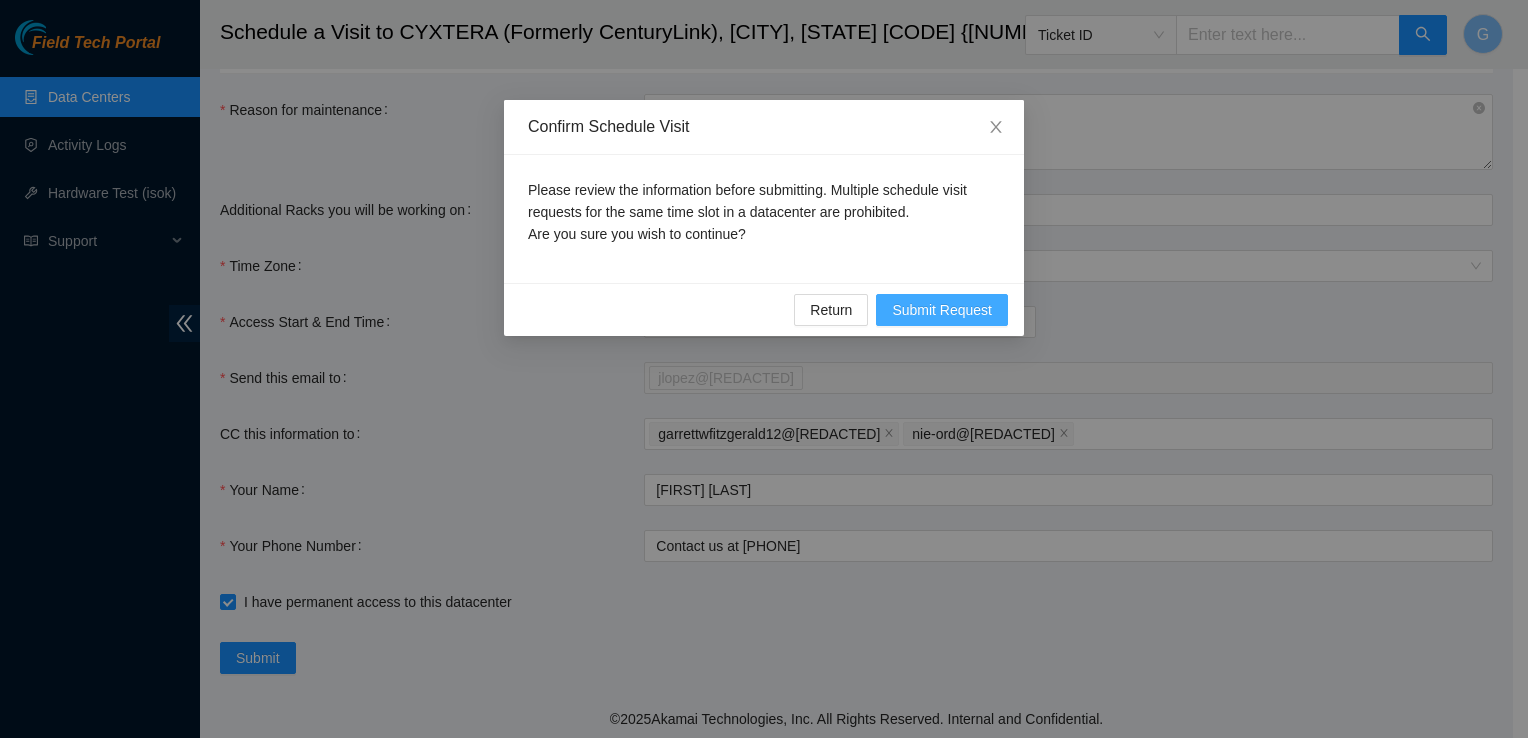 click on "Submit Request" at bounding box center (942, 310) 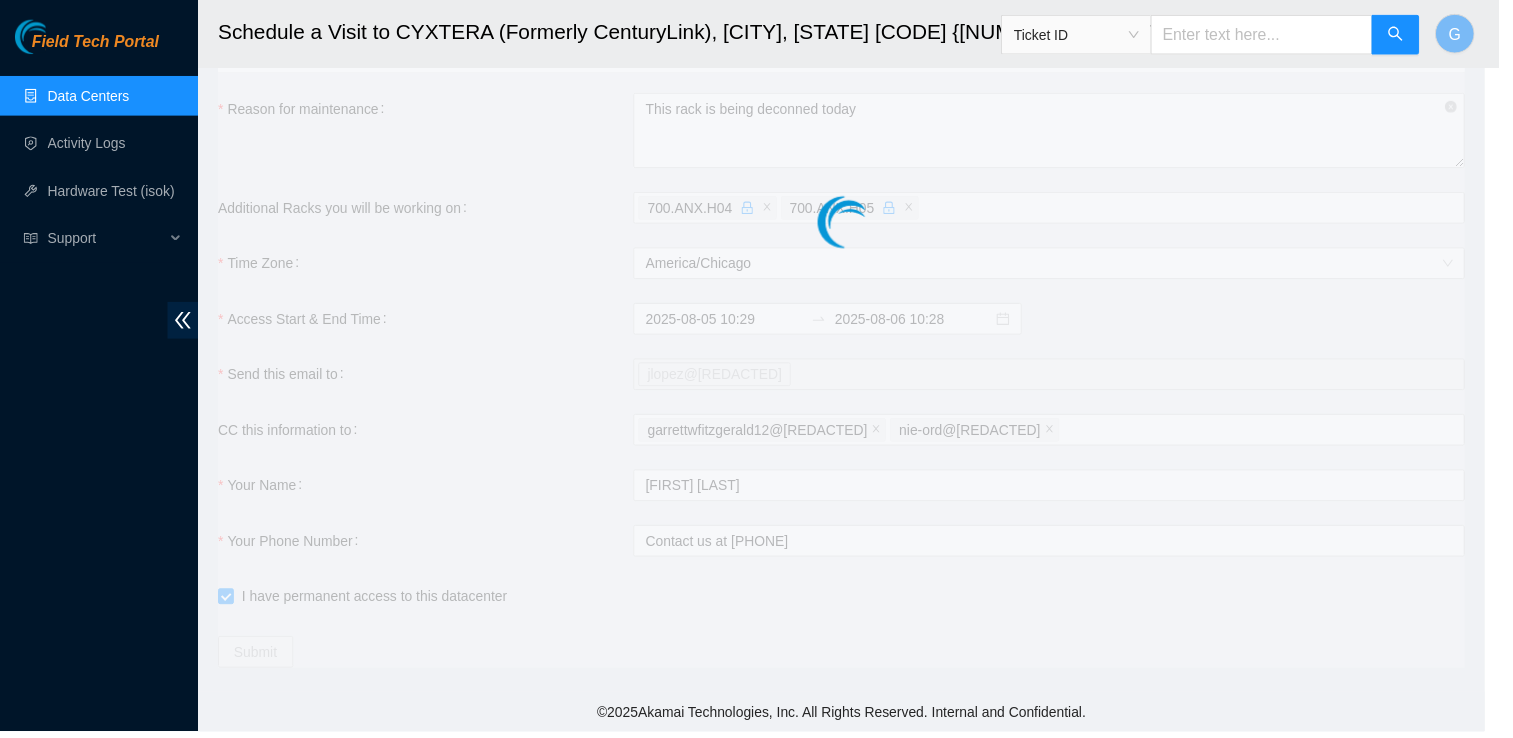 type on "2025-08-05 10:30" 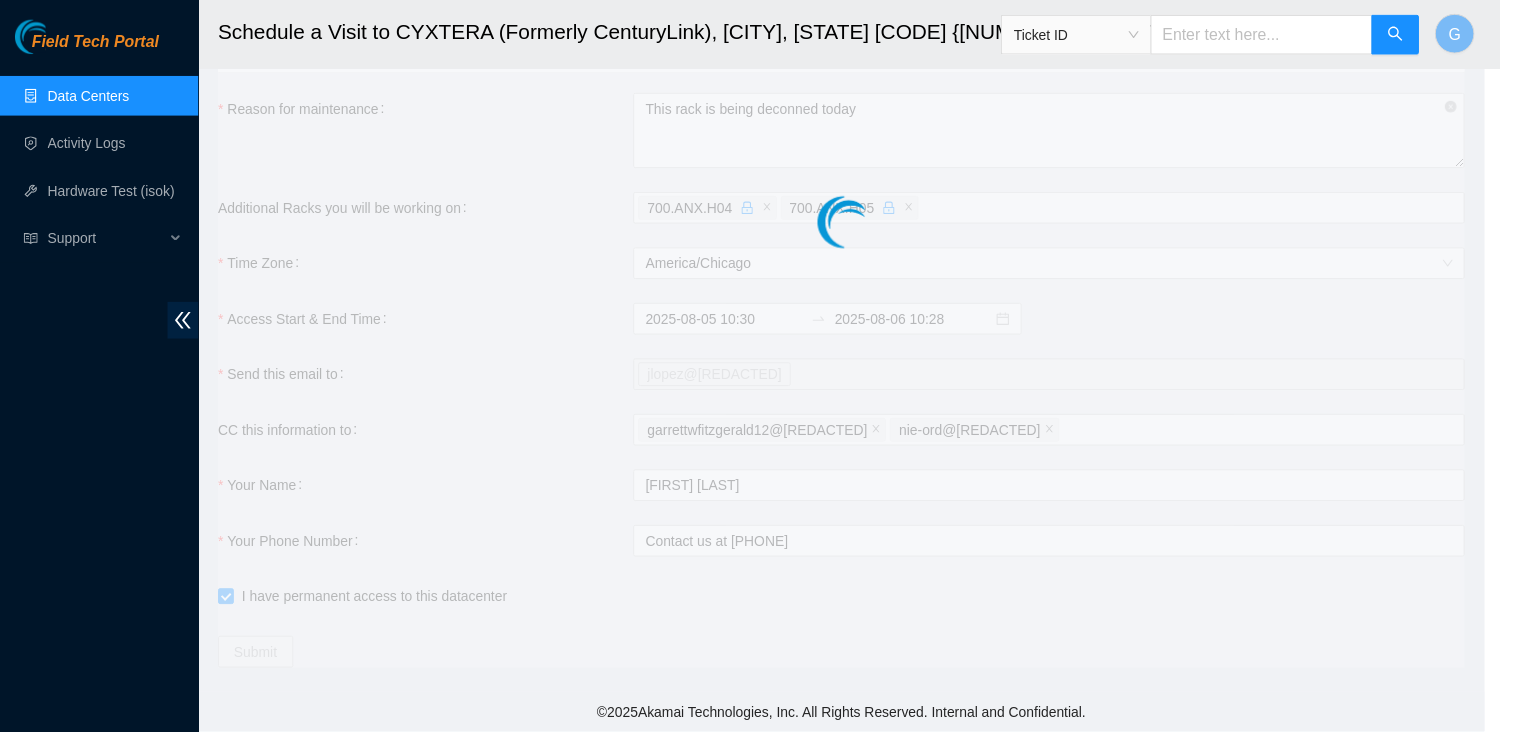 type 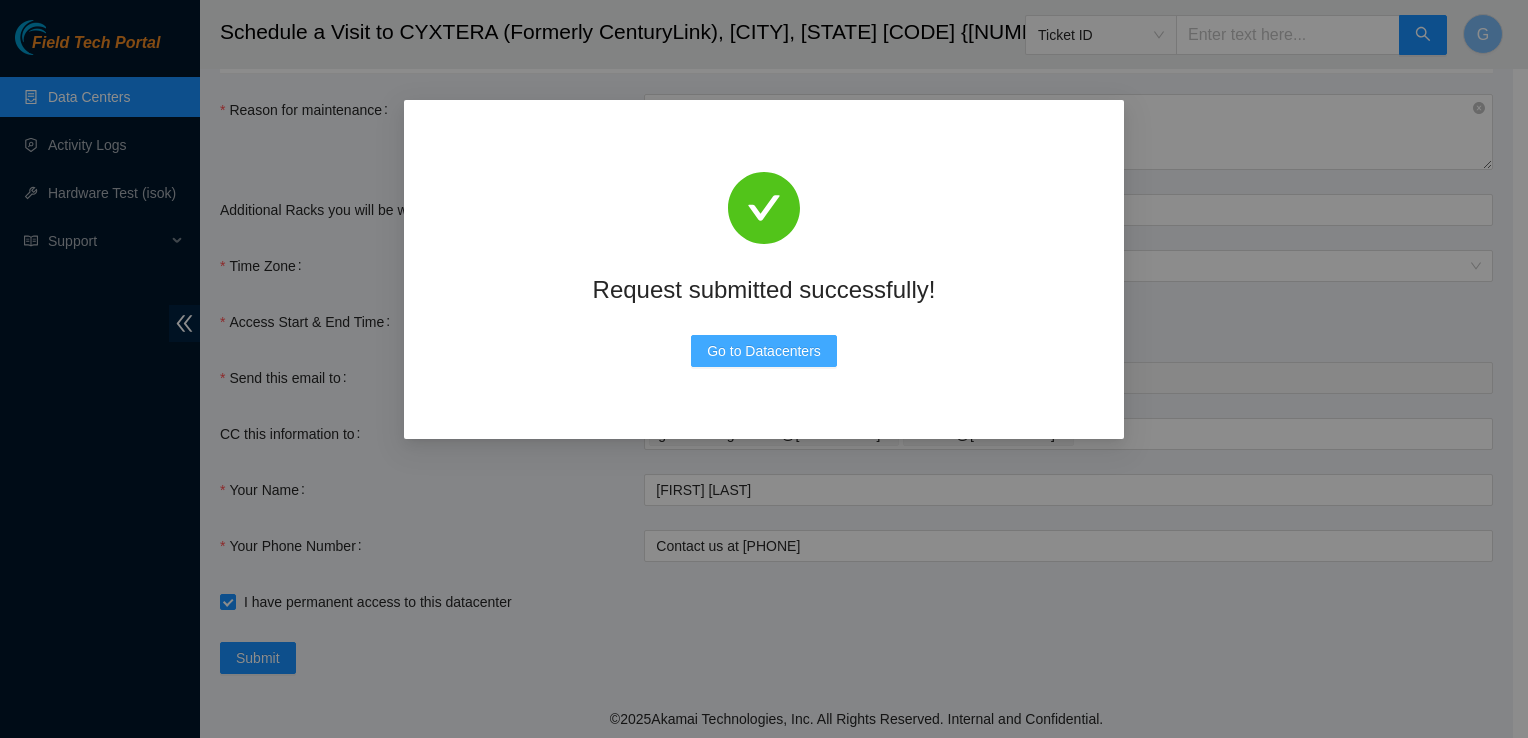 click on "Go to Datacenters" at bounding box center (764, 351) 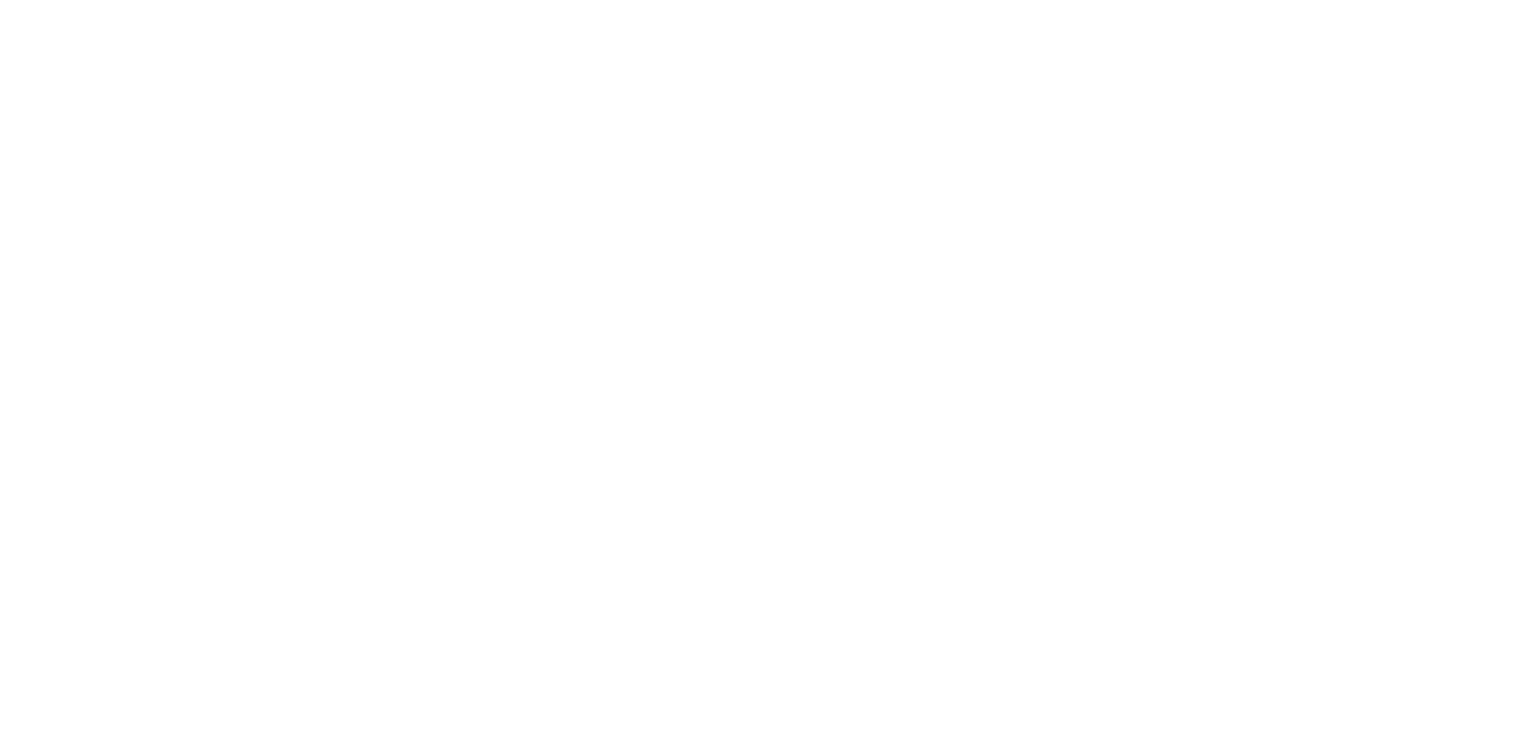 scroll, scrollTop: 0, scrollLeft: 0, axis: both 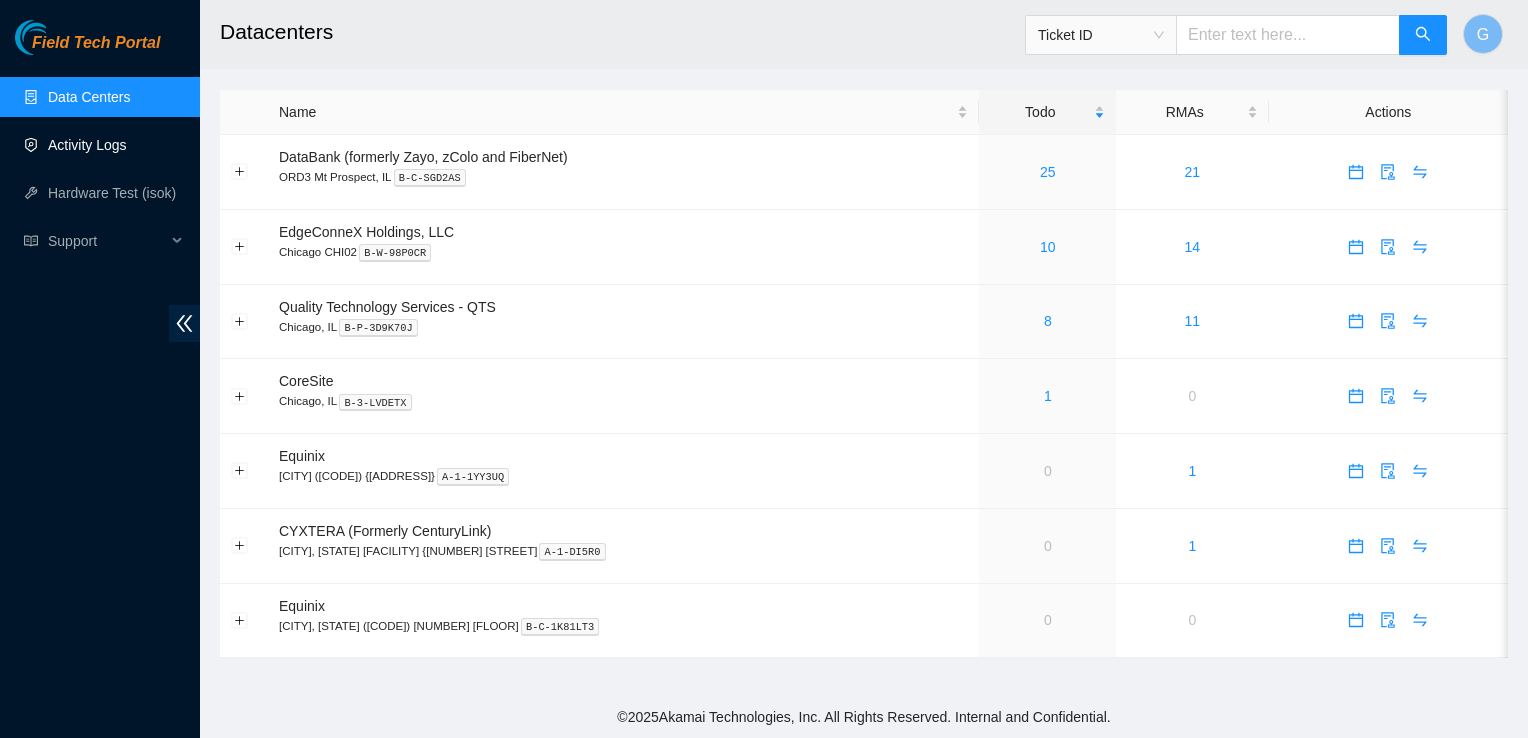click on "Activity Logs" at bounding box center [87, 145] 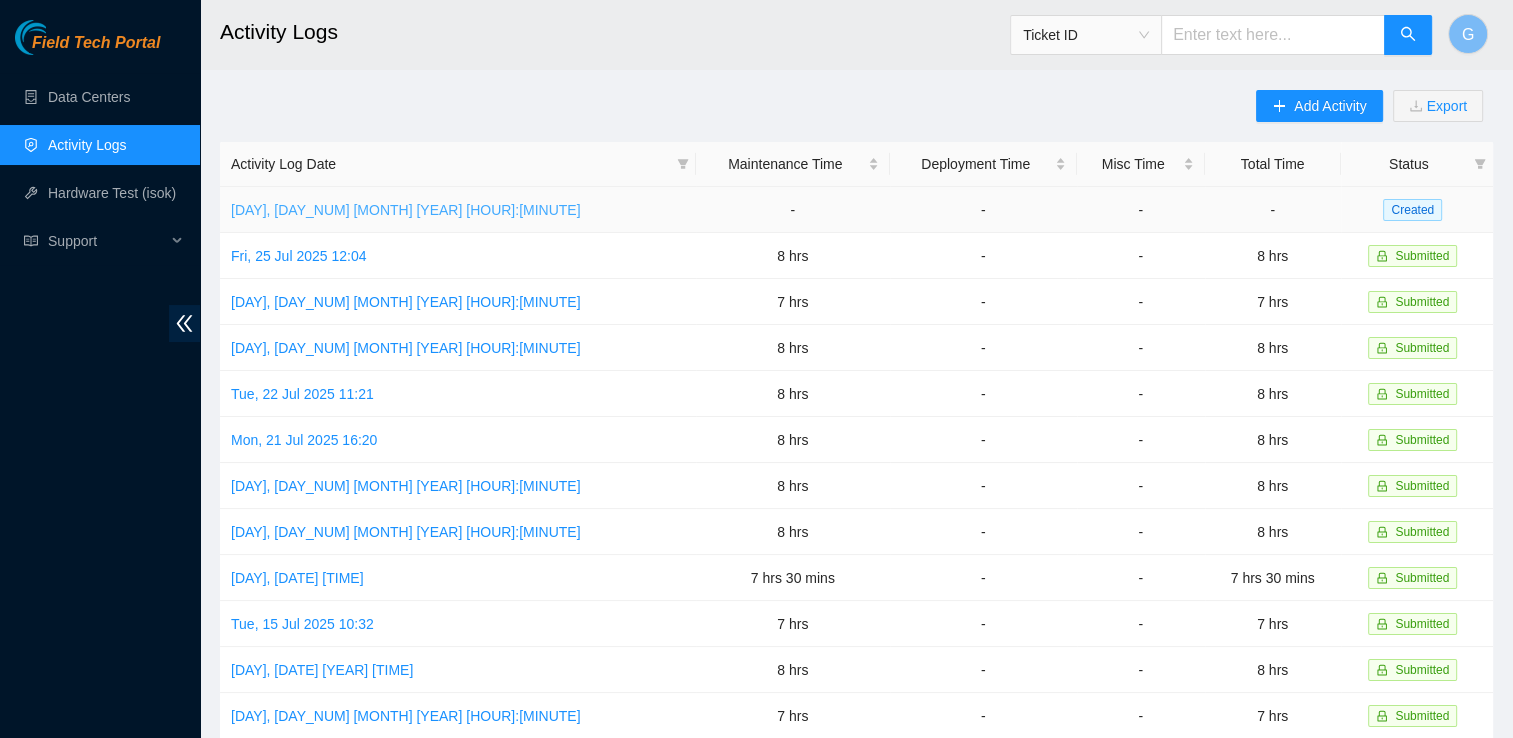 click on "[DAY], [DAY_NUM] [MONTH] [YEAR] [HOUR]:[MINUTE]" at bounding box center (406, 210) 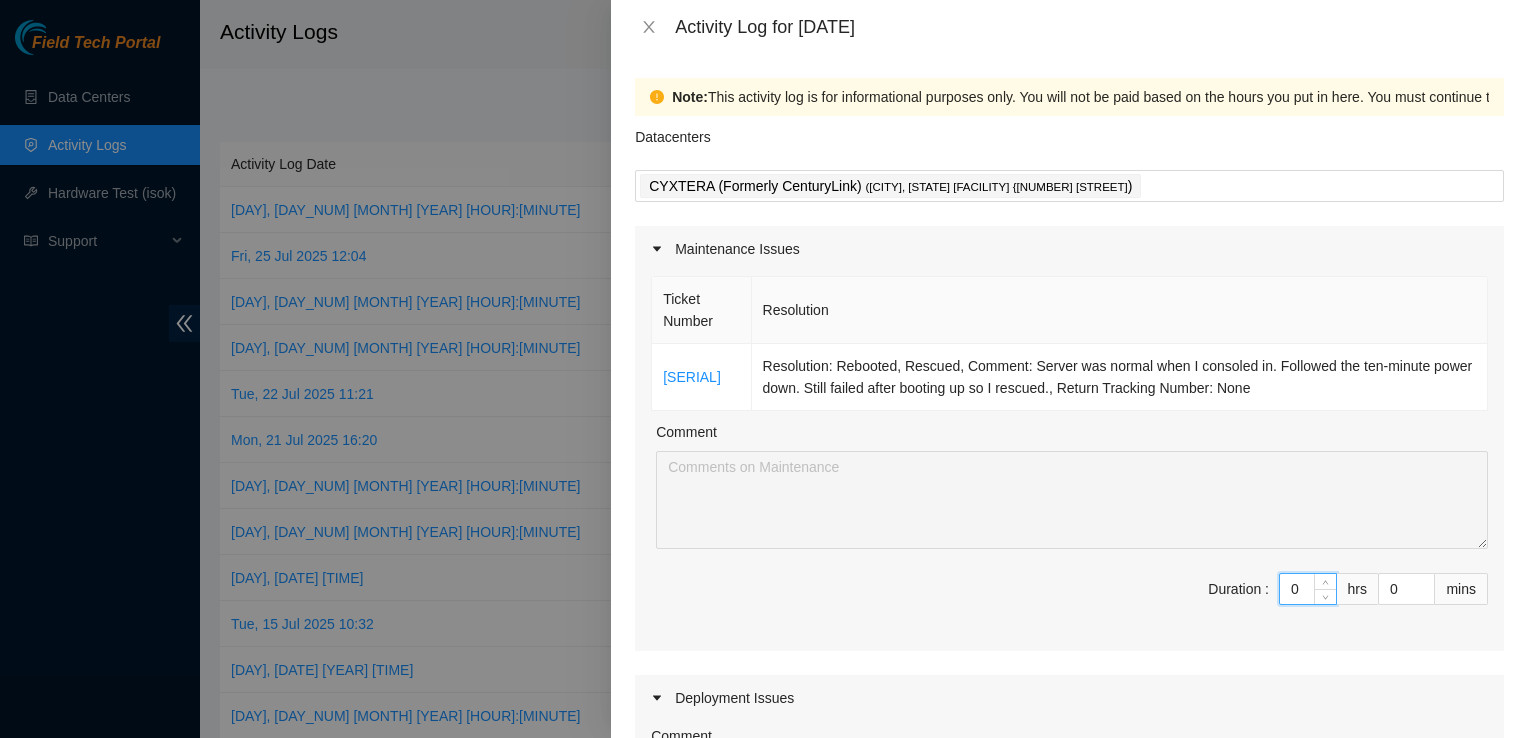 drag, startPoint x: 1288, startPoint y: 579, endPoint x: 1212, endPoint y: 591, distance: 76.941536 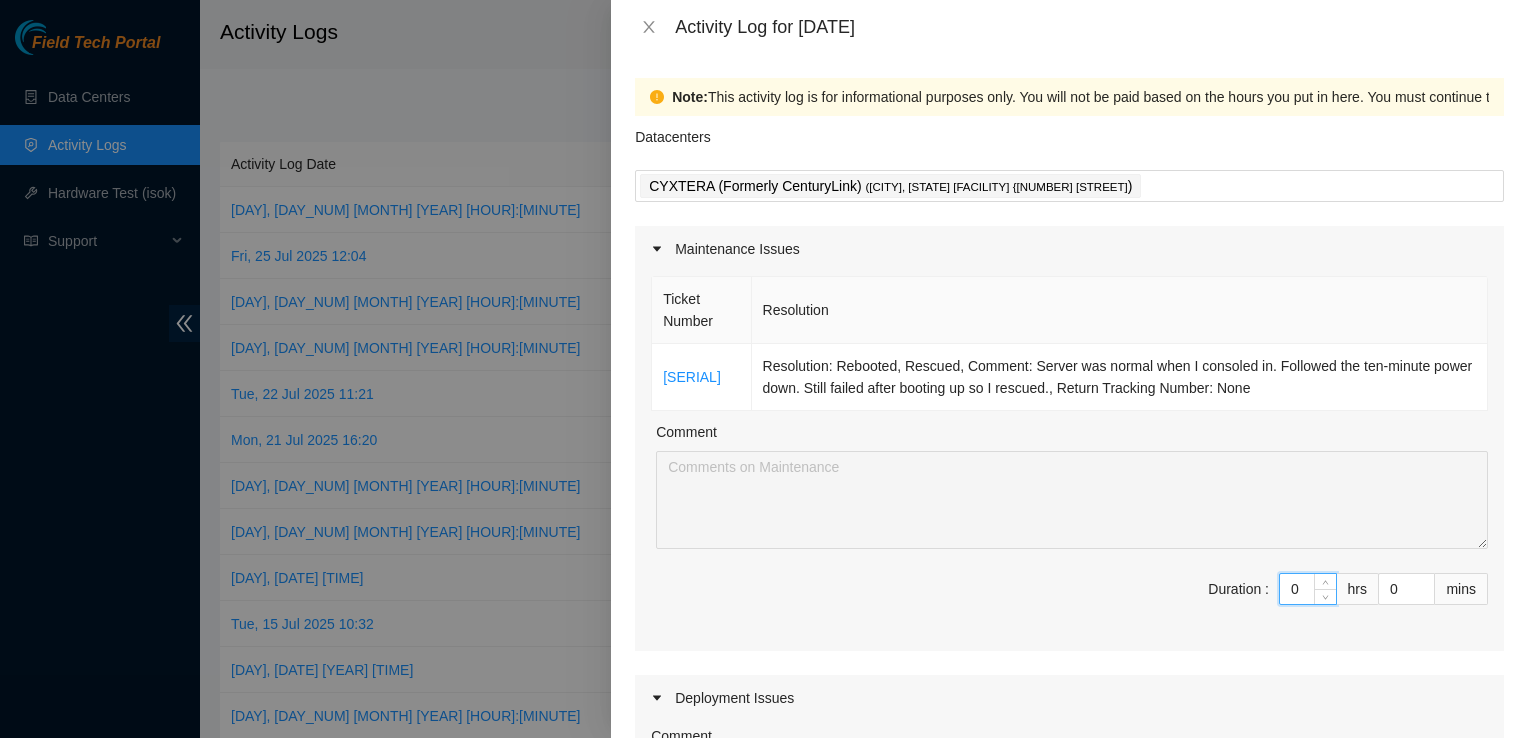 click on "Duration : 0 hrs 0 mins" at bounding box center (1069, 601) 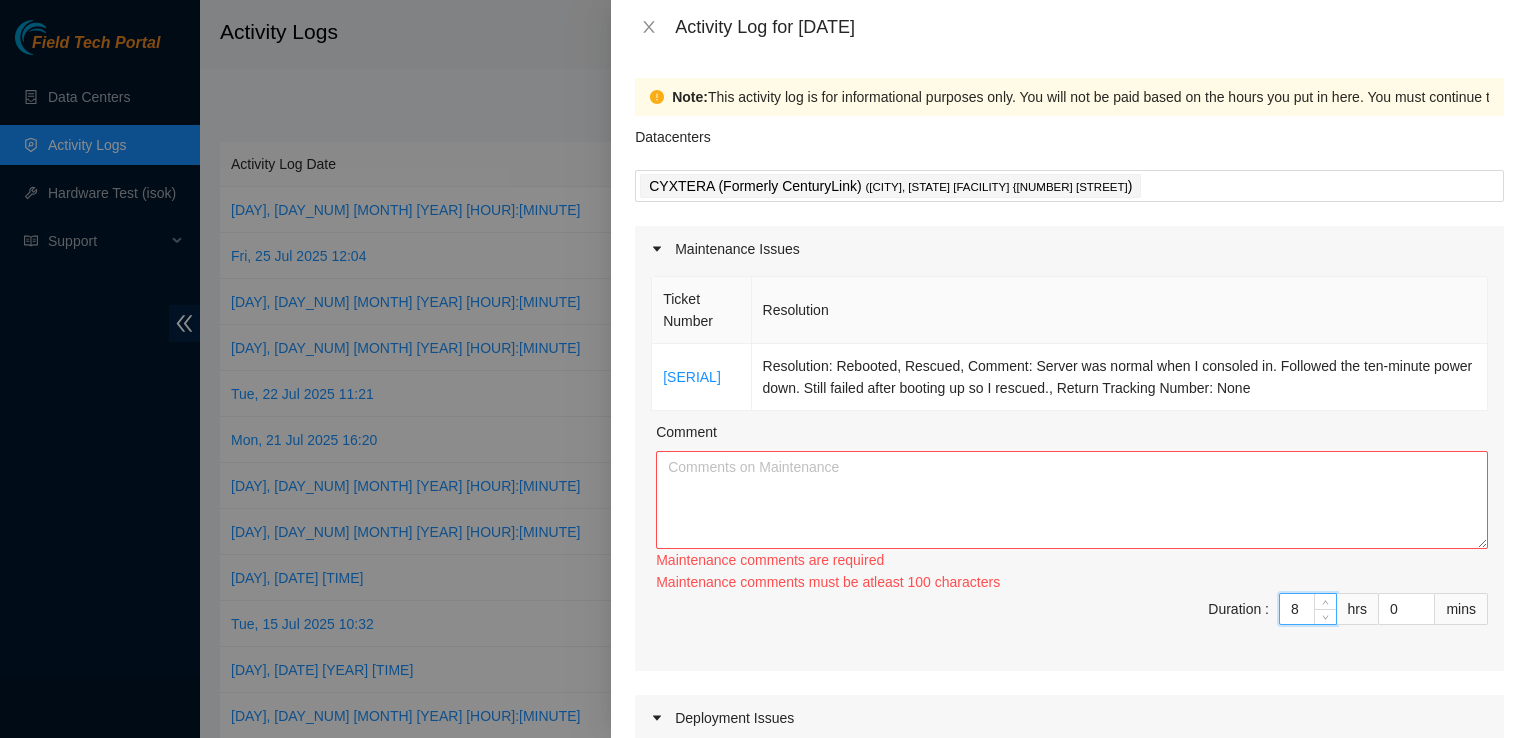 type on "8" 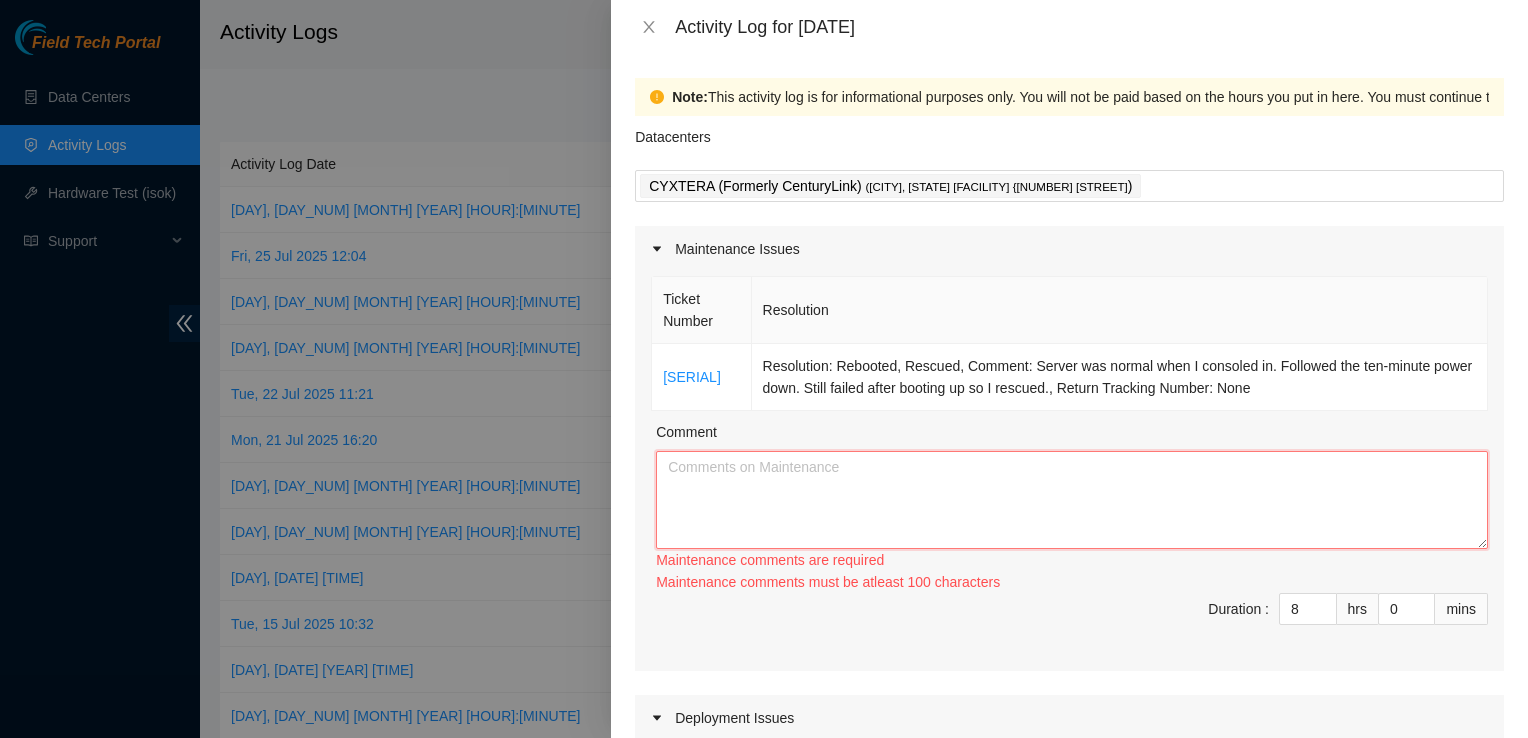 click on "Comment" at bounding box center (1072, 500) 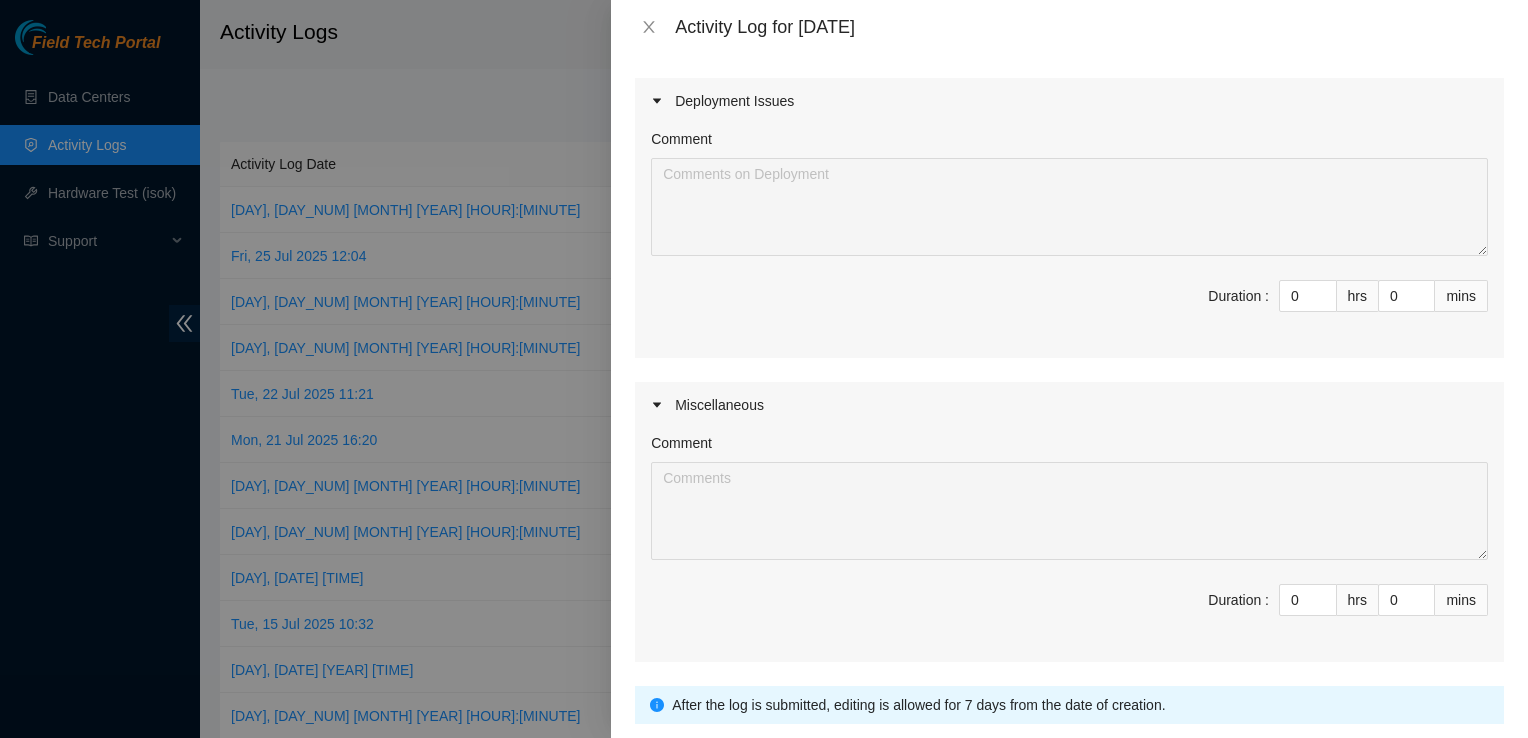 scroll, scrollTop: 734, scrollLeft: 0, axis: vertical 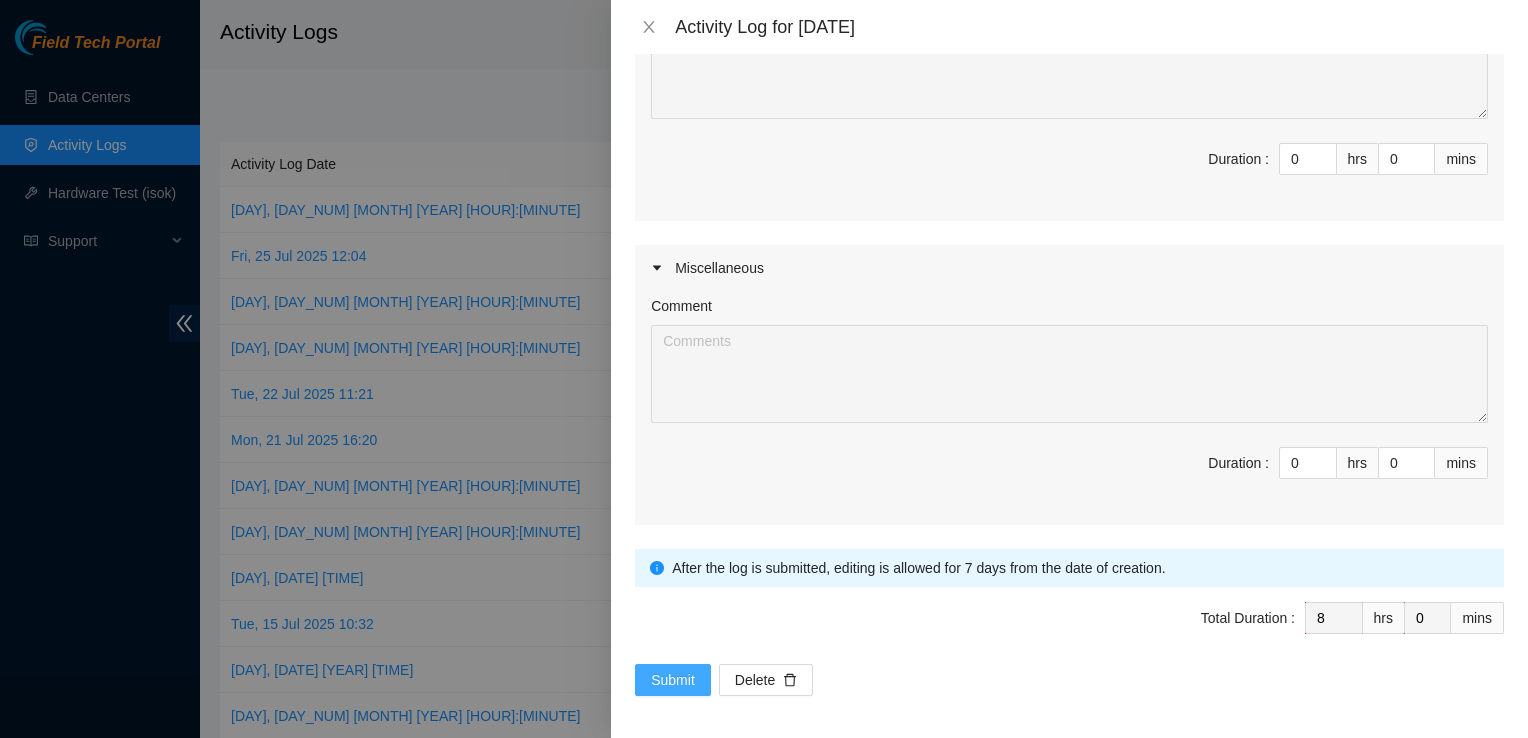 type on "After this ticket was completed I started on the blanking panels that we just had delivered. I completed the j through m asiles and will continue tomorrow" 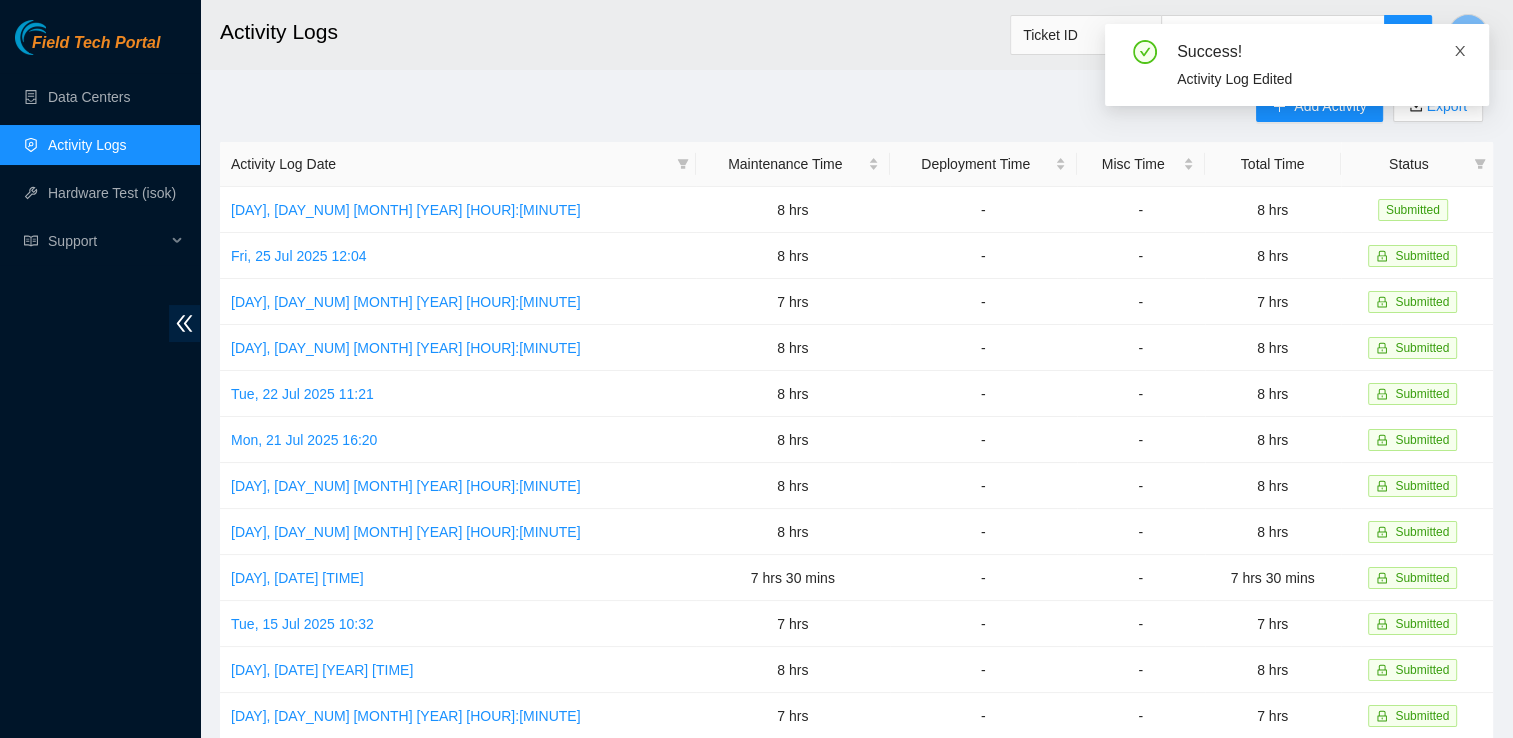 click 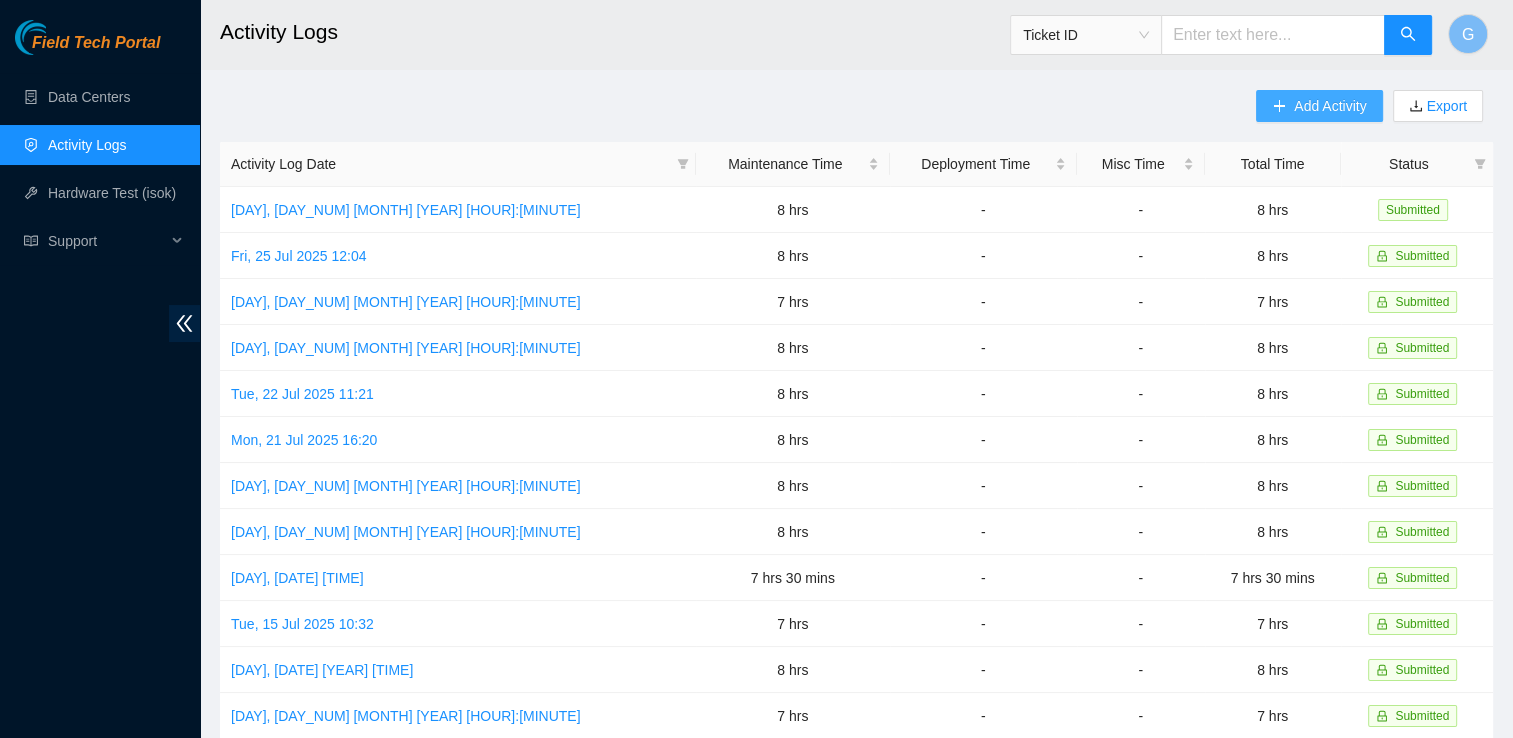 click on "Add Activity" at bounding box center [1330, 106] 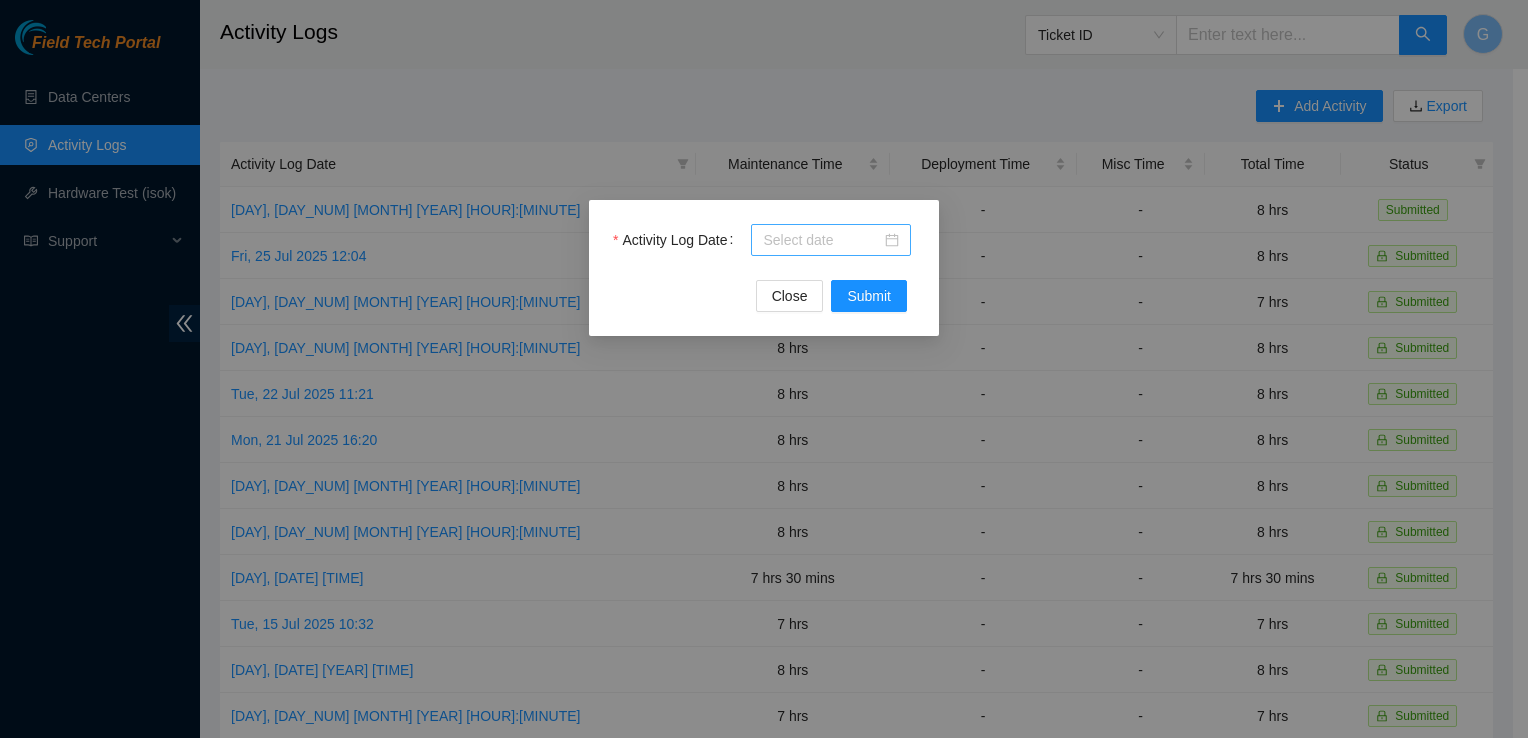 click on "Activity Log Date" at bounding box center (822, 240) 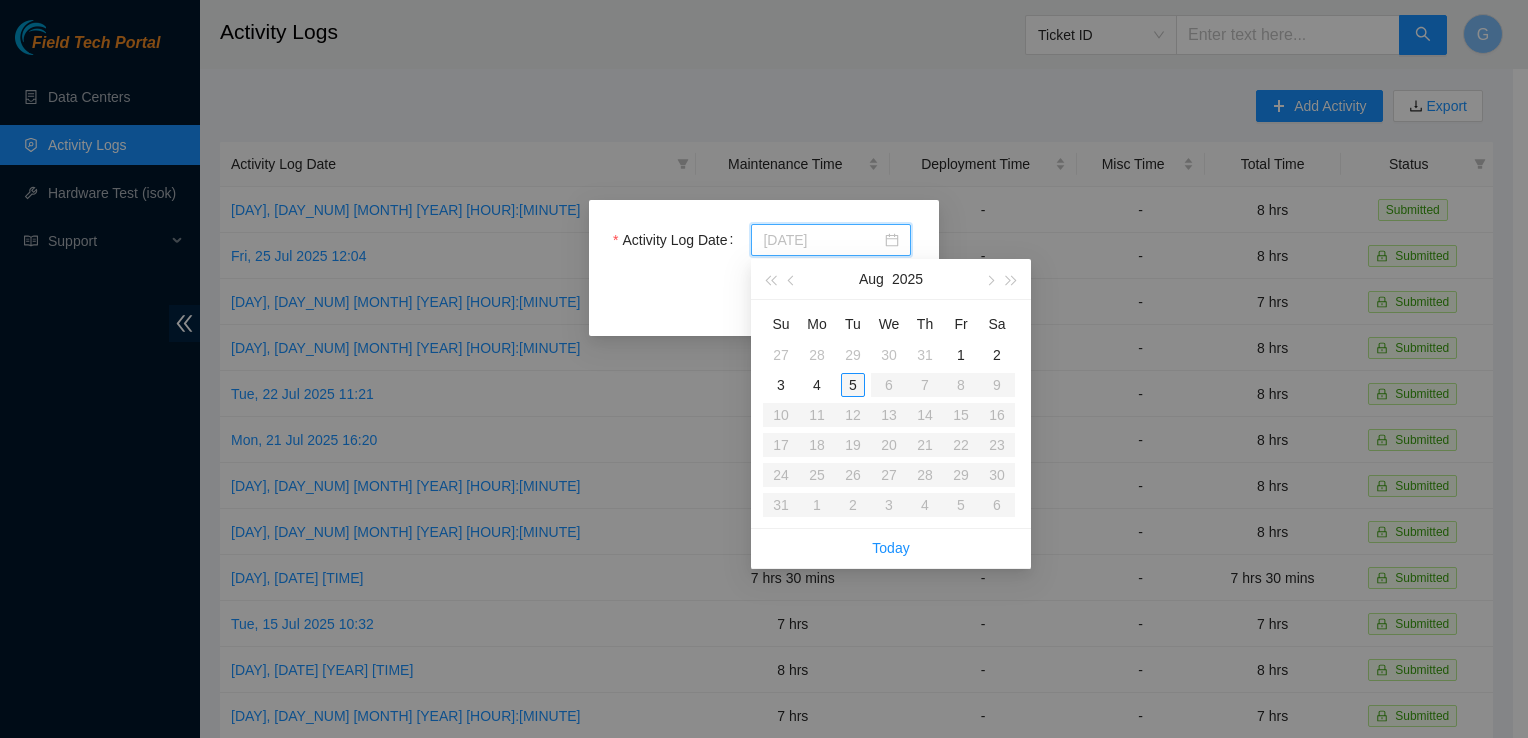 type on "2025-08-05" 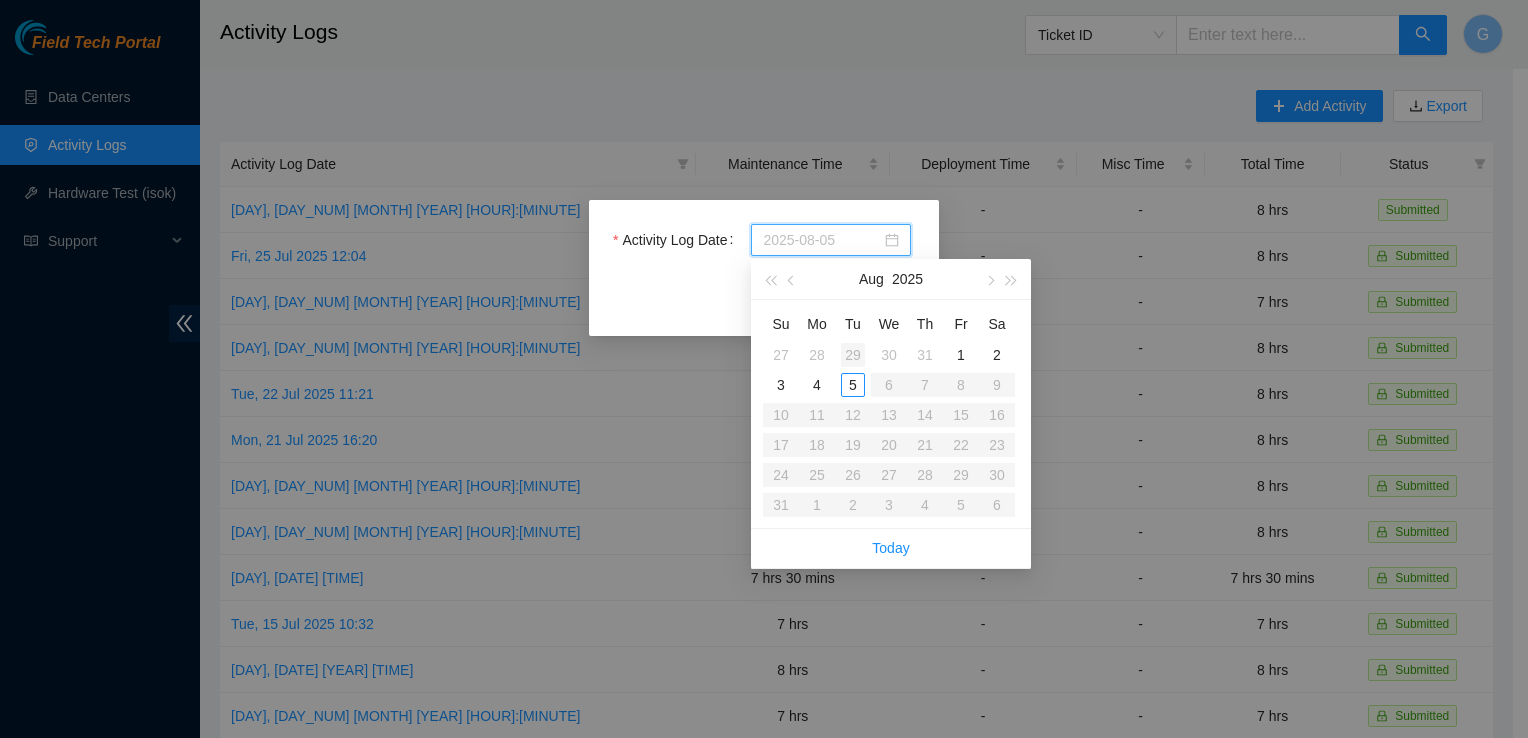 type on "[DATE]" 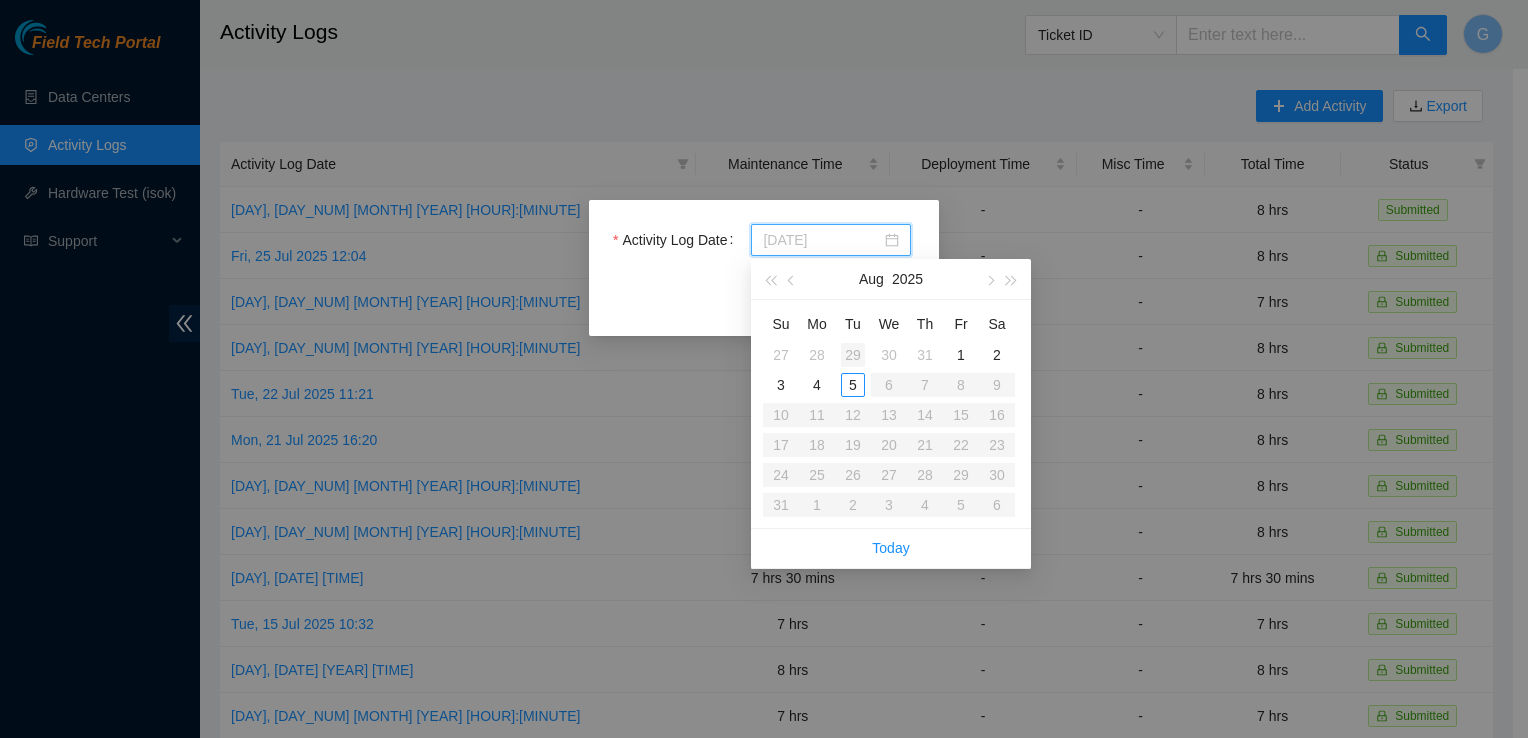 click on "29" at bounding box center [853, 355] 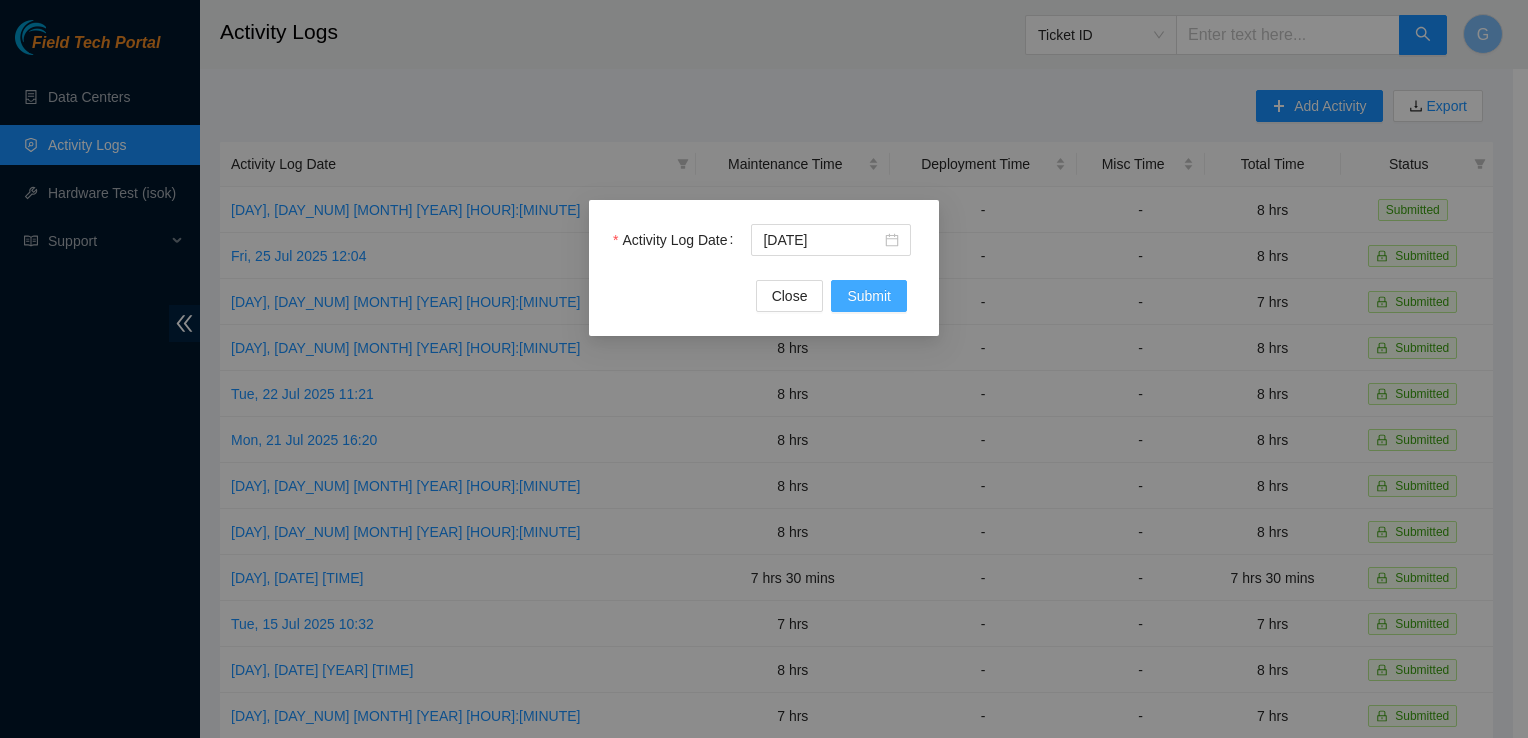 click on "Submit" at bounding box center (869, 296) 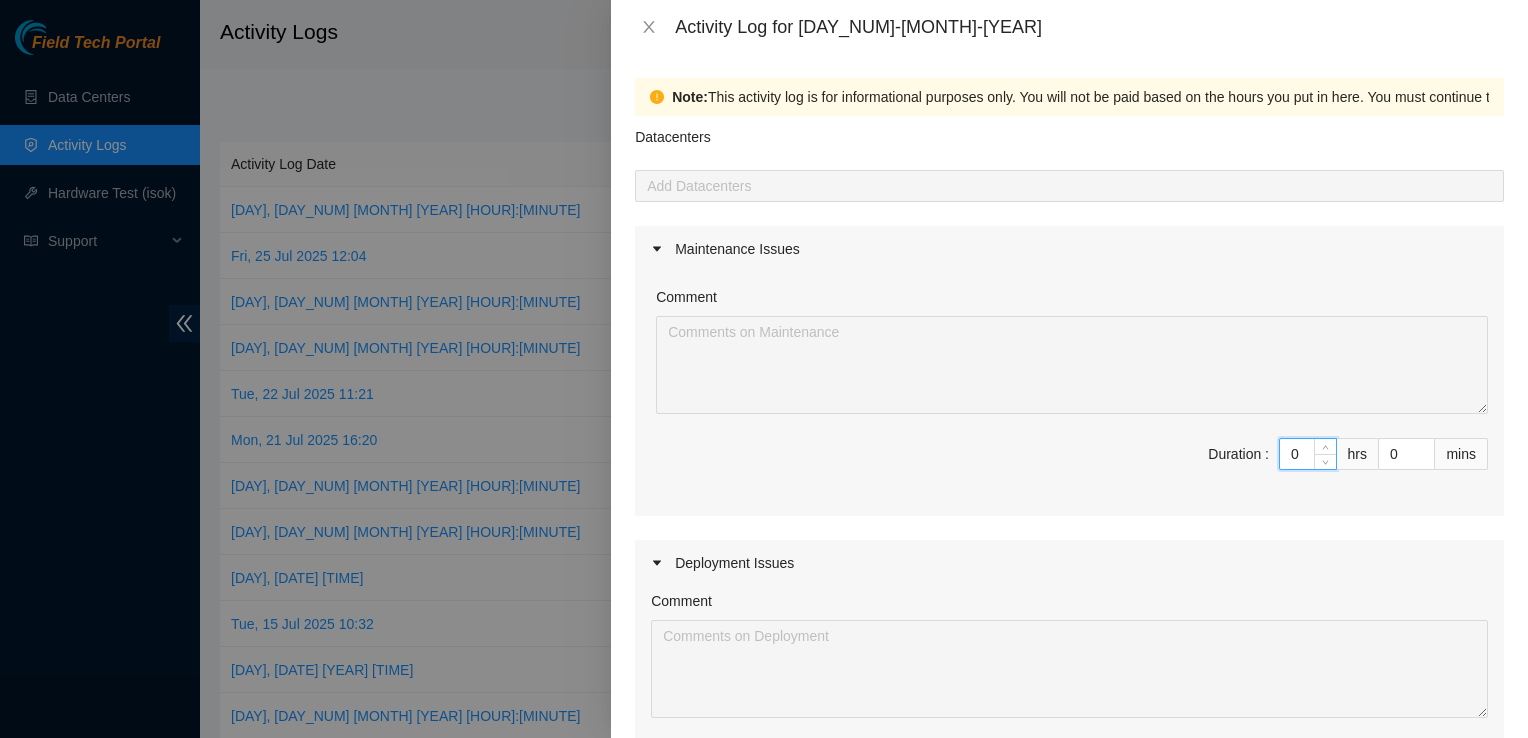 drag, startPoint x: 1280, startPoint y: 449, endPoint x: 1220, endPoint y: 441, distance: 60.530983 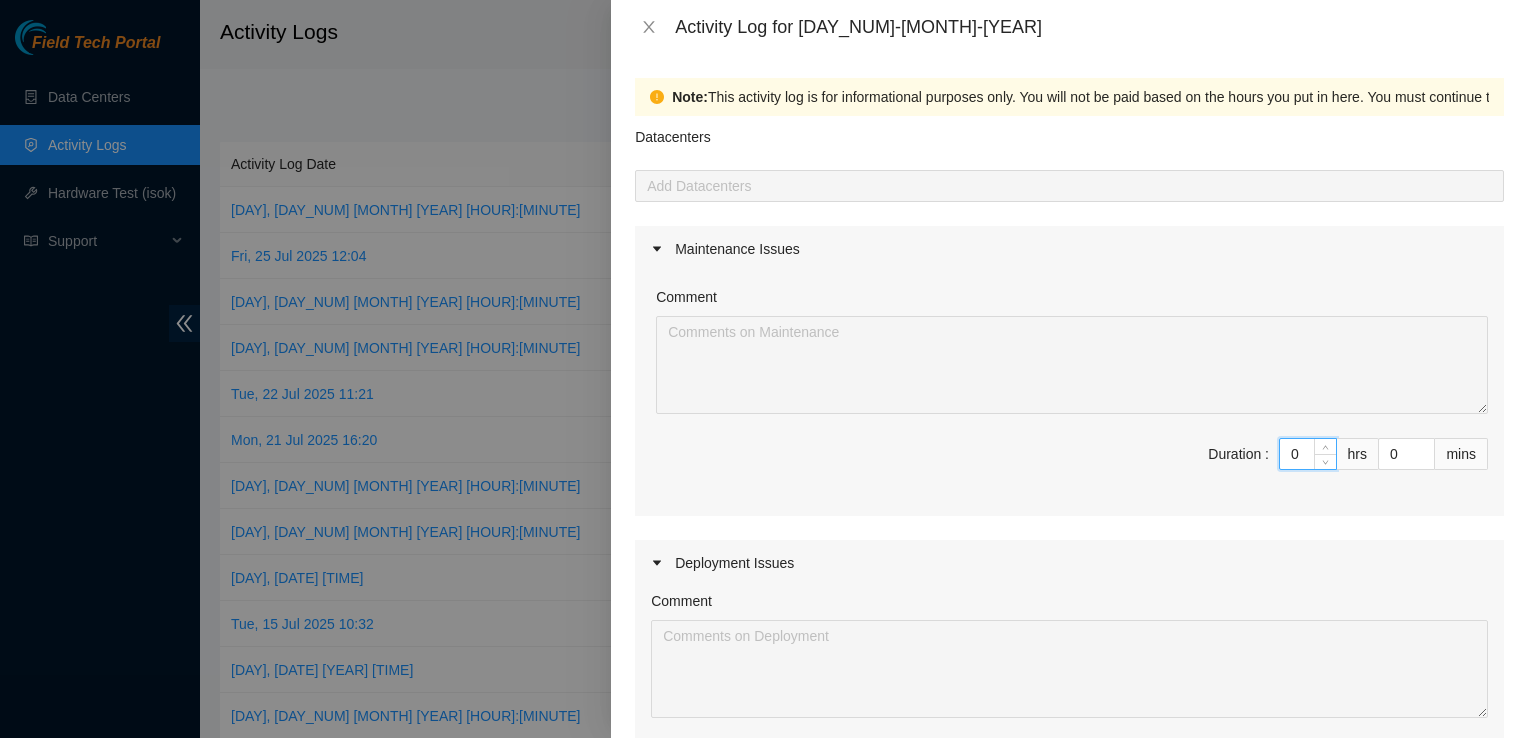 click on "Duration : 0 hrs 0 mins" at bounding box center [1069, 466] 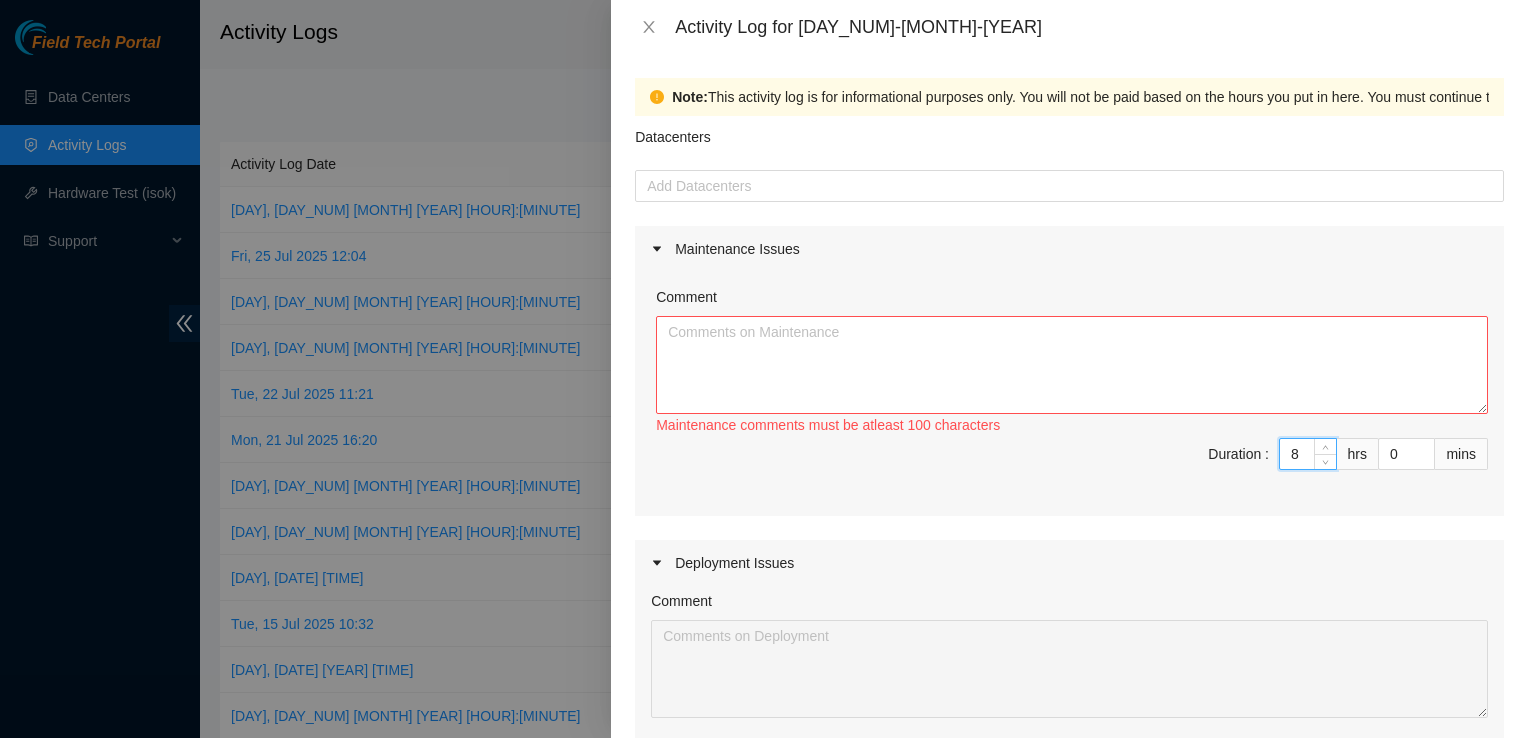type on "8" 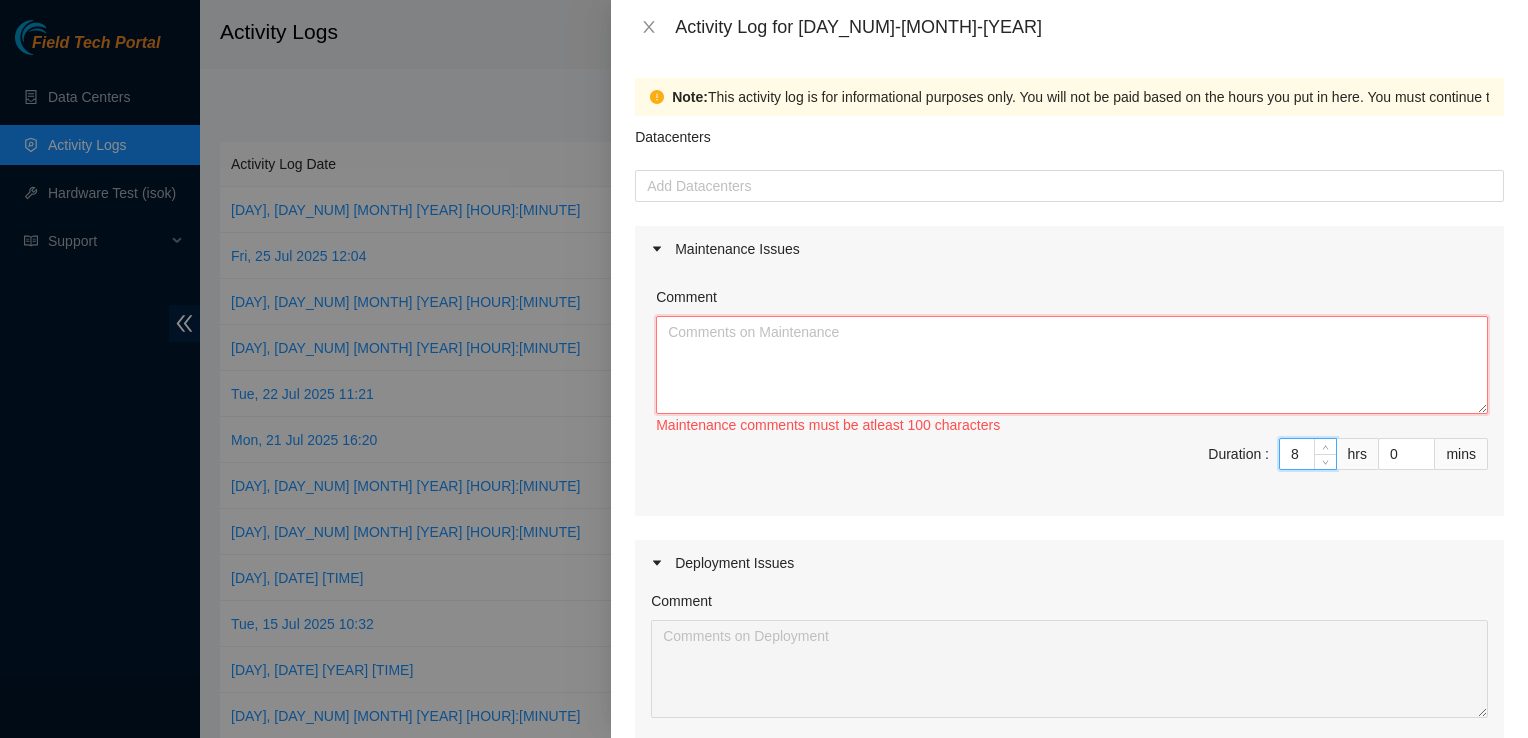 click on "Comment" at bounding box center [1072, 365] 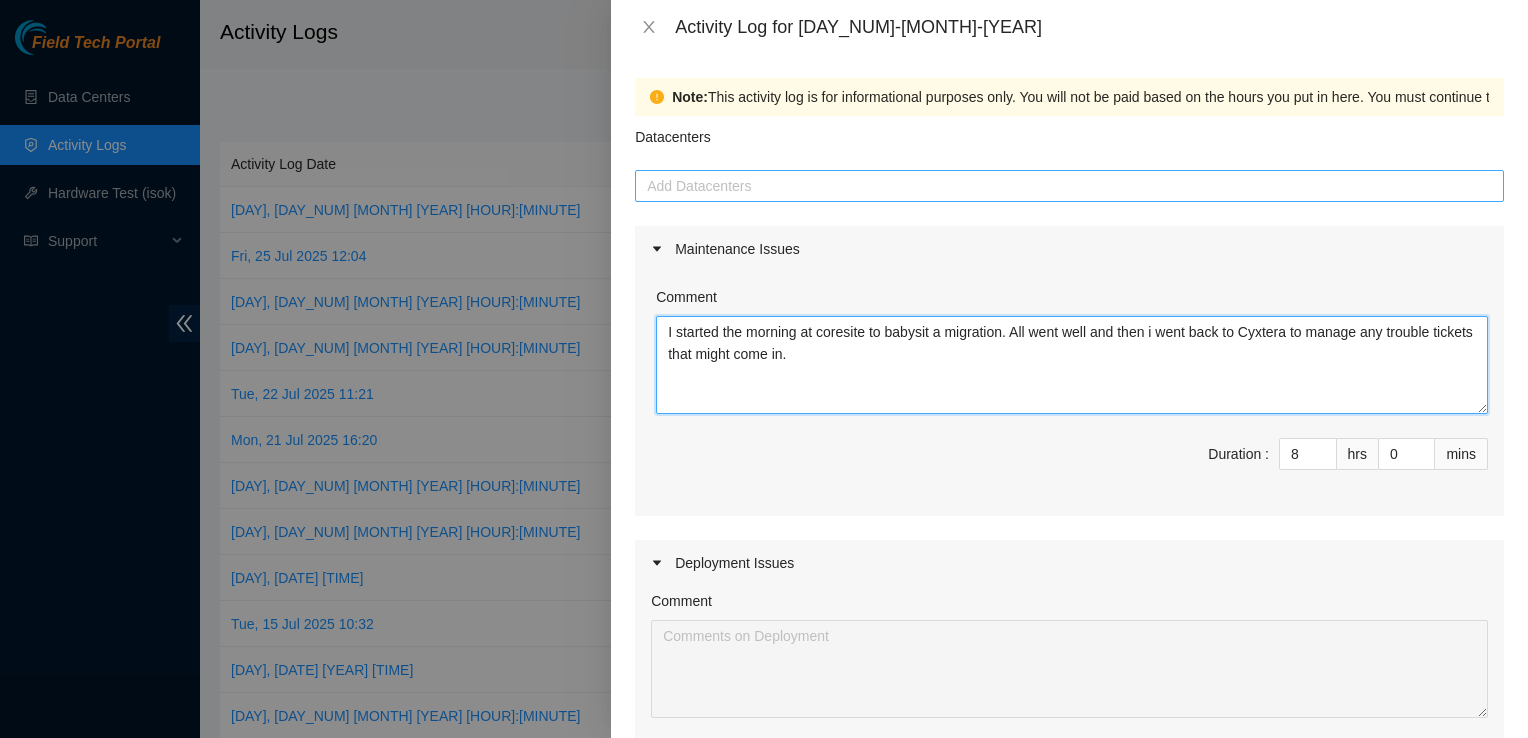 click at bounding box center (1069, 186) 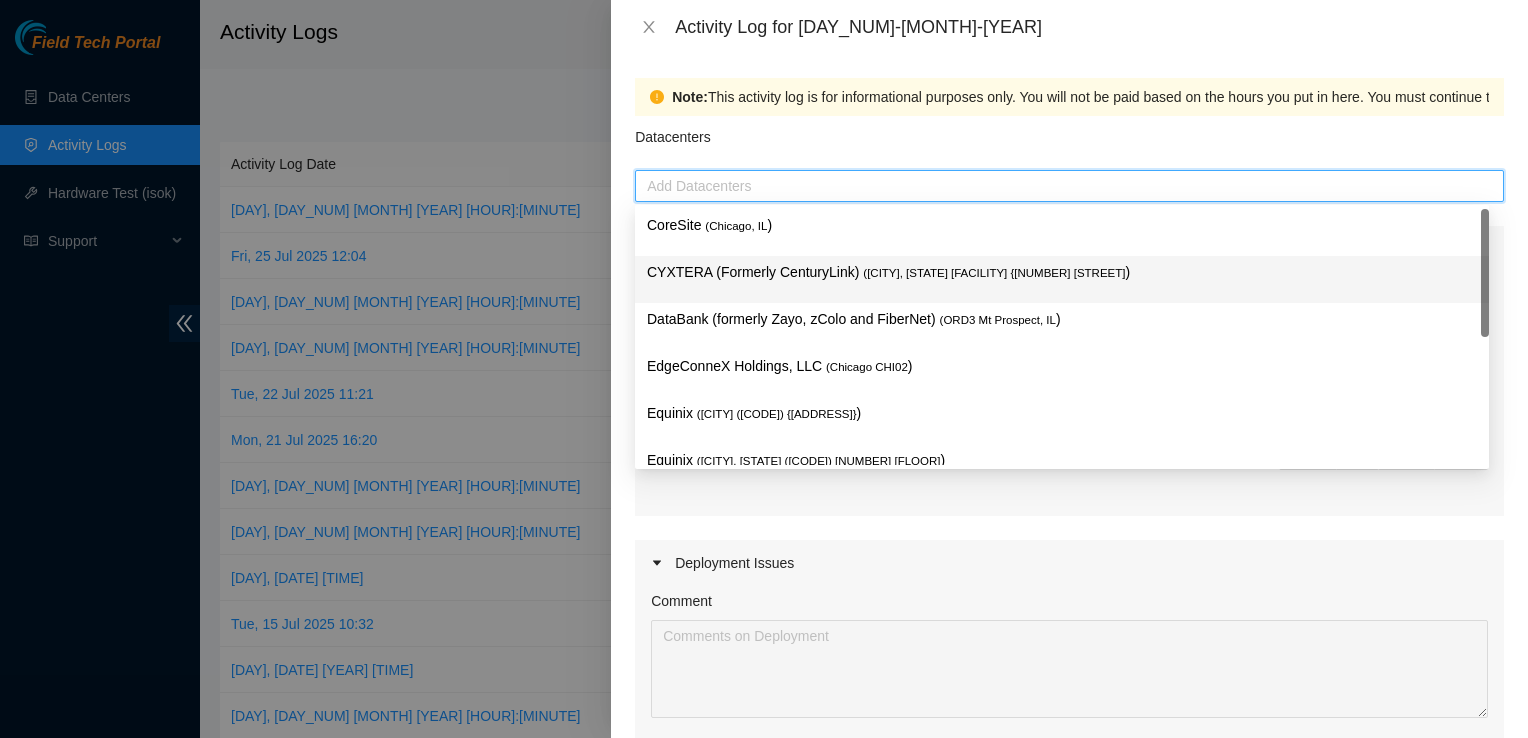 click on "CYXTERA (Formerly CenturyLink) ([CITY], [STATE] [CODE])" at bounding box center (1062, 272) 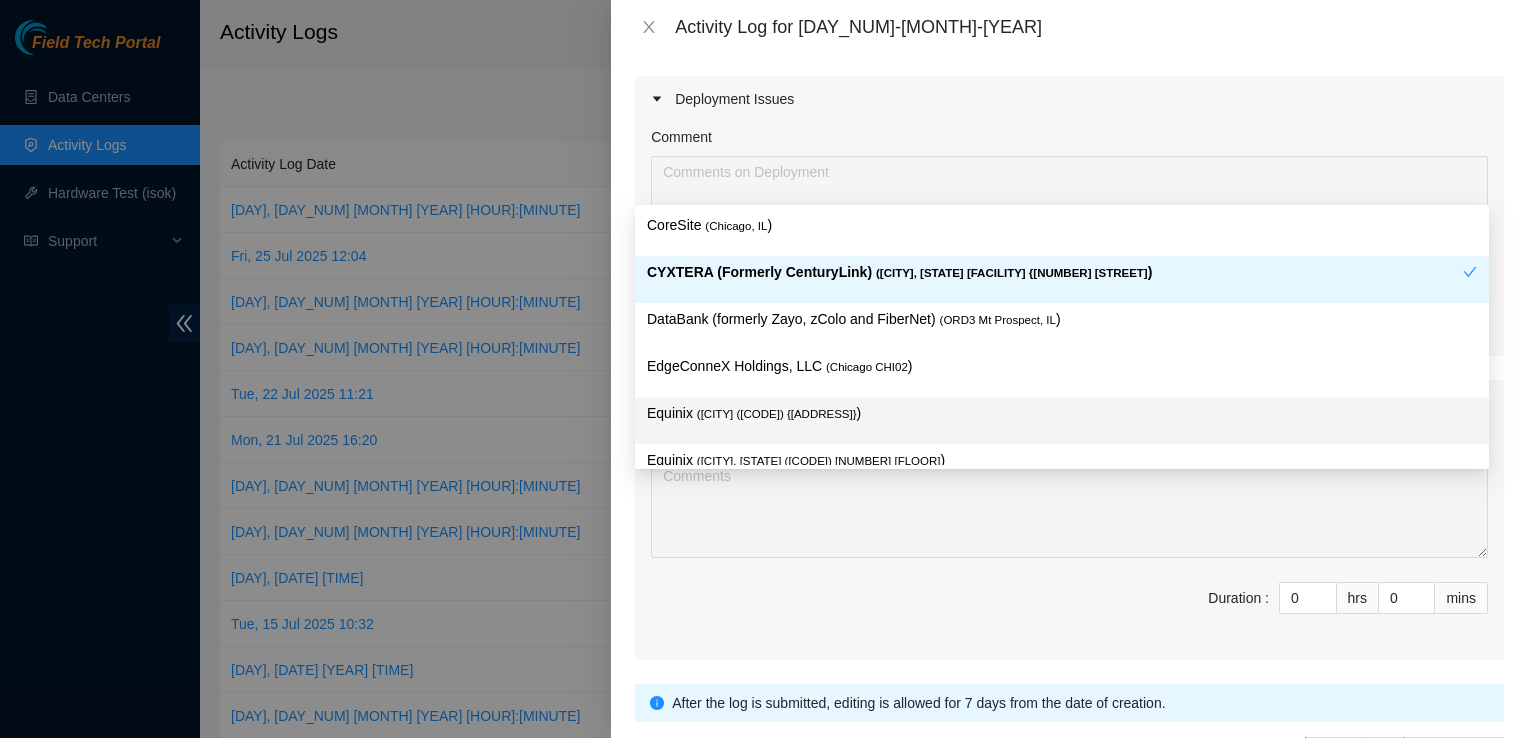 scroll, scrollTop: 600, scrollLeft: 0, axis: vertical 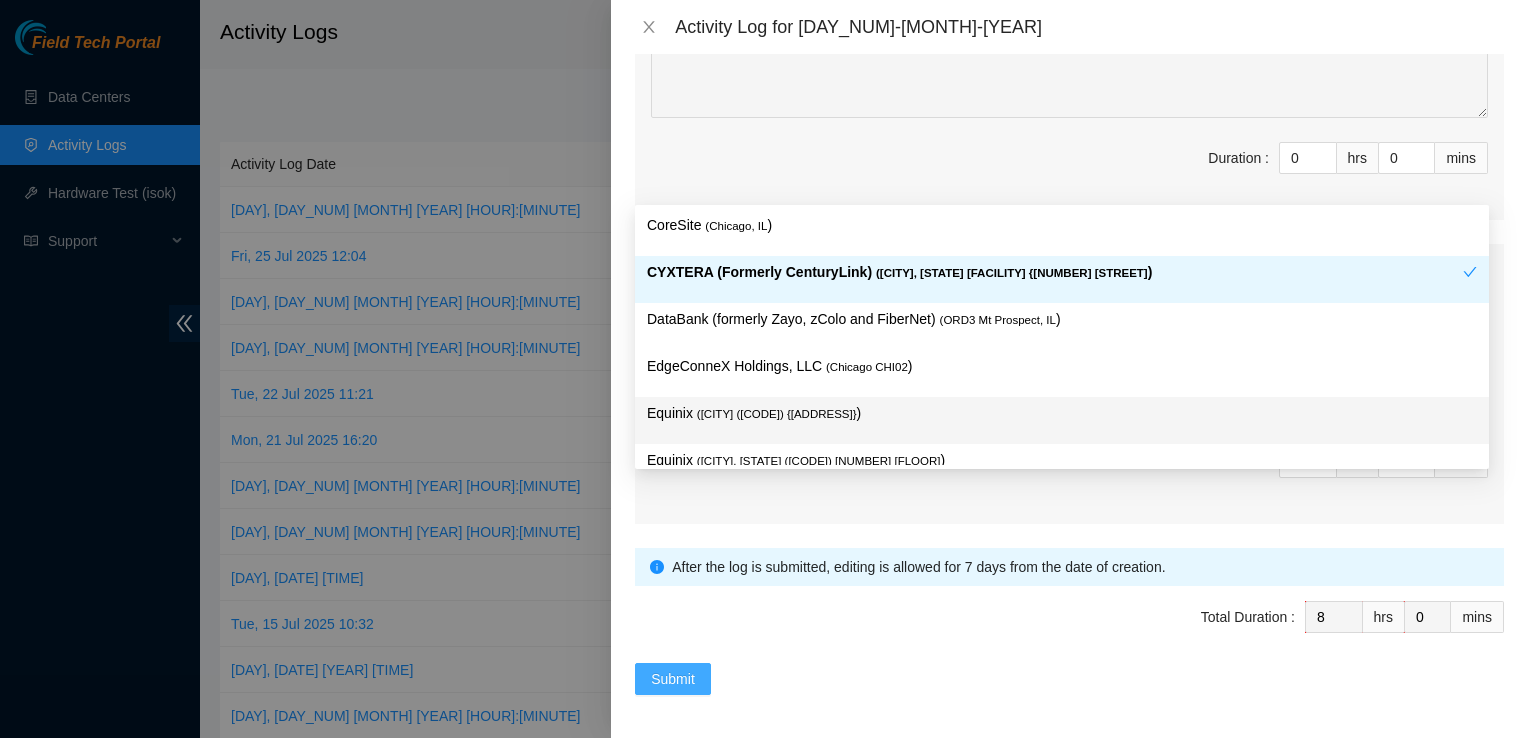 click on "Submit" at bounding box center [673, 679] 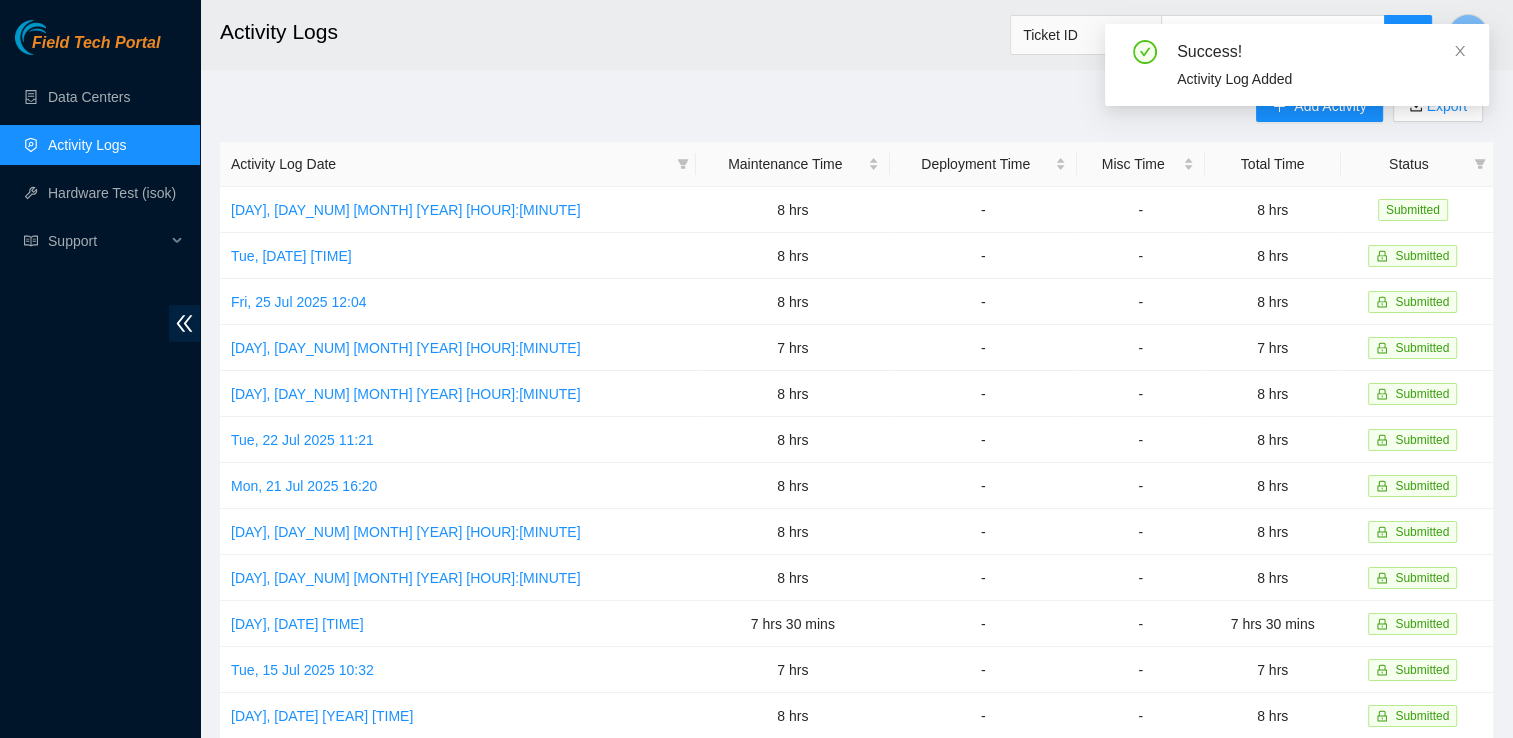click on "Success! Activity Log Added" at bounding box center (1297, 73) 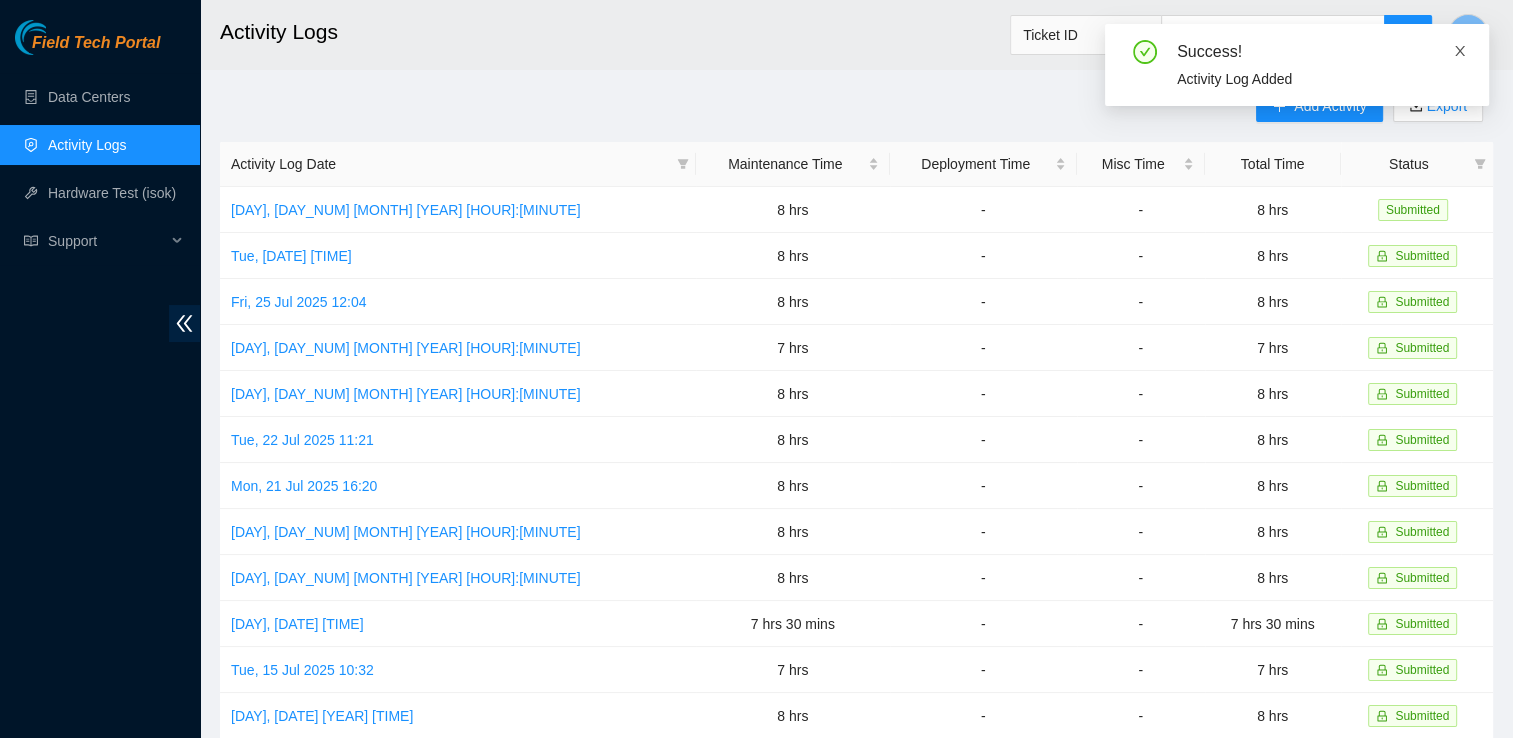 click 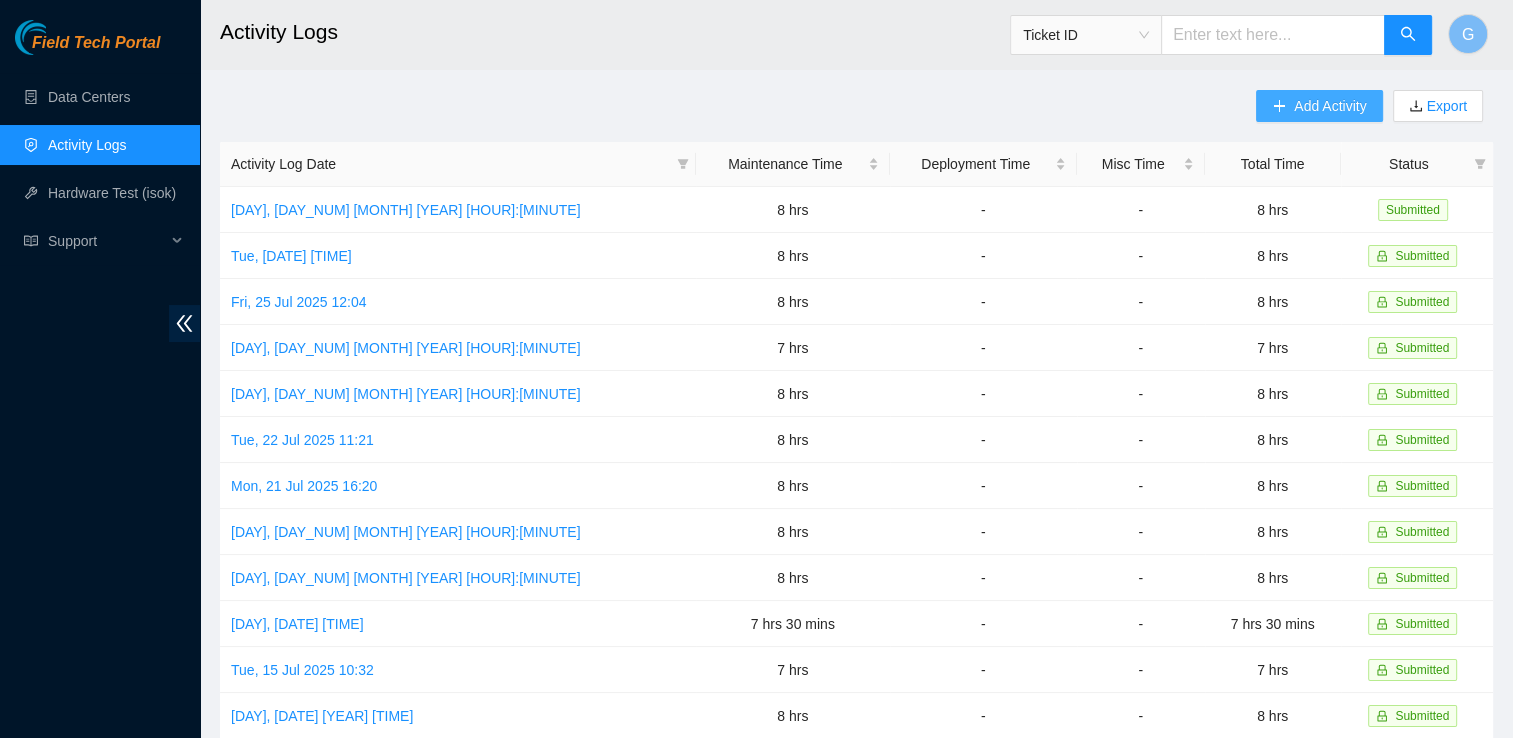 click on "Add Activity" at bounding box center [1330, 106] 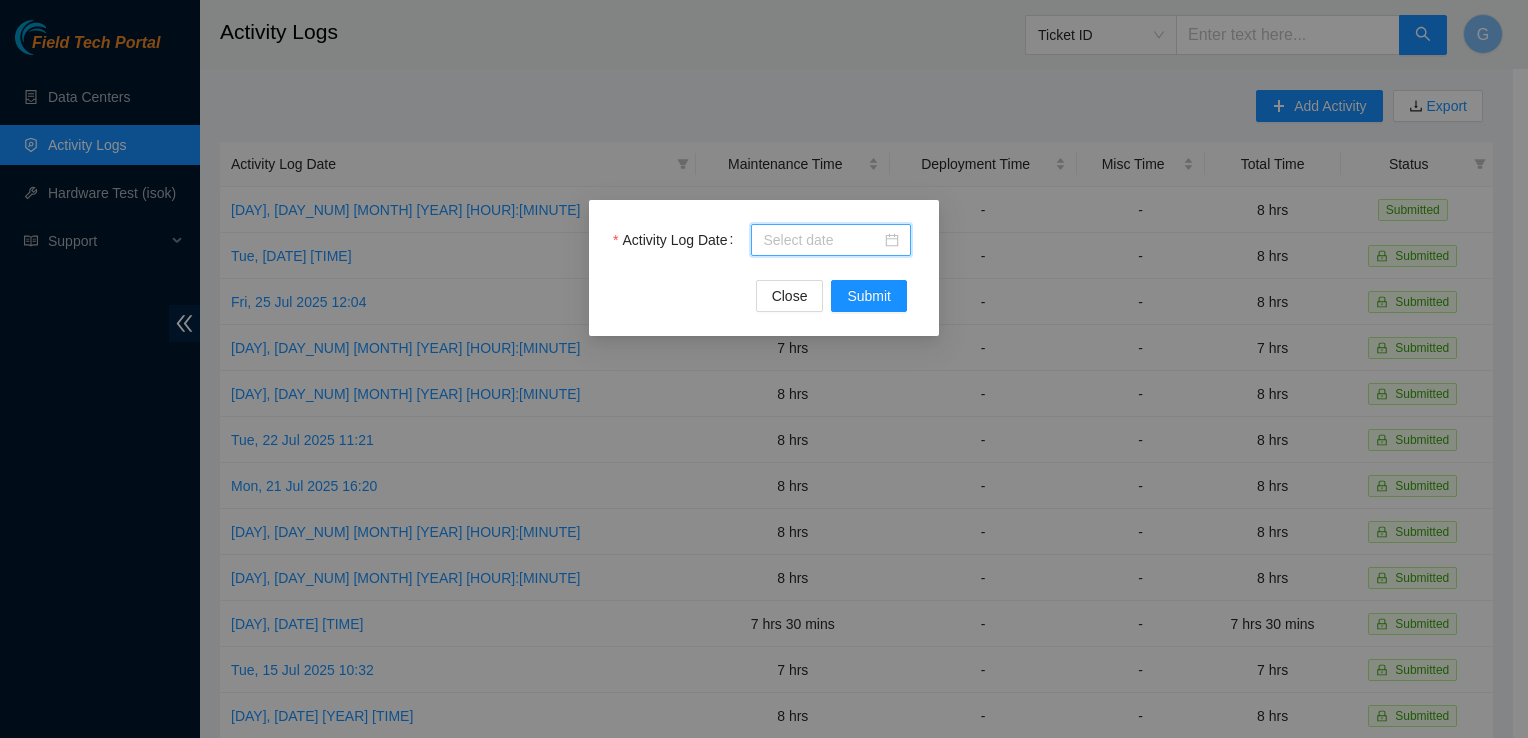 click on "Activity Log Date" at bounding box center (822, 240) 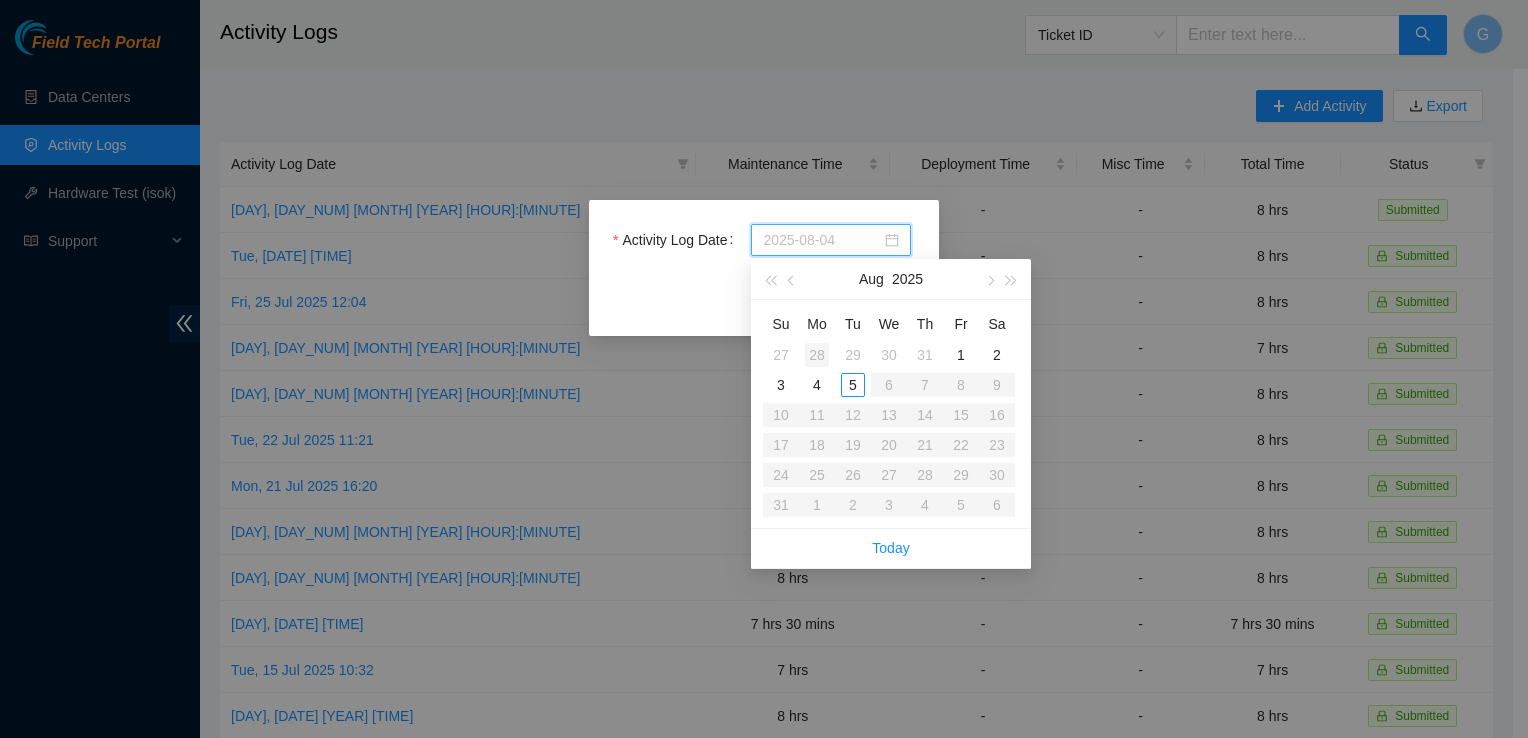 type on "2025-07-28" 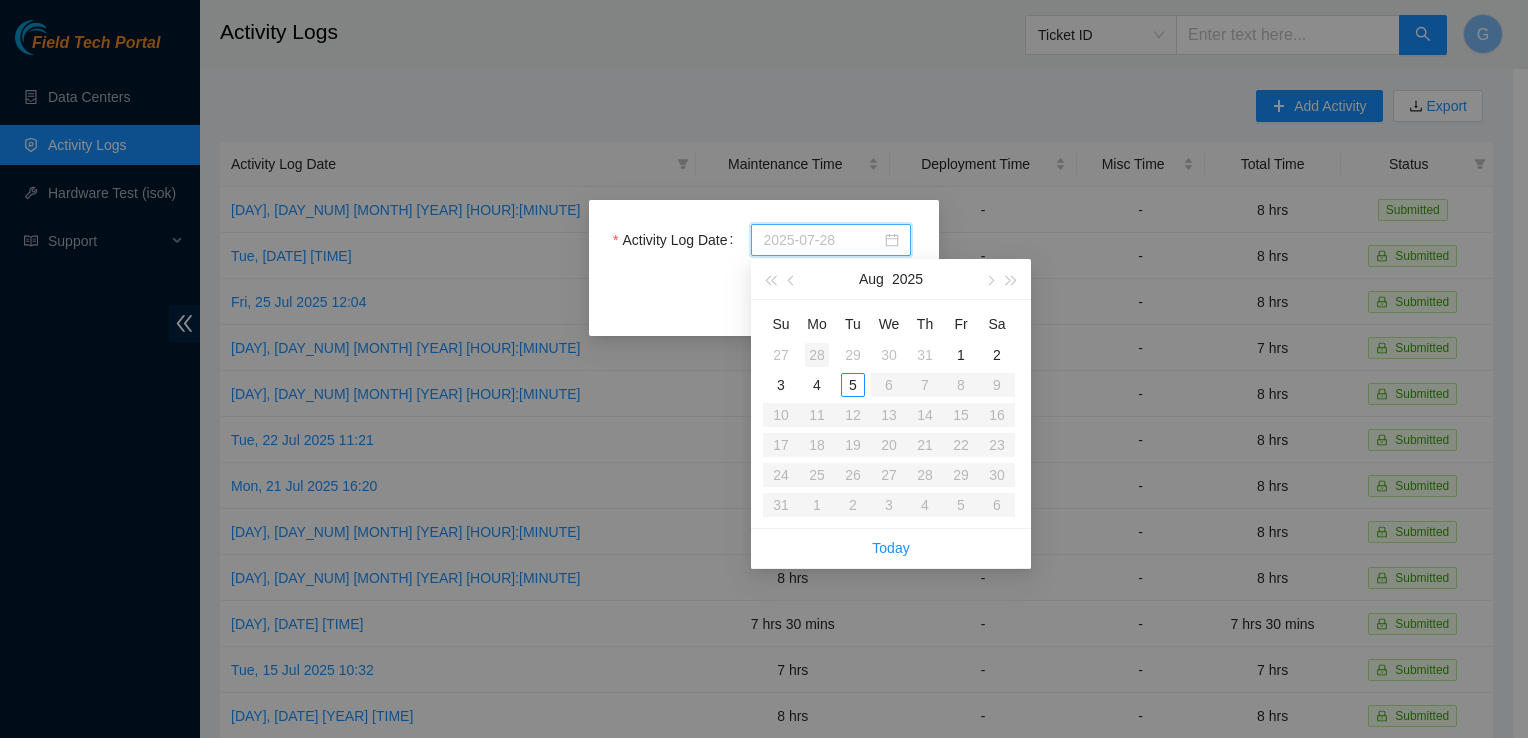 click on "28" at bounding box center [817, 355] 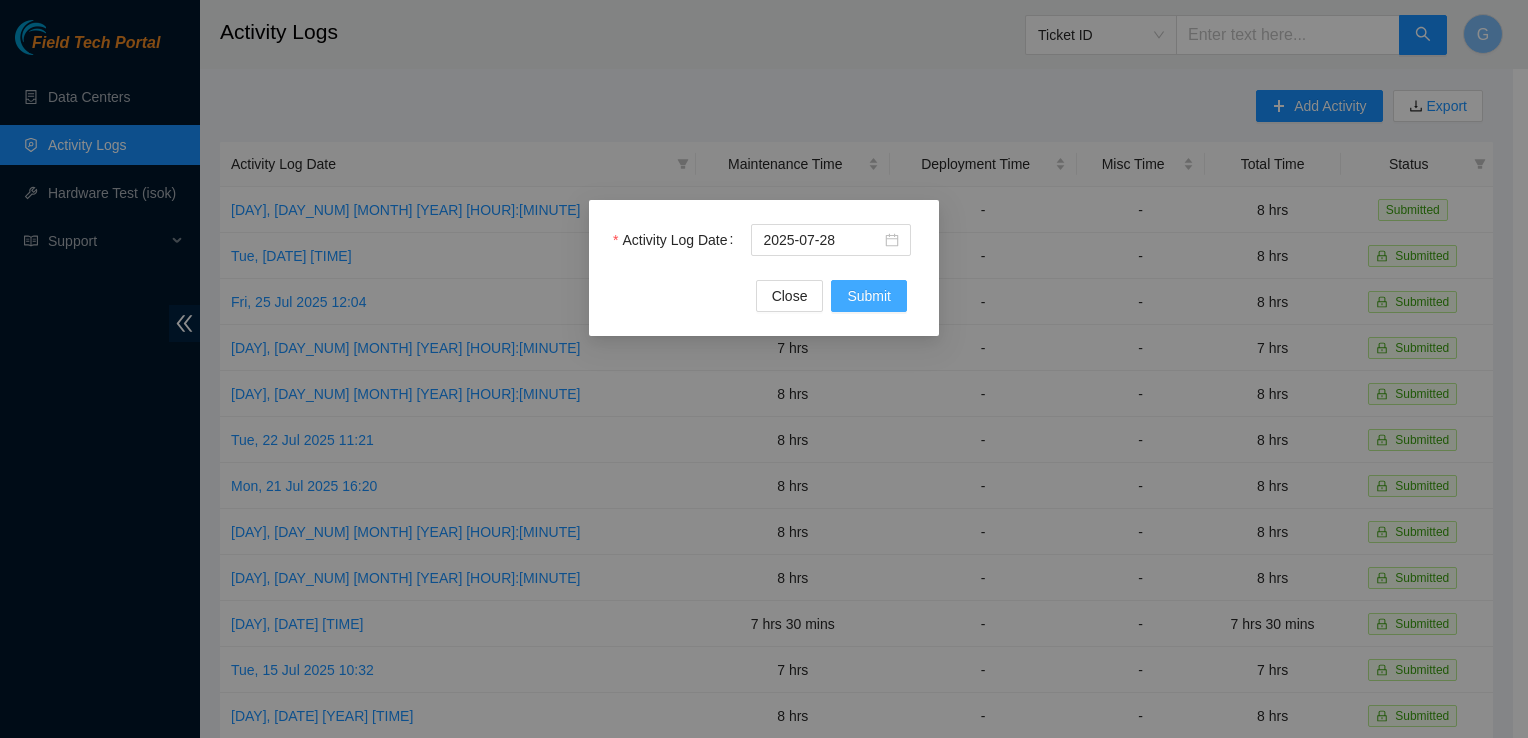 click on "Submit" at bounding box center [869, 296] 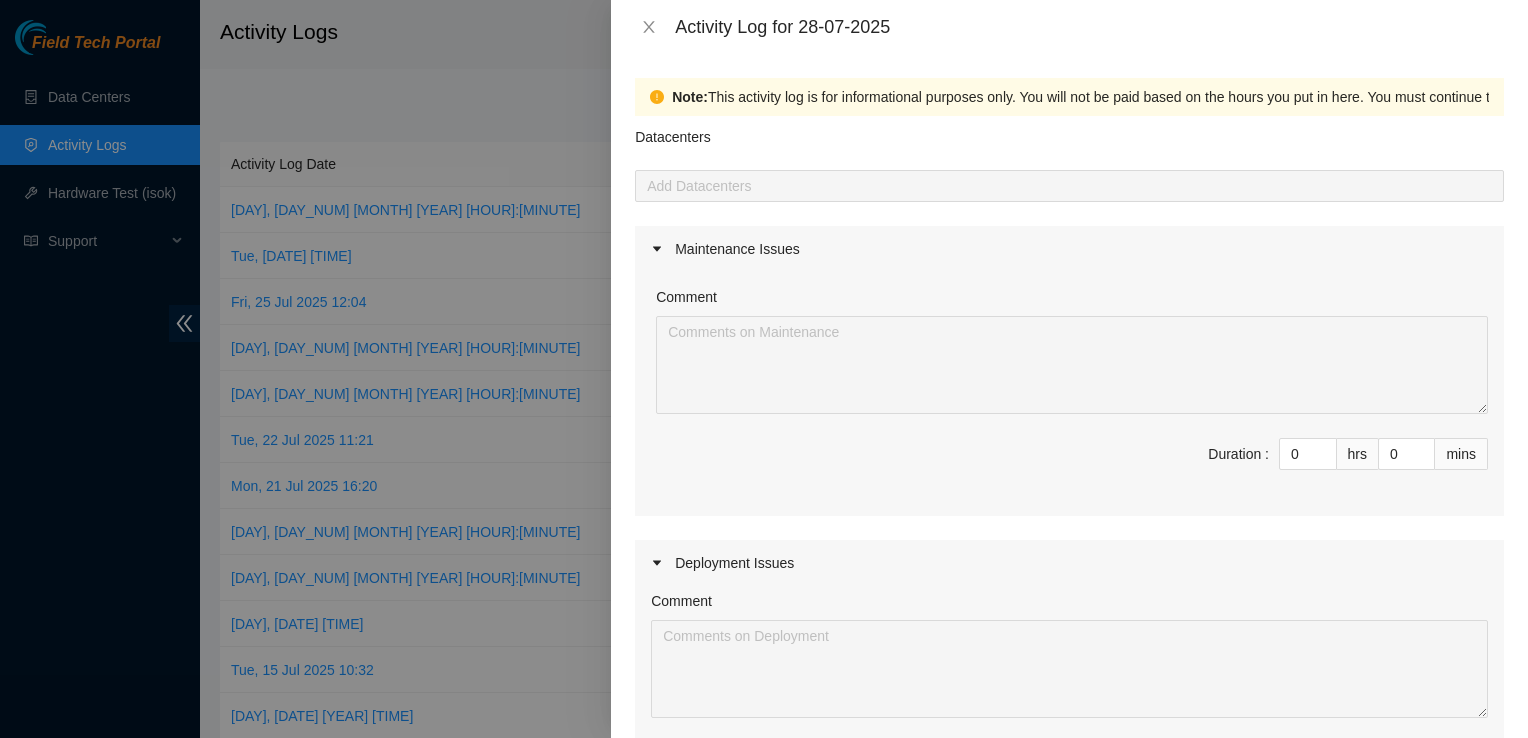 click at bounding box center (1069, 186) 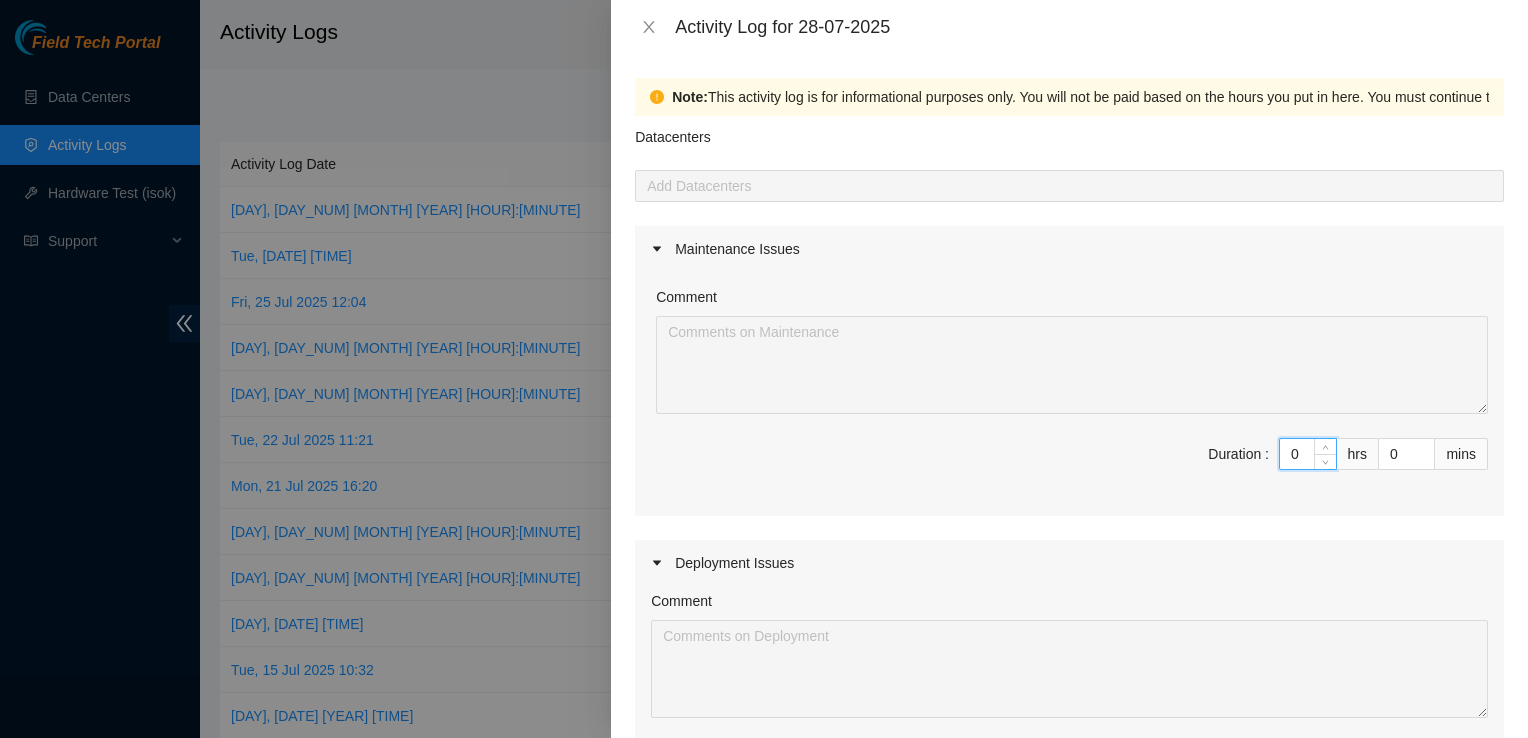 drag, startPoint x: 1286, startPoint y: 442, endPoint x: 1143, endPoint y: 451, distance: 143.28294 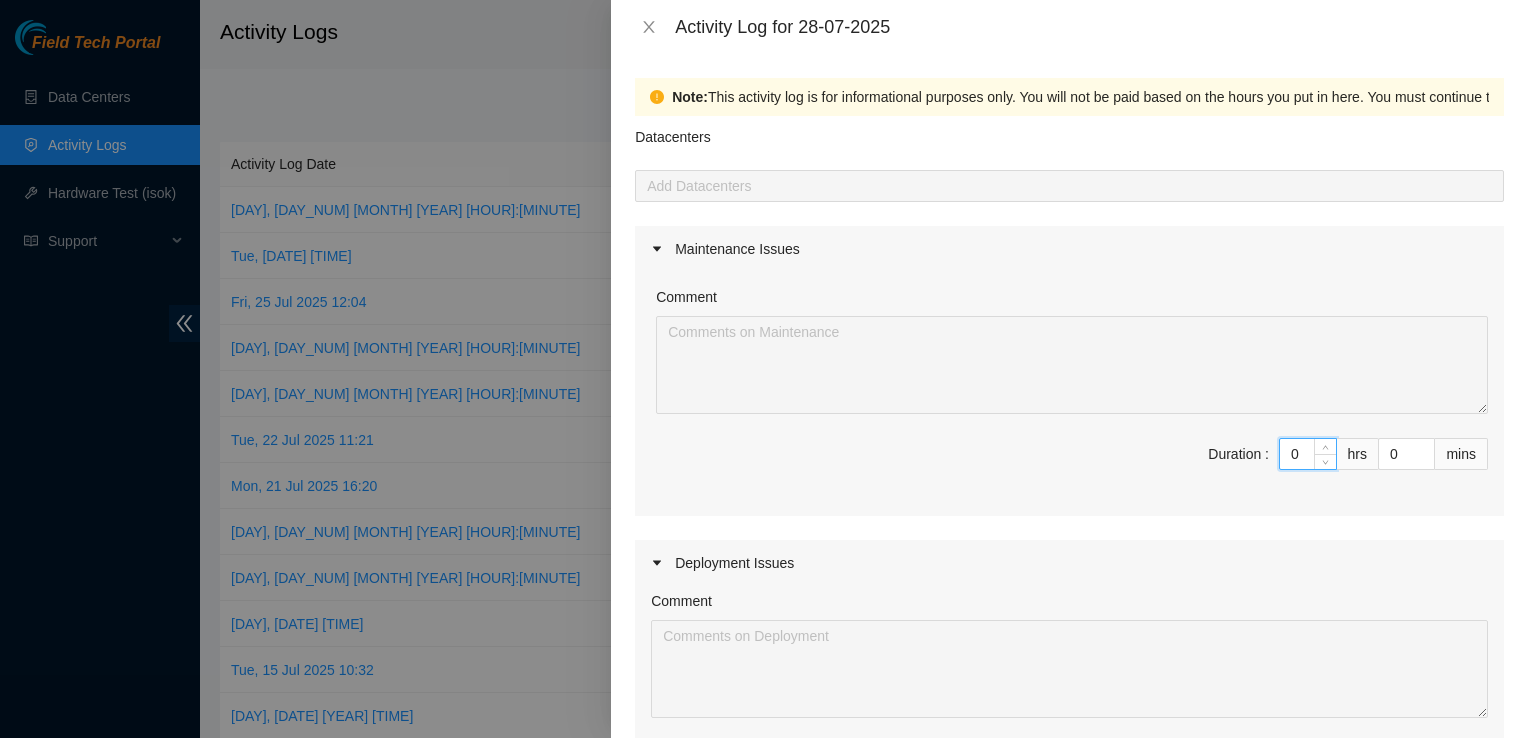click on "Duration : 0 hrs 0 mins" at bounding box center (1069, 466) 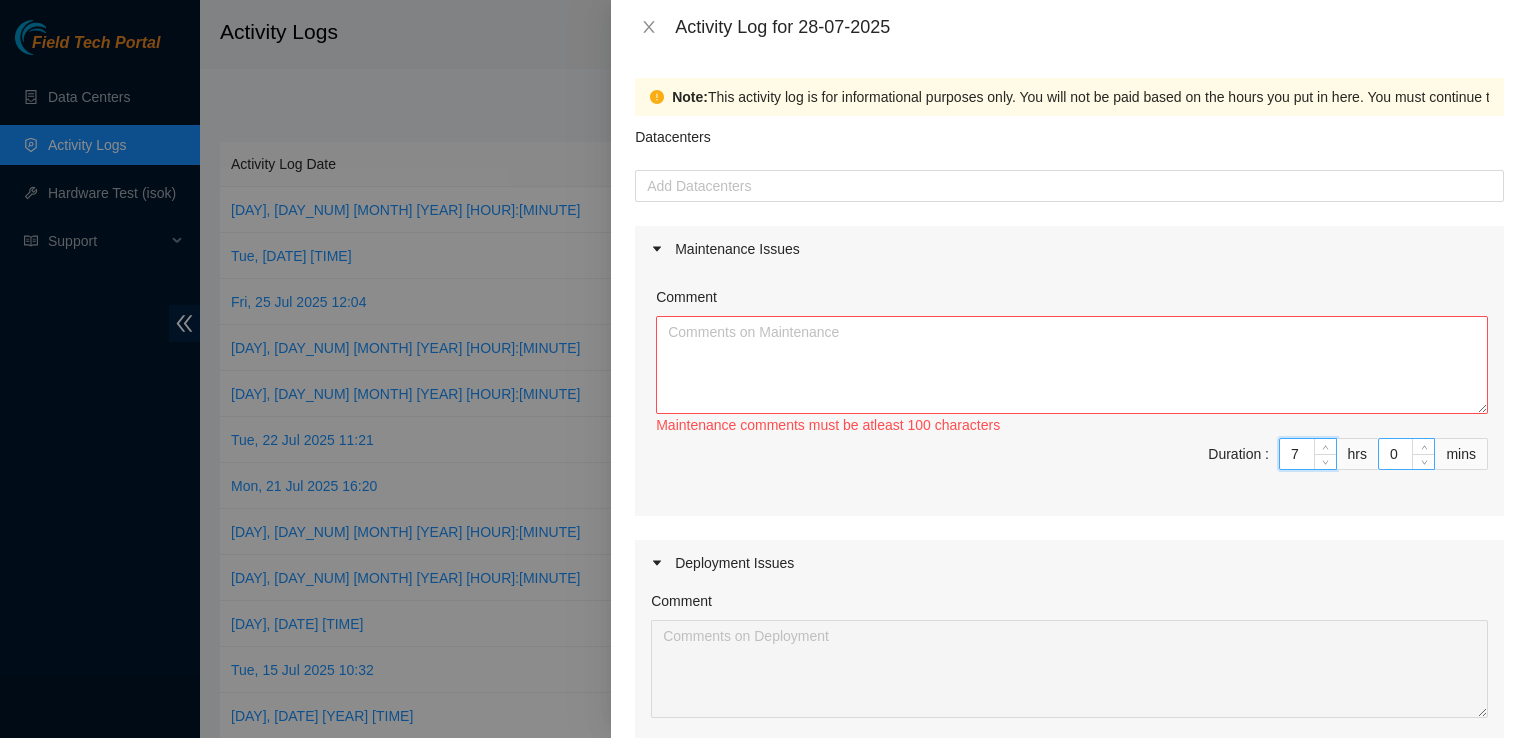 type on "7" 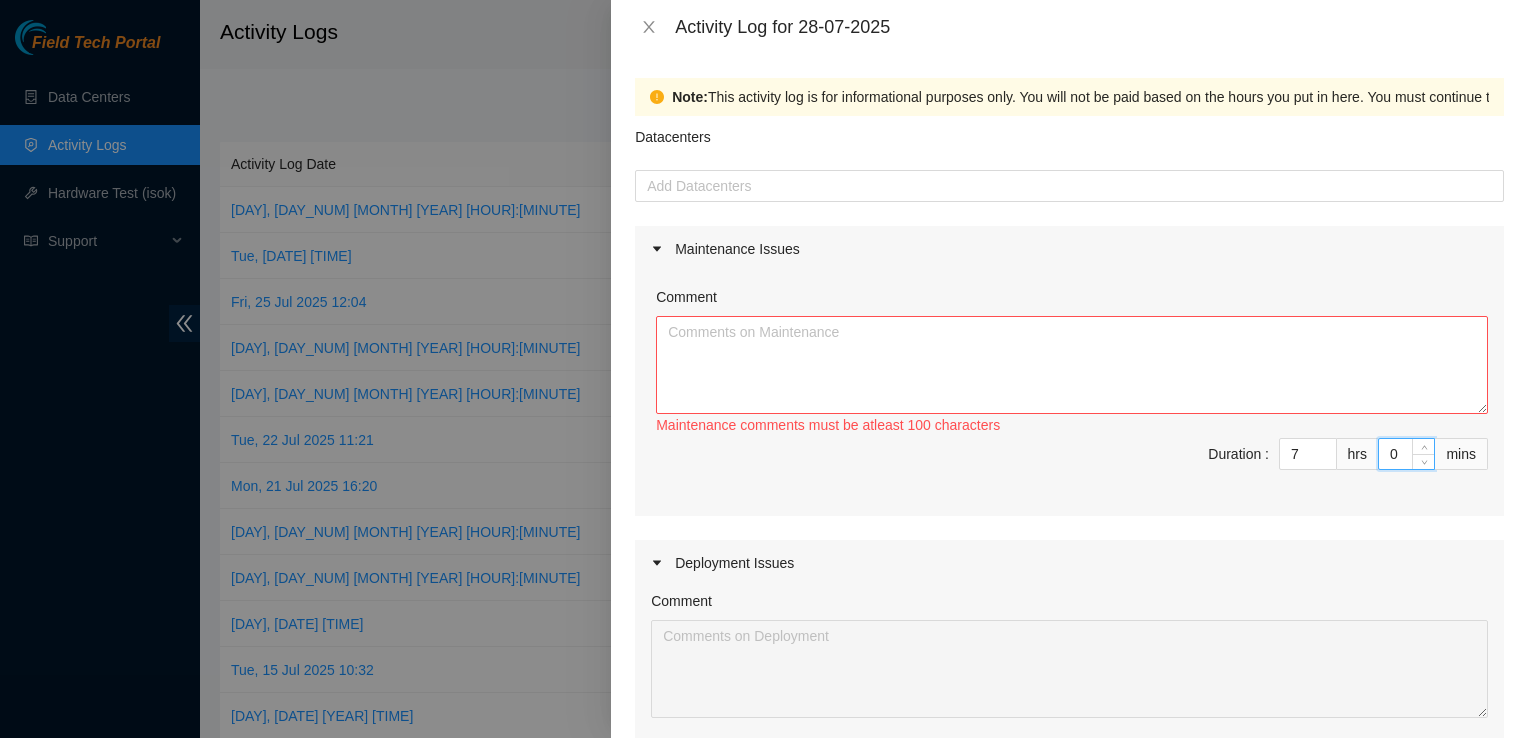 drag, startPoint x: 1386, startPoint y: 441, endPoint x: 1336, endPoint y: 453, distance: 51.41984 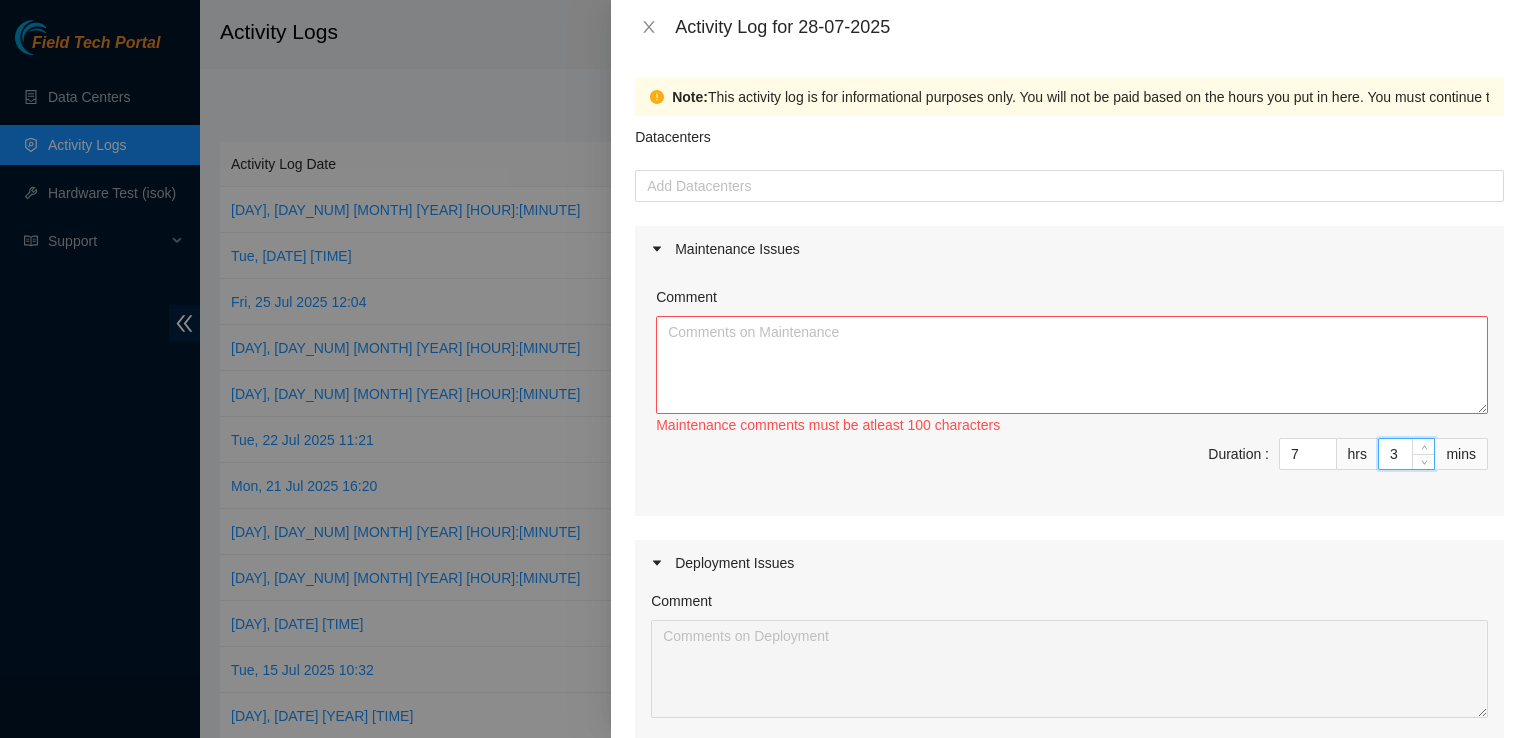 type on "30" 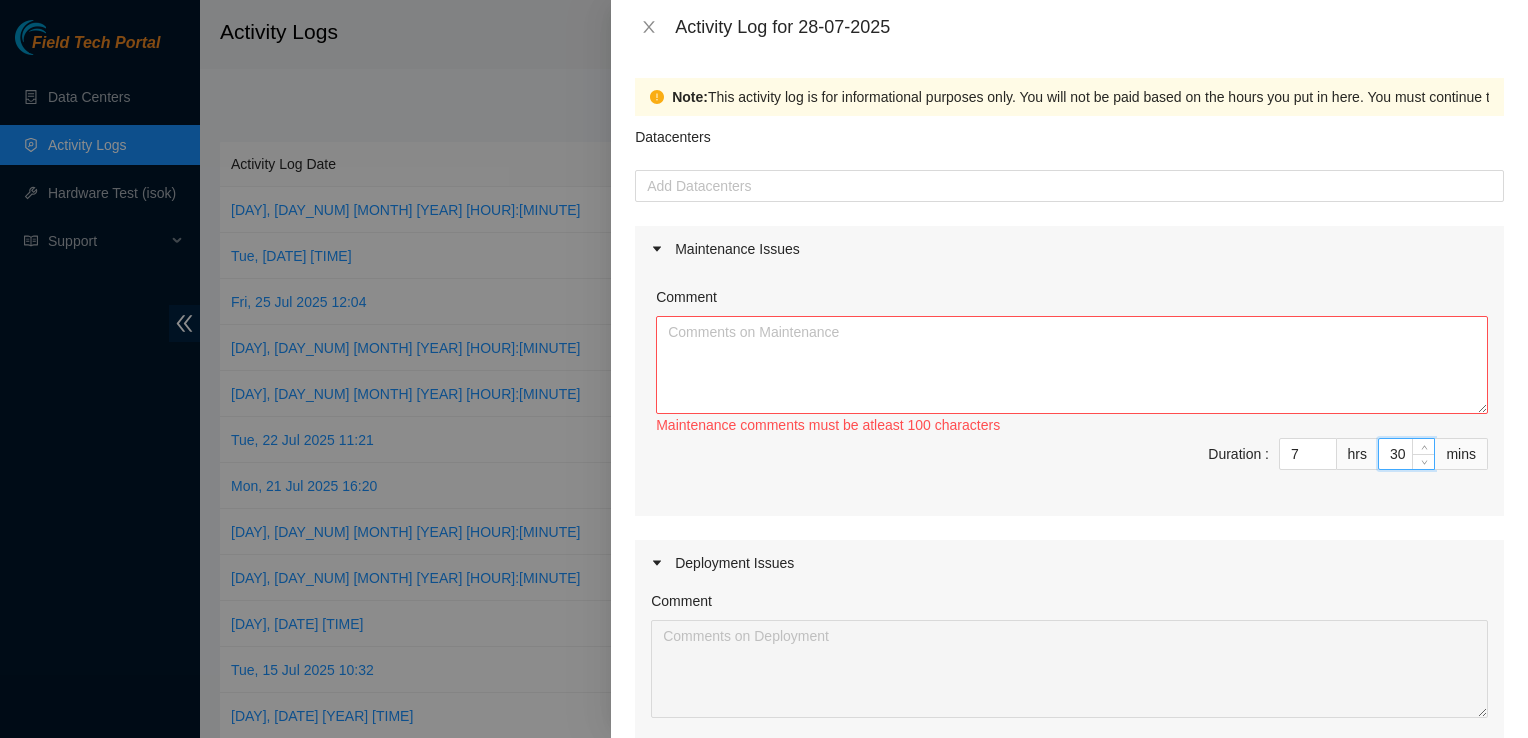 type on "30" 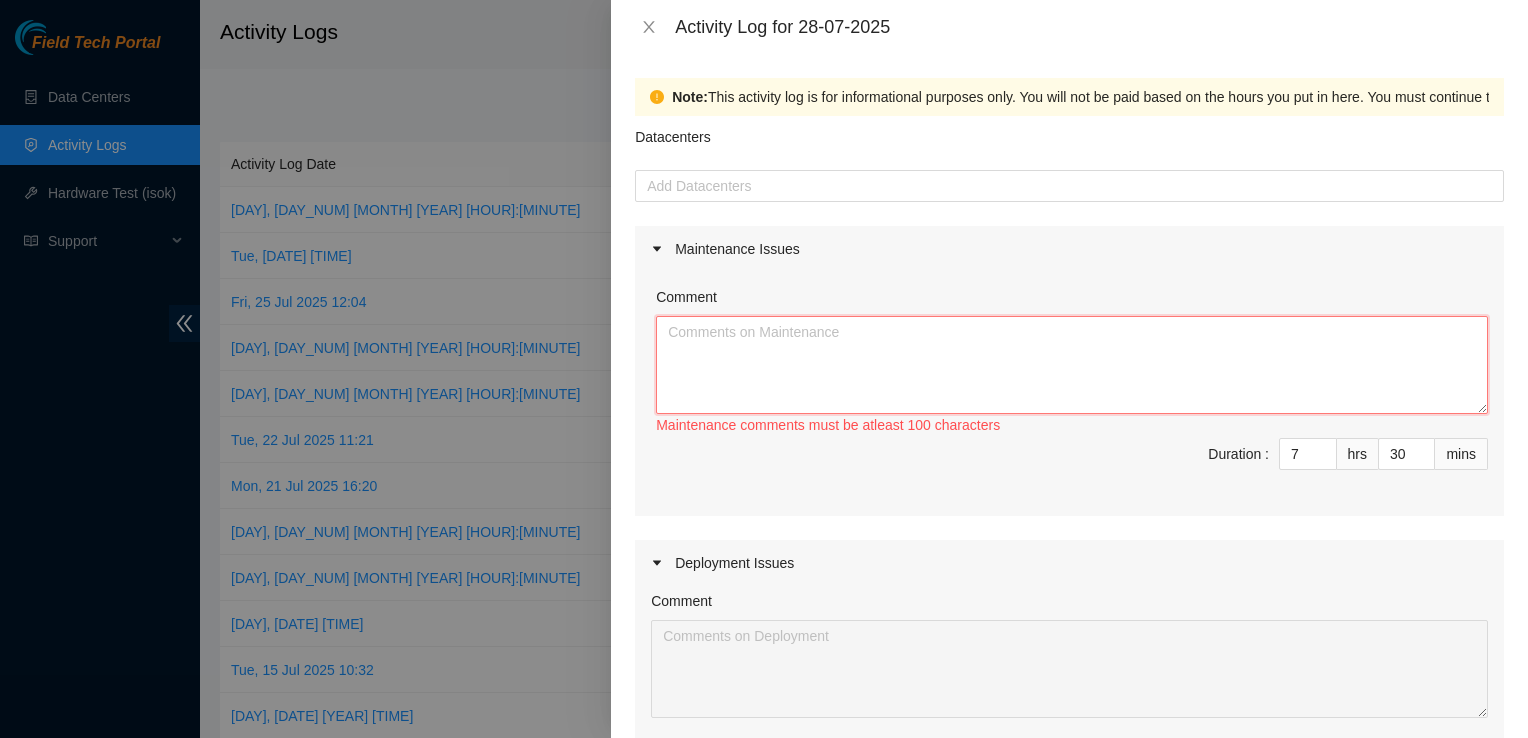 click on "Comment" at bounding box center [1072, 365] 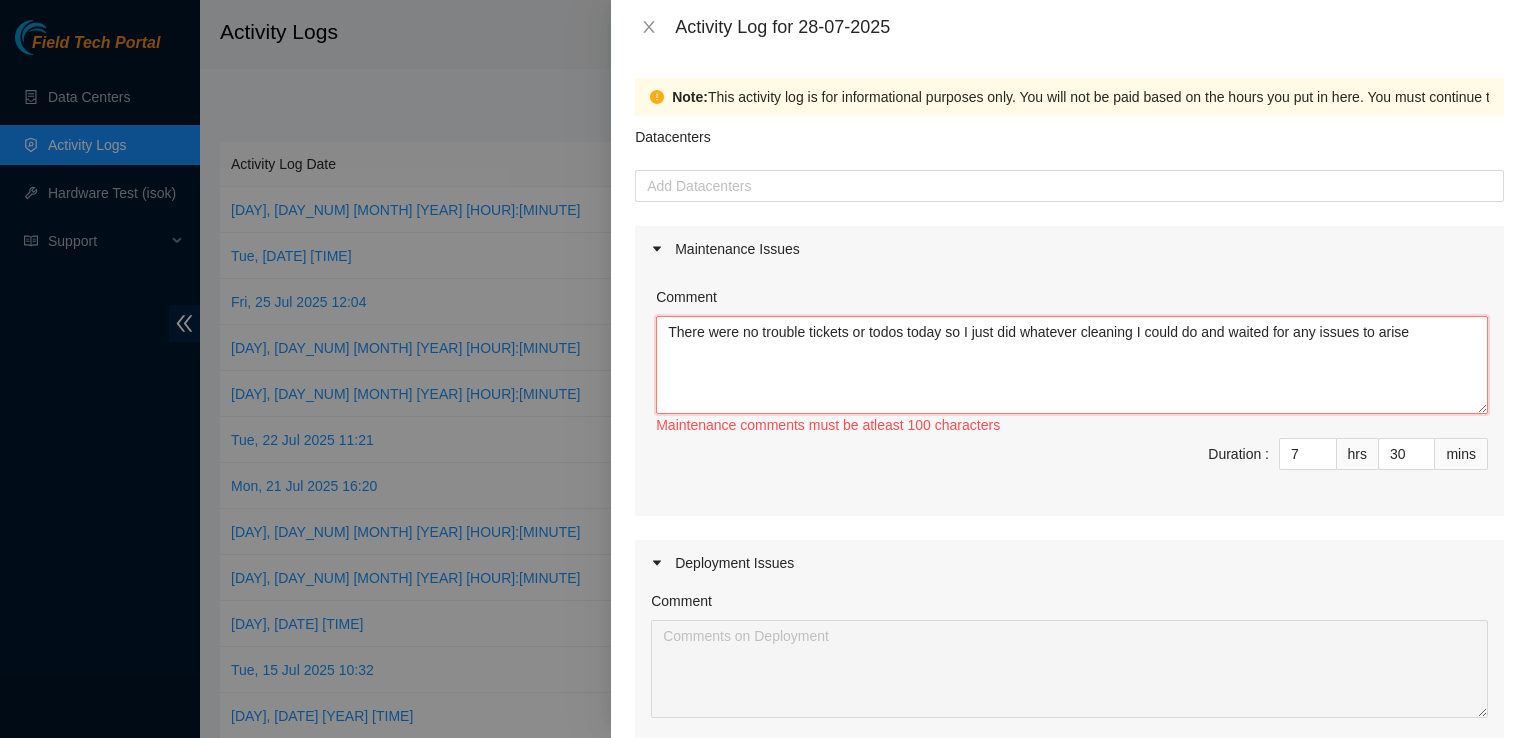 click on "There were no trouble tickets or todos today so I just did whatever cleaning I could do and waited for any issues to arise" at bounding box center (1072, 365) 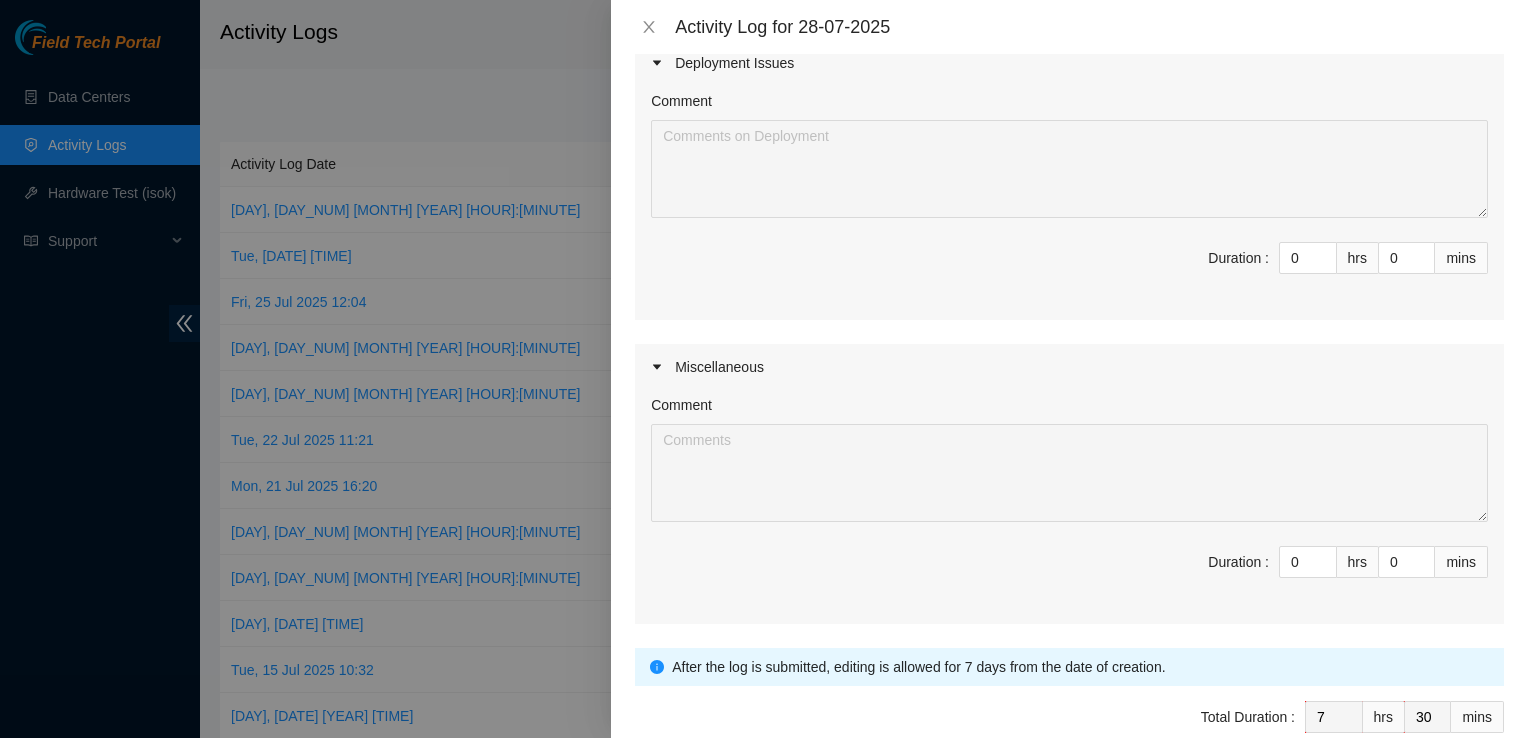 scroll, scrollTop: 600, scrollLeft: 0, axis: vertical 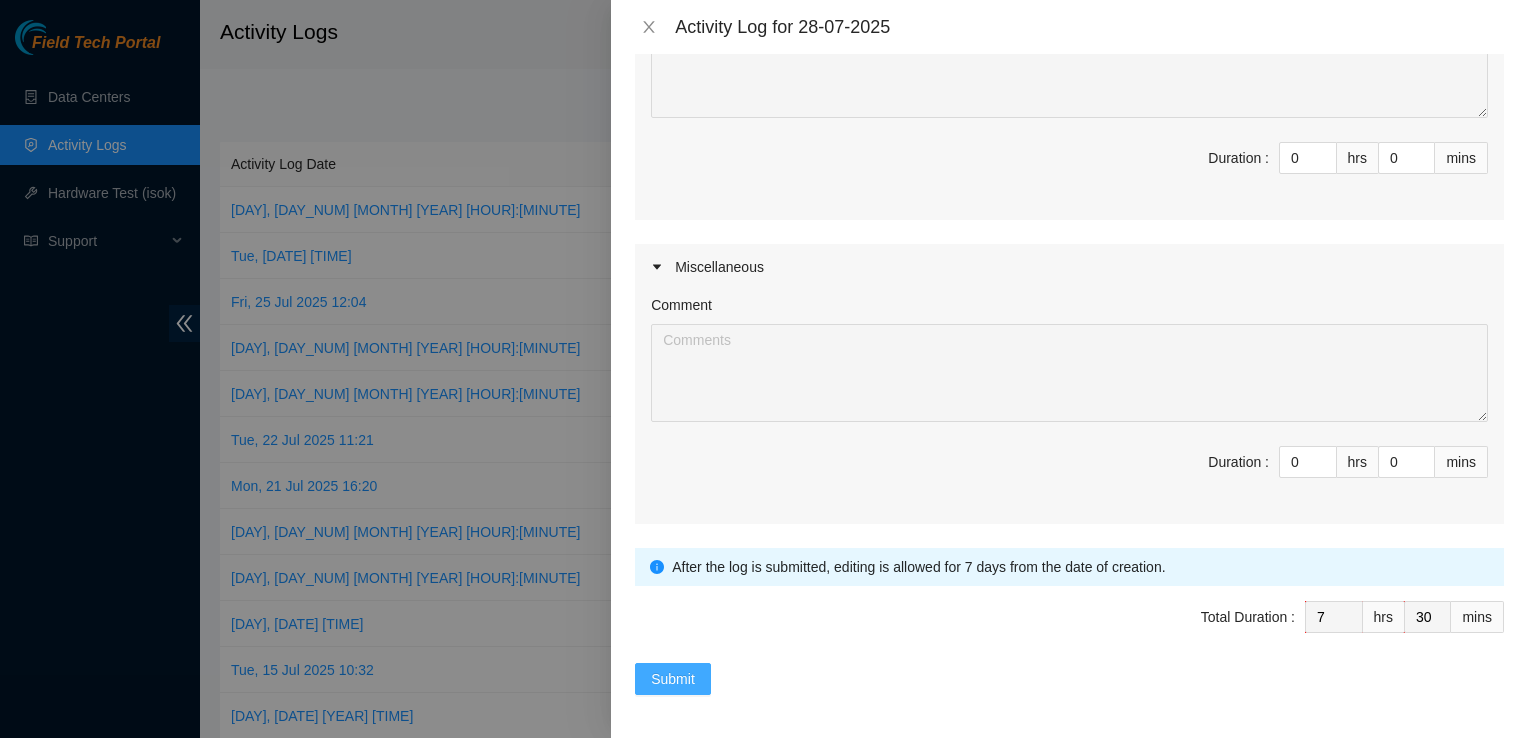 type on "There were no trouble tickets or todos today so I just did whatever cleaning I could do and waited for any issues to arise." 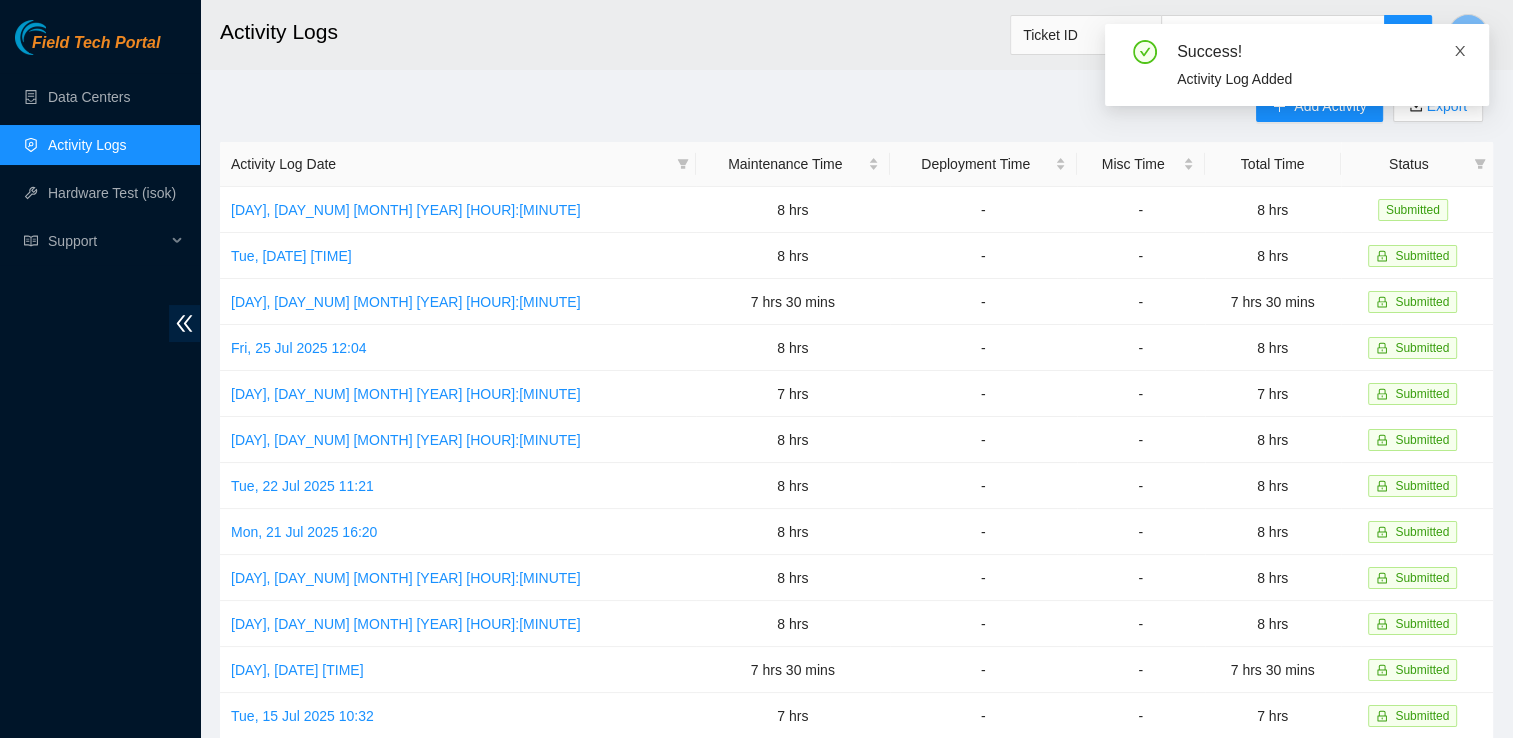 click 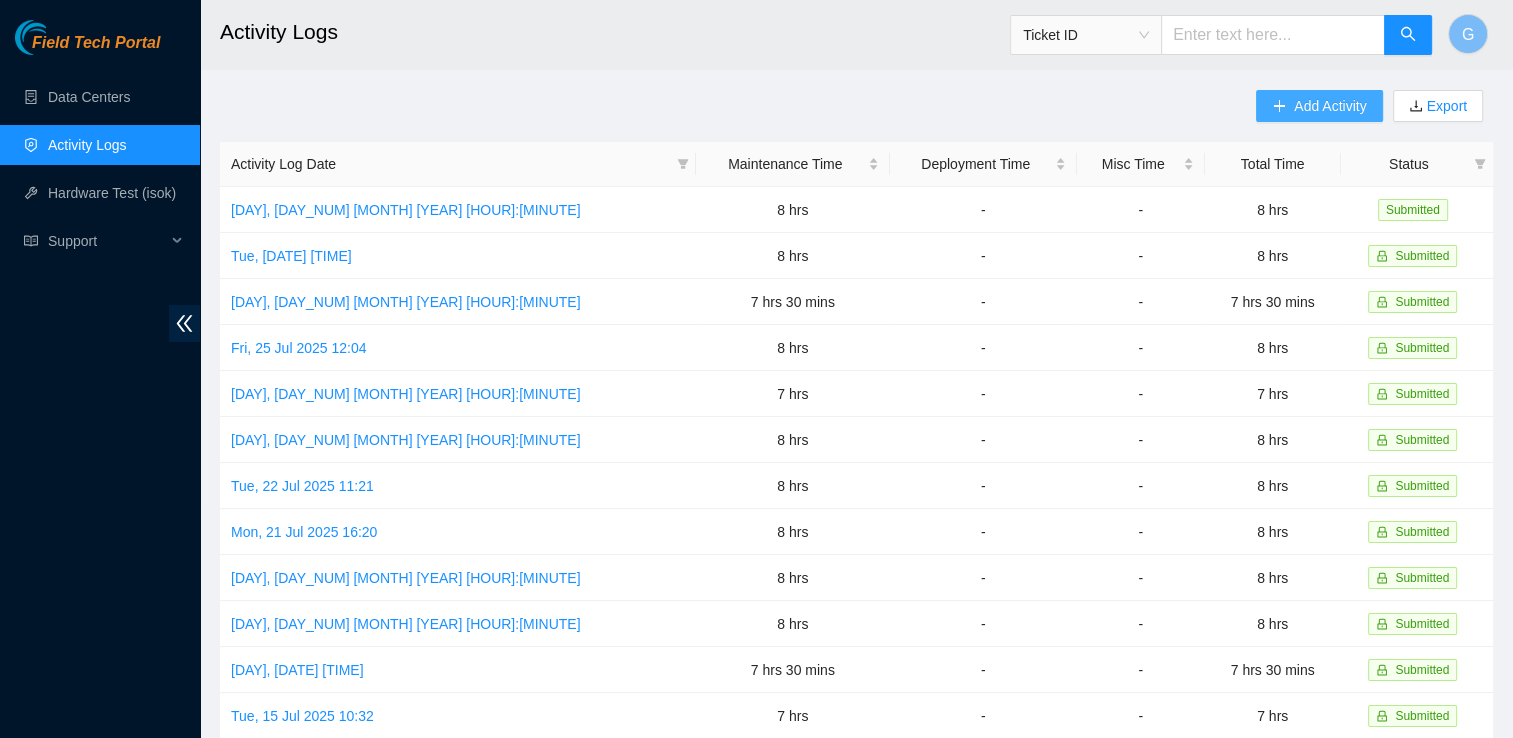 click on "Add Activity" at bounding box center [1330, 106] 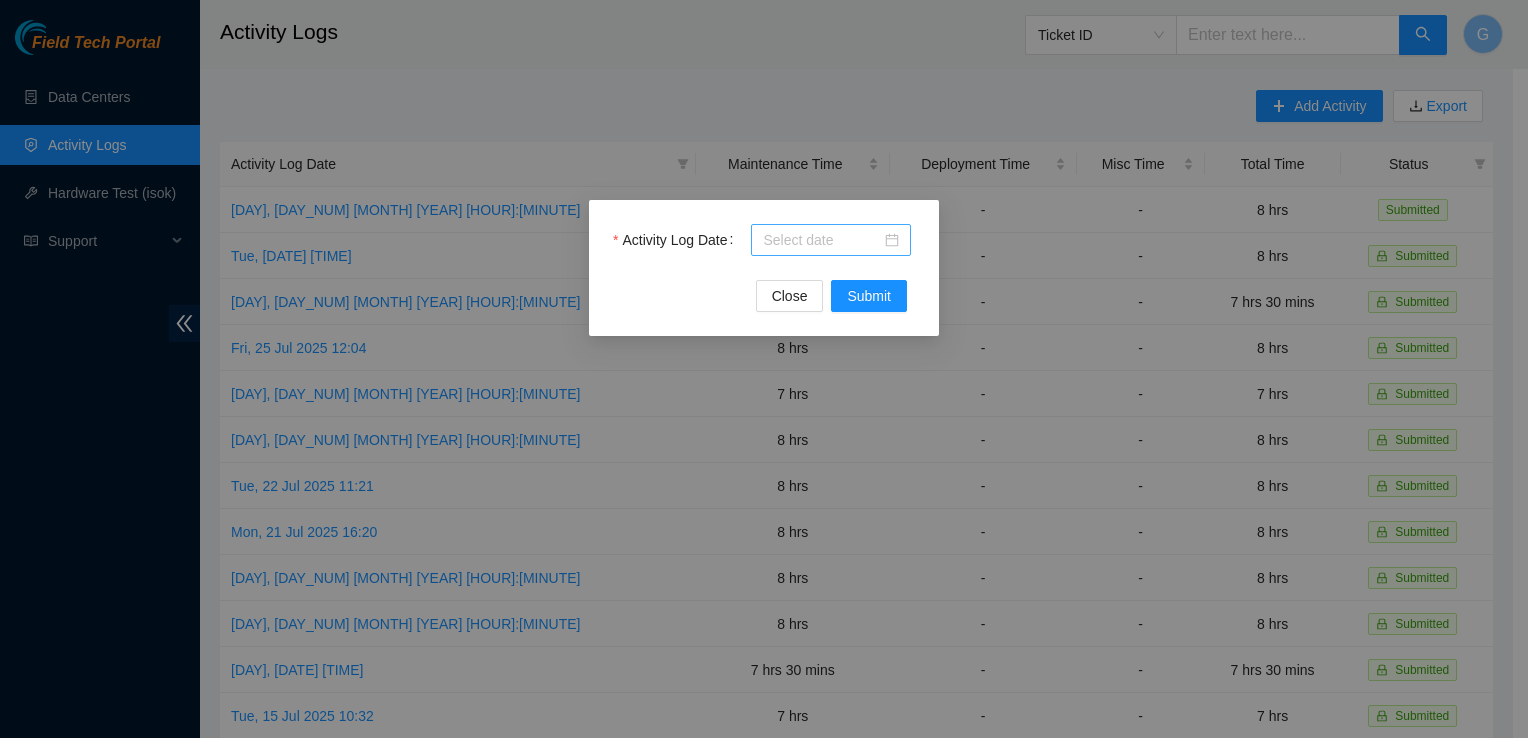 click on "Activity Log Date" at bounding box center [822, 240] 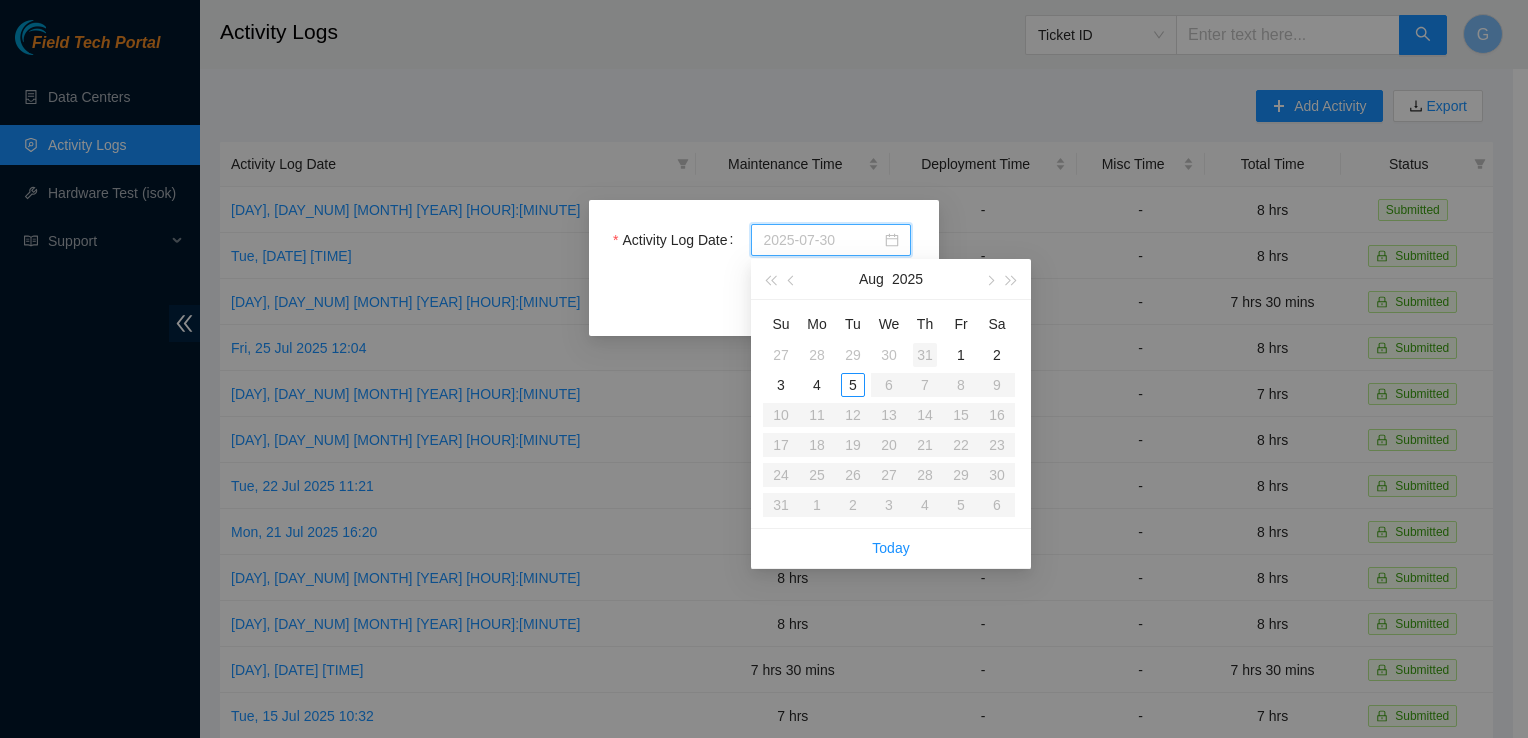 type on "2025-07-31" 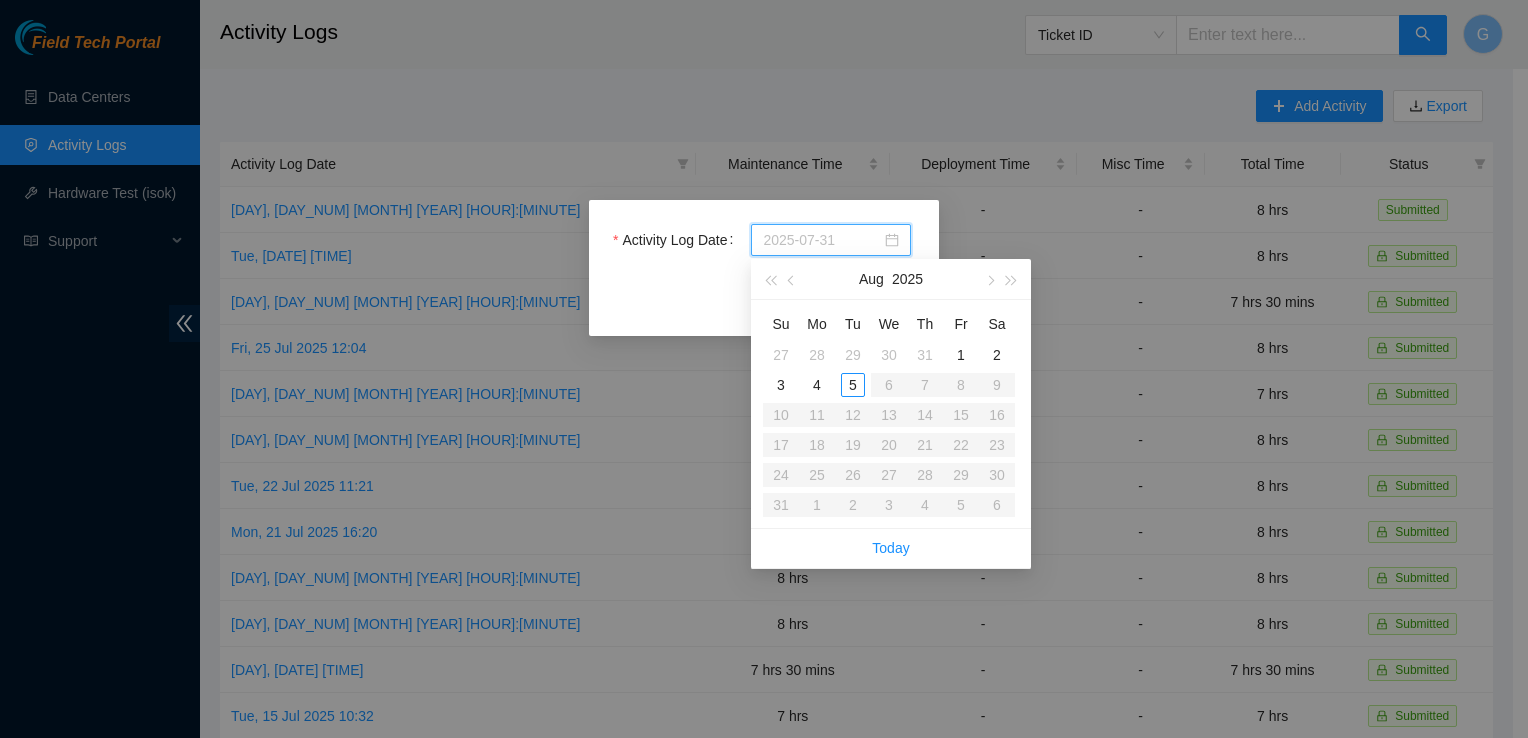click on "31" at bounding box center (925, 355) 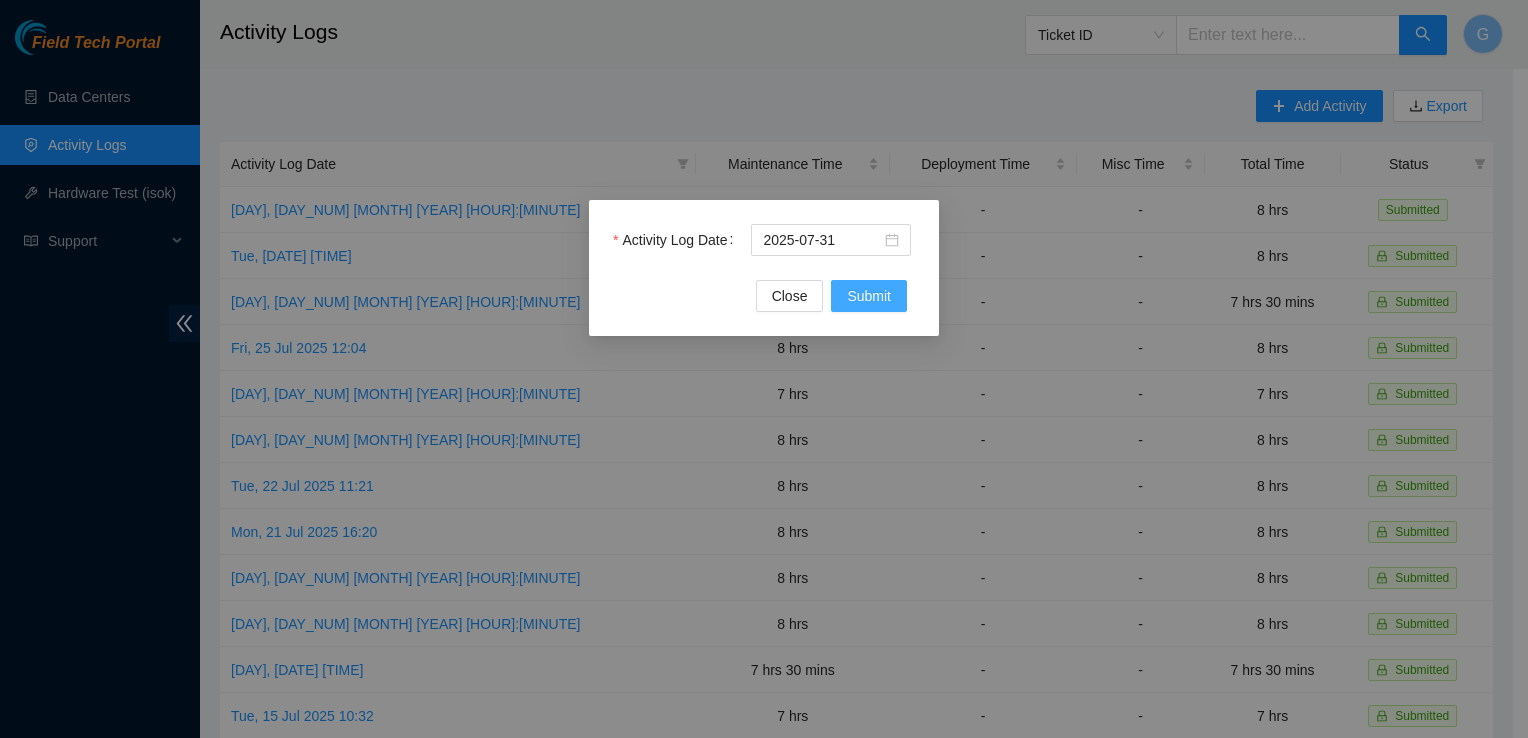 click on "Submit" at bounding box center [869, 296] 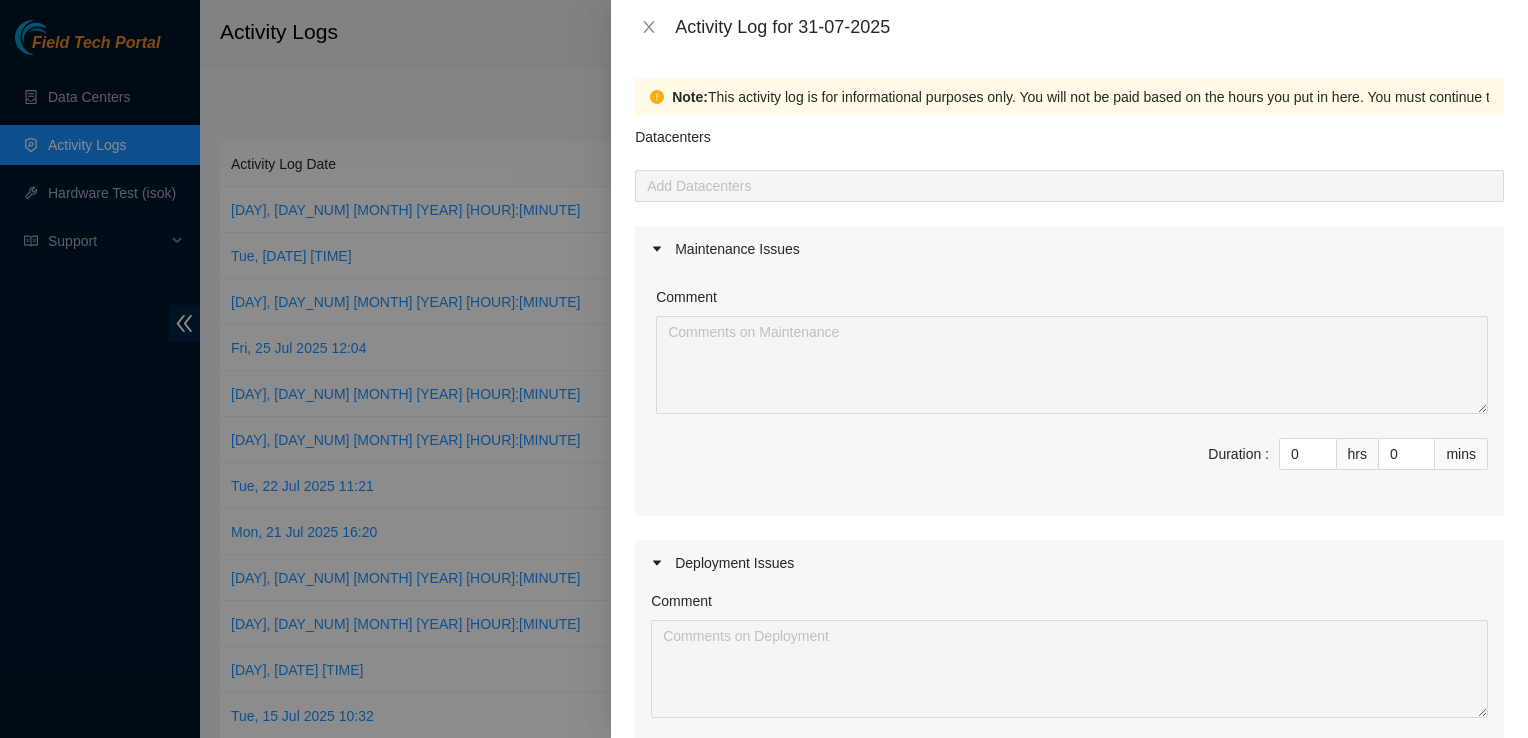 click at bounding box center (1069, 186) 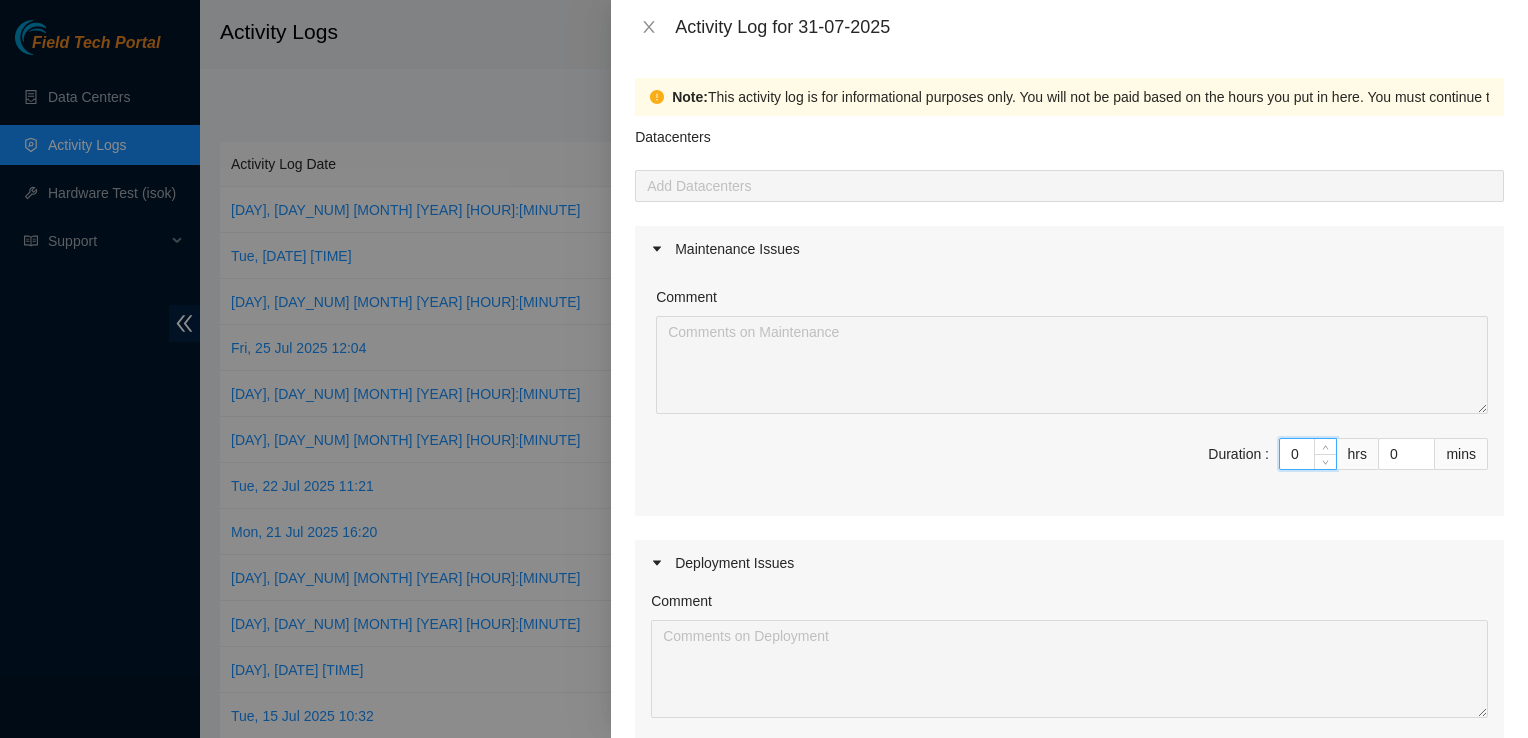 drag, startPoint x: 1295, startPoint y: 454, endPoint x: 1208, endPoint y: 447, distance: 87.28116 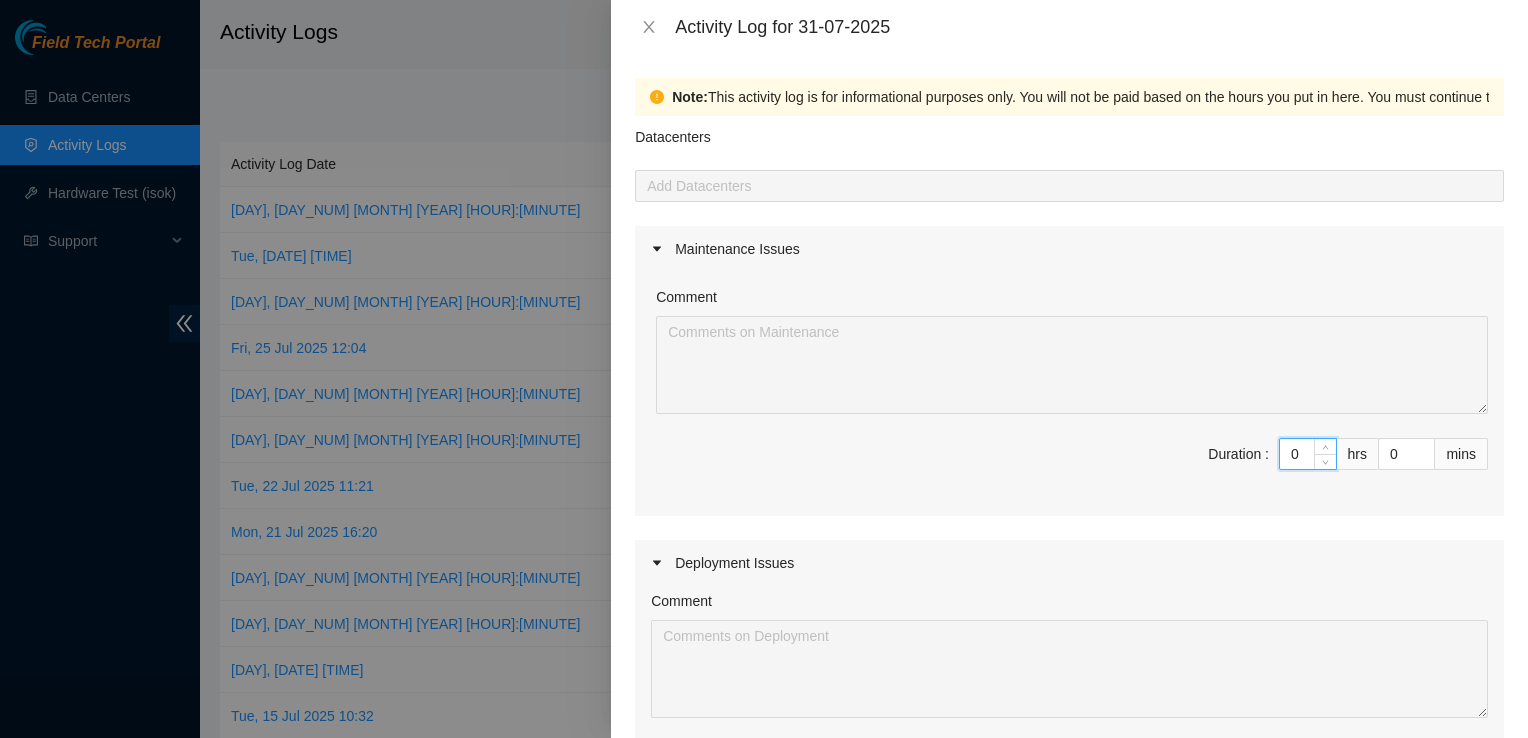 click on "Duration : 0 hrs 0 mins" at bounding box center [1069, 466] 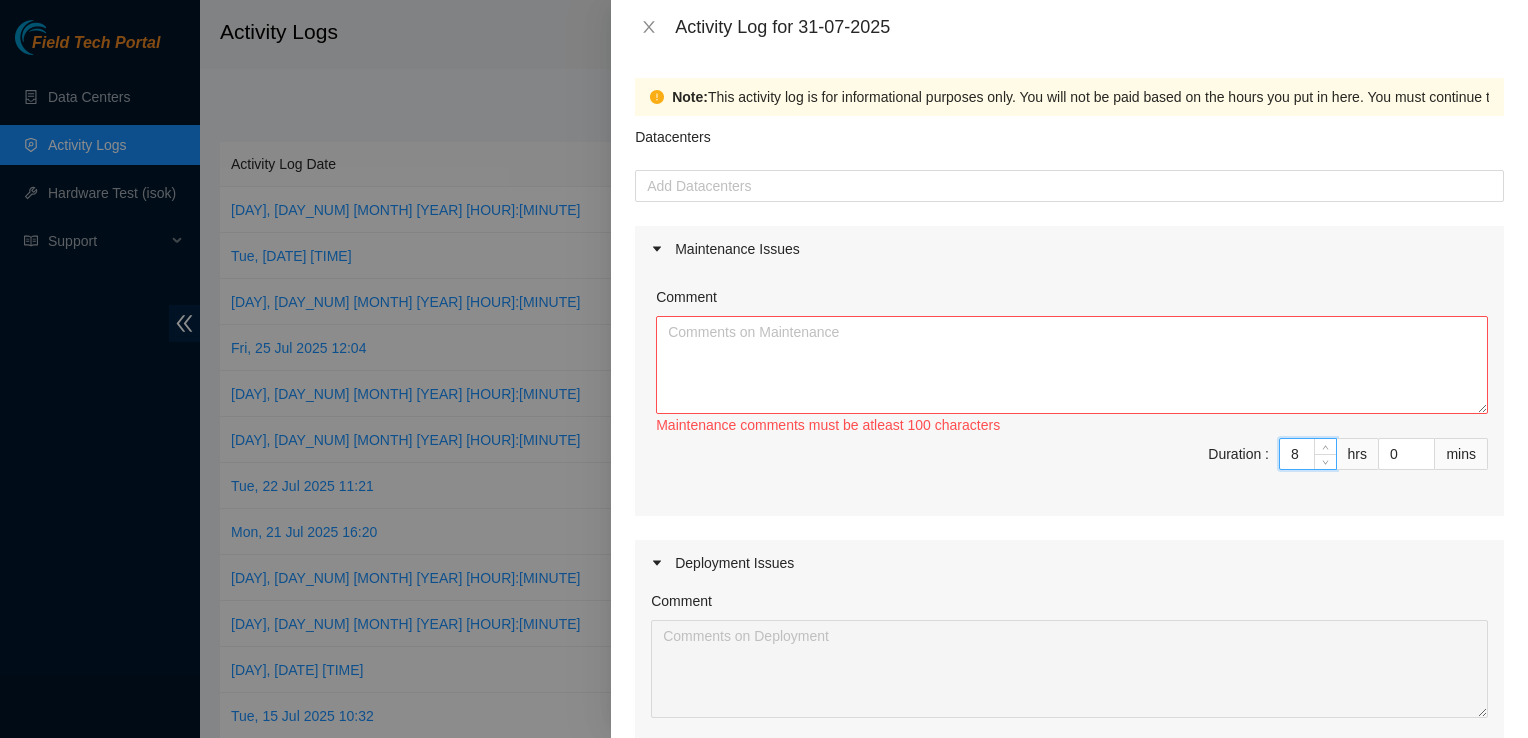 type on "8" 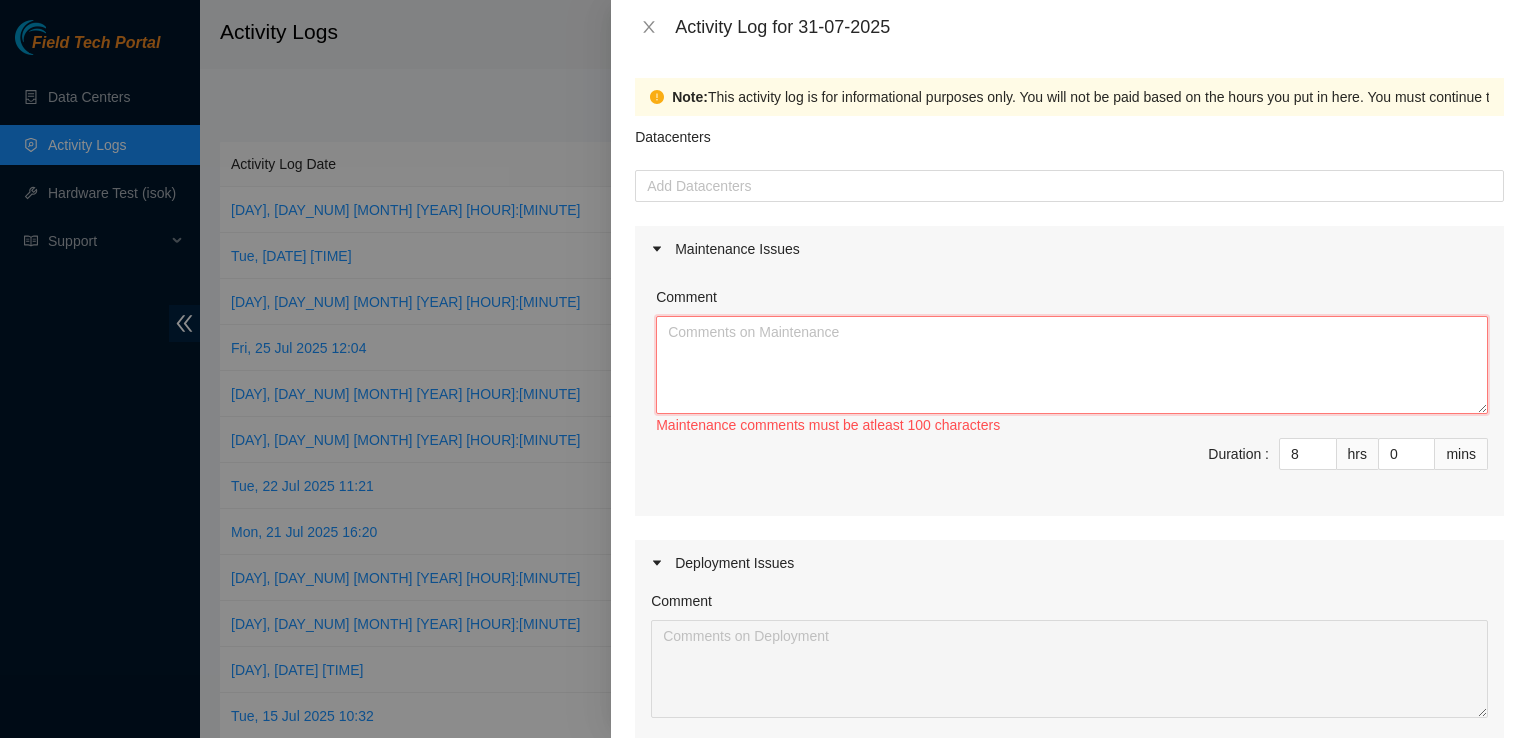 click on "Comment" at bounding box center [1072, 365] 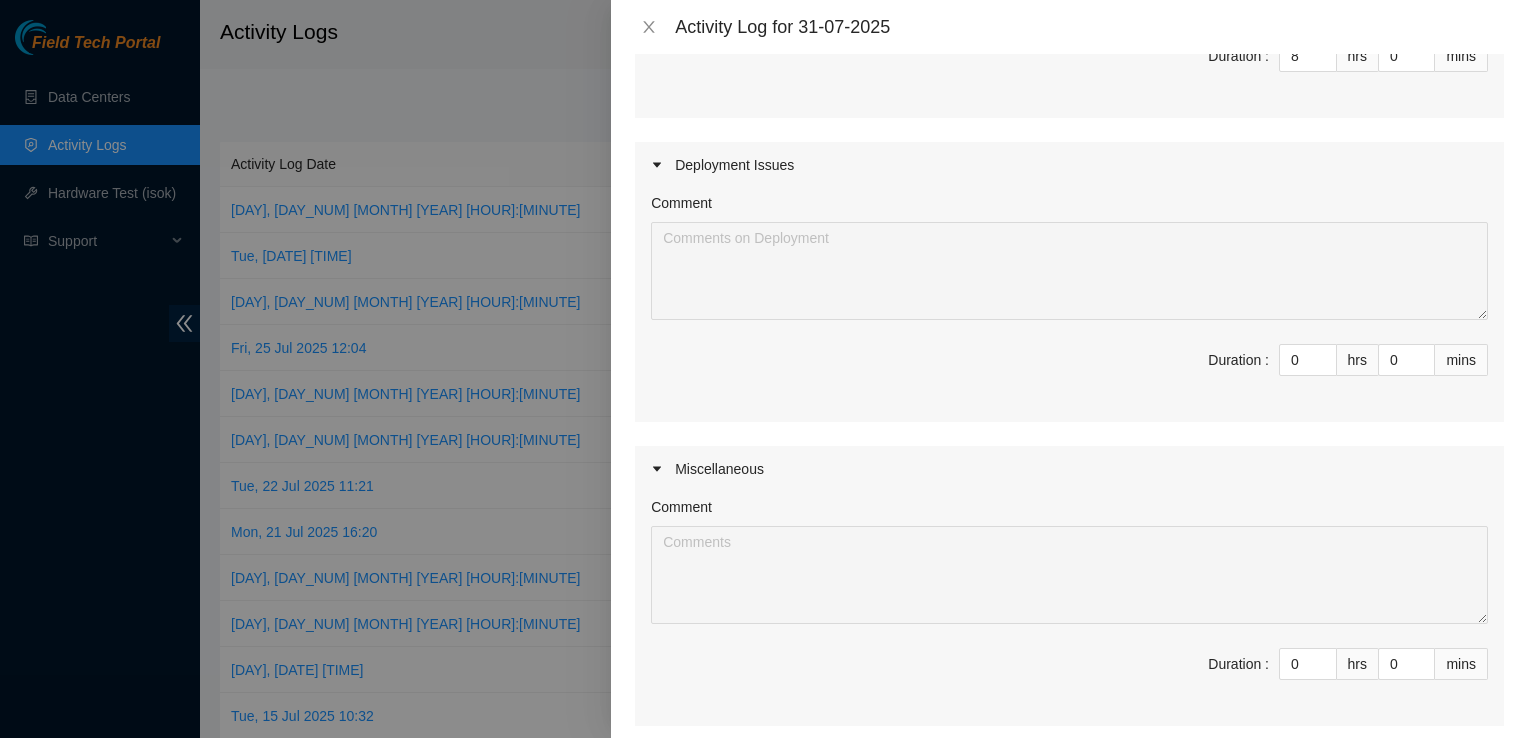 scroll, scrollTop: 600, scrollLeft: 0, axis: vertical 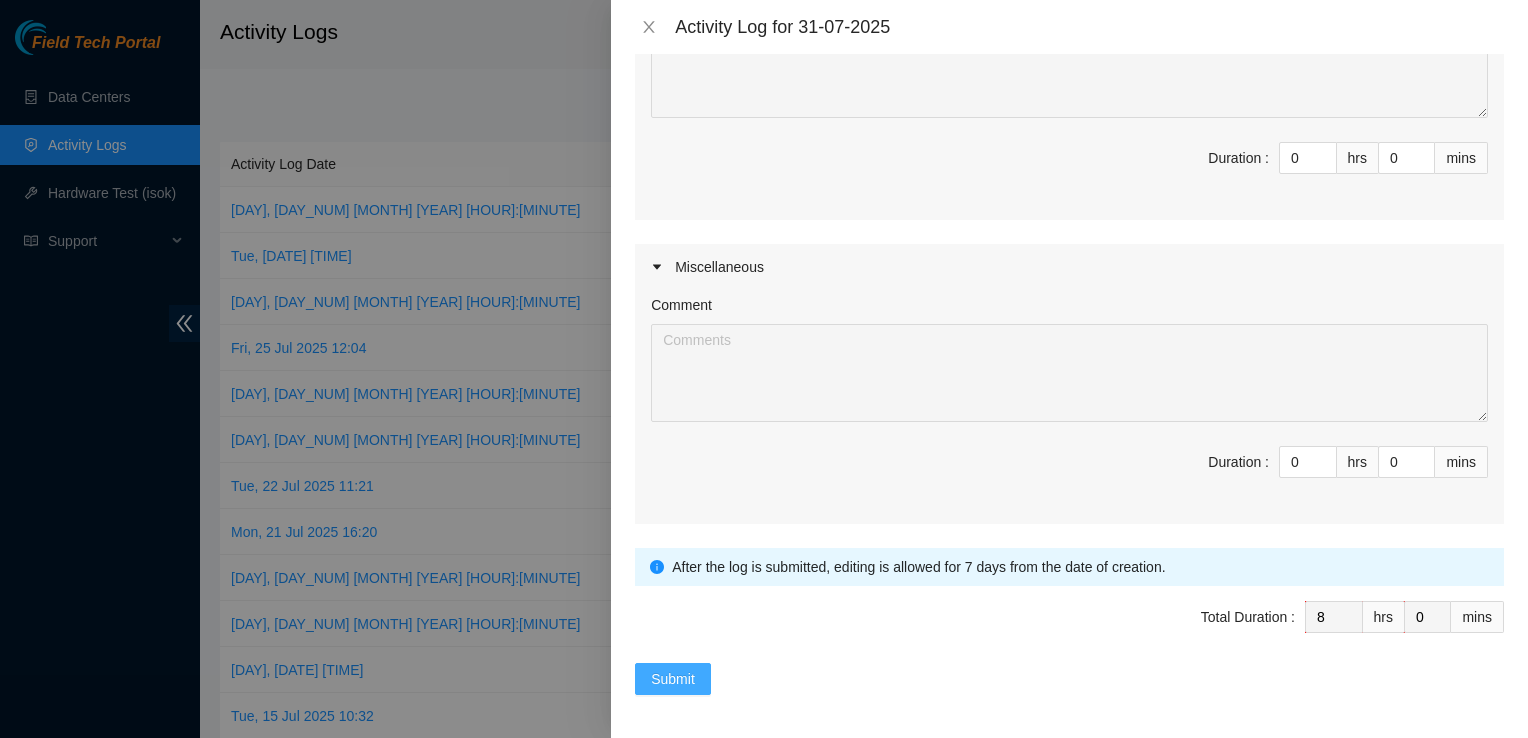 type on "Today i continued with the blanking panel installation. There were a few that needed replacing so I completed the I, j, and K aisles" 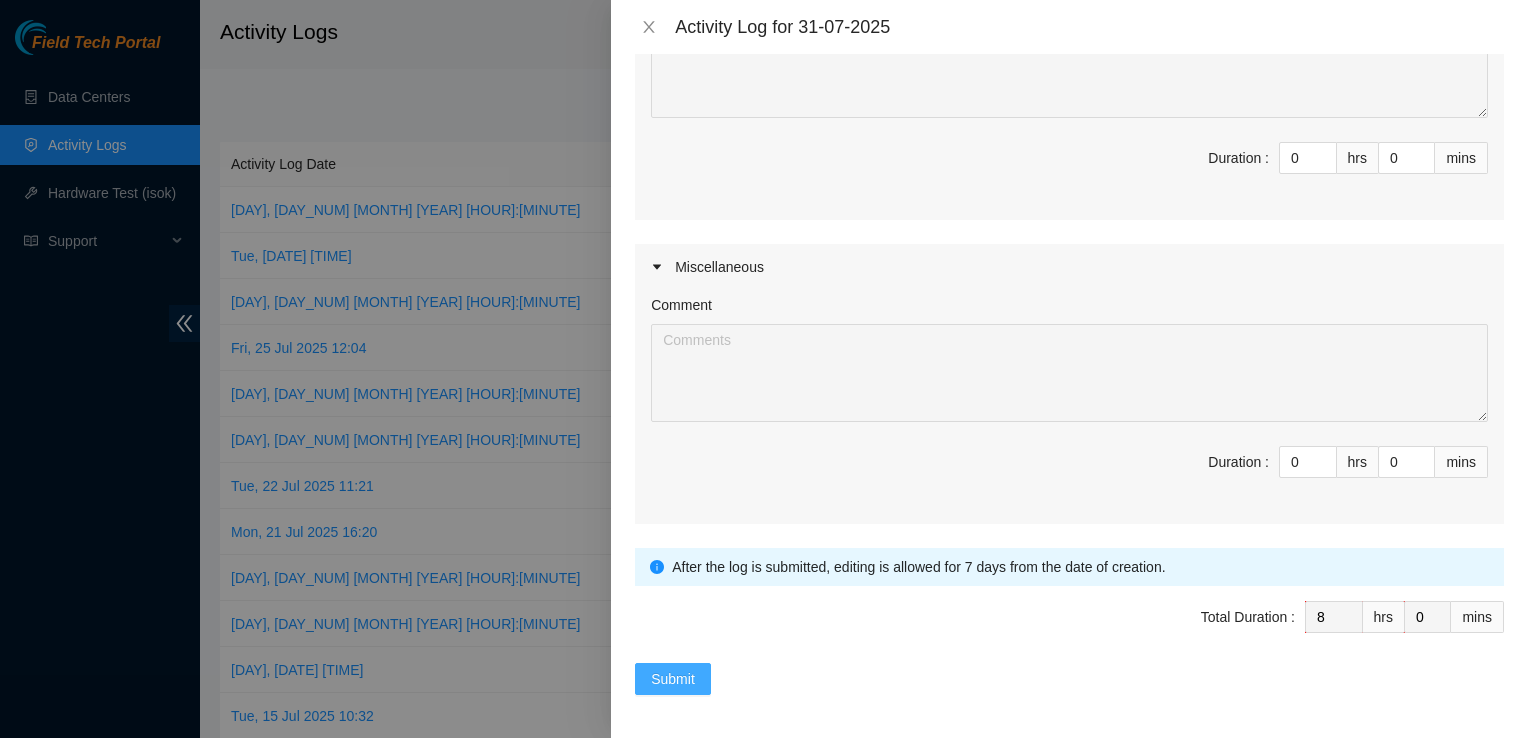 click on "Submit" at bounding box center (673, 679) 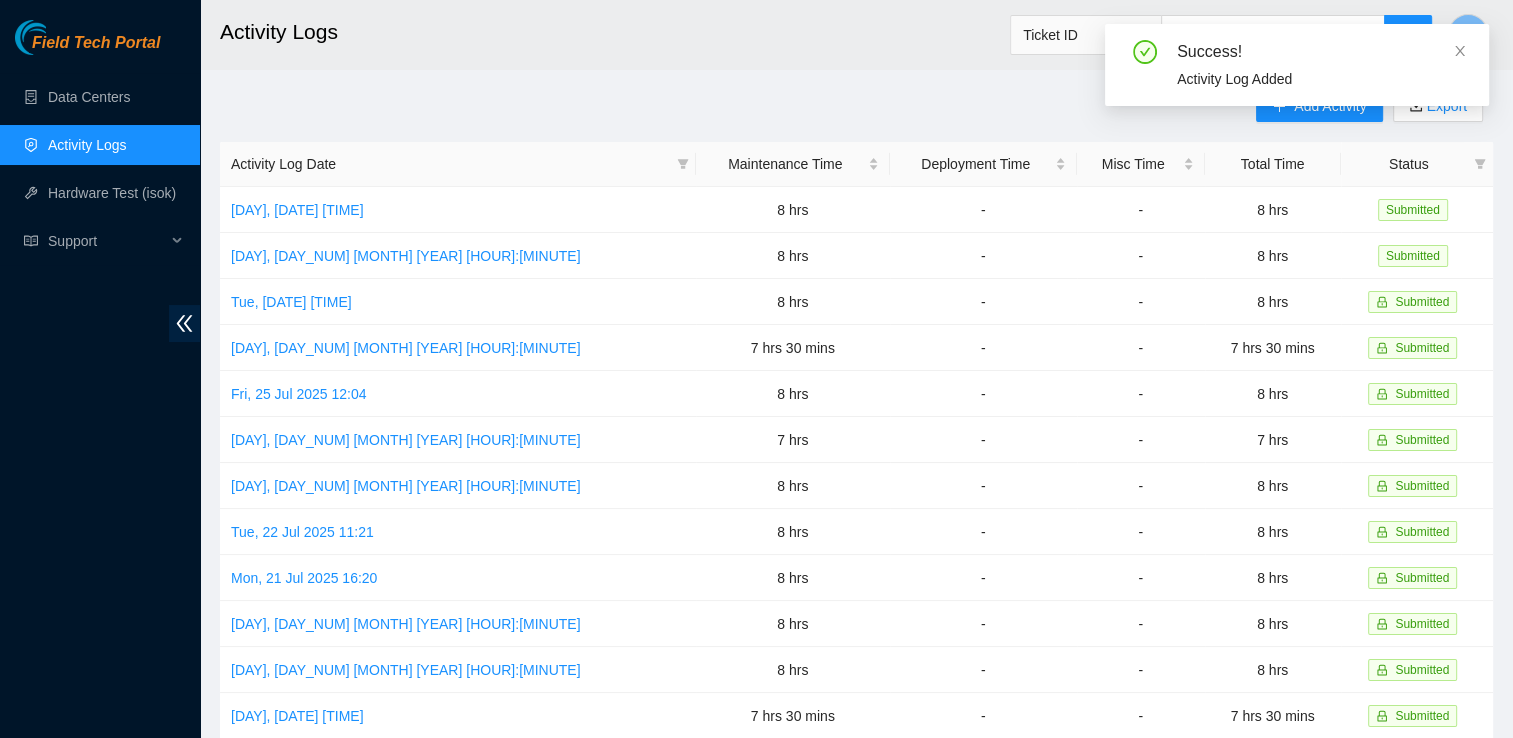 click on "Success! Activity Log Added" at bounding box center [1297, 73] 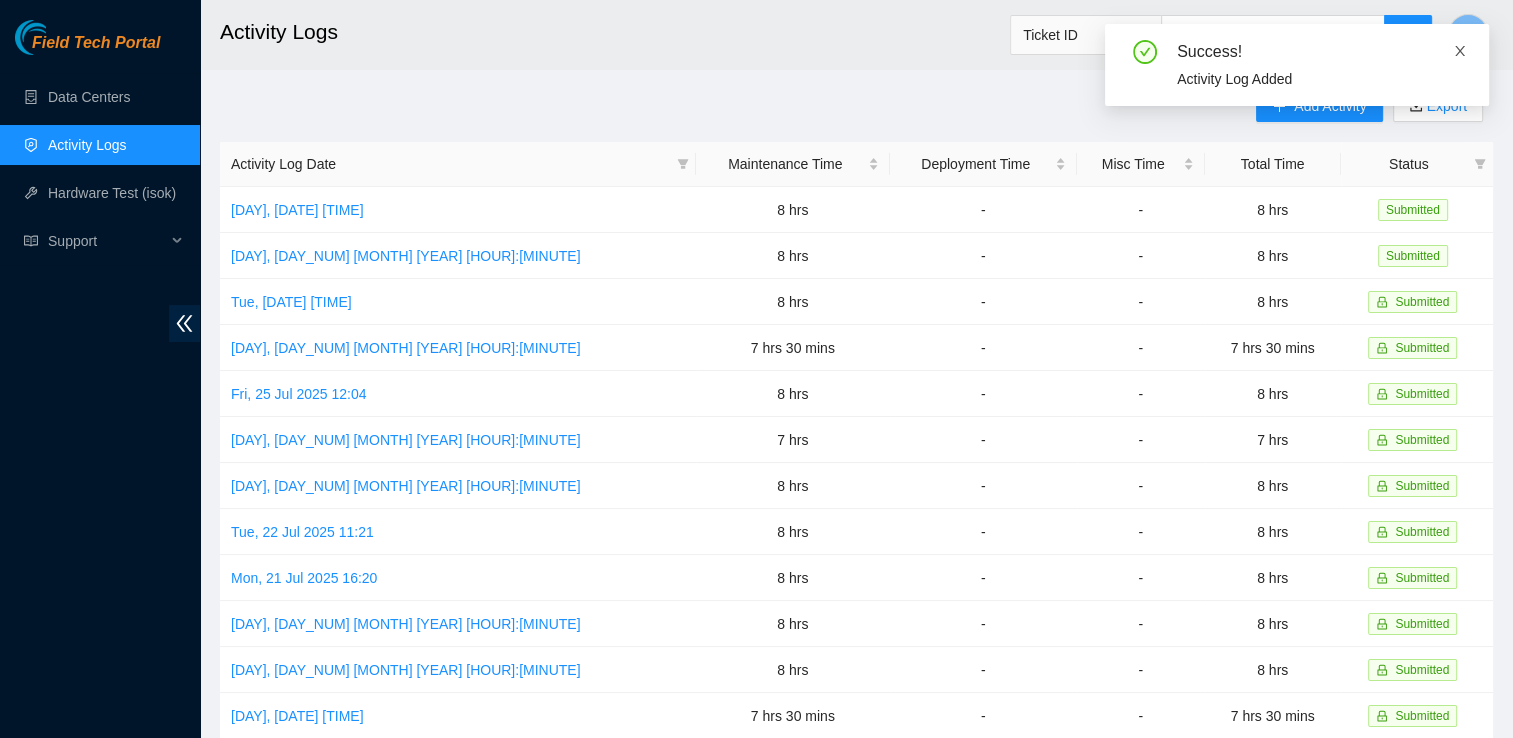 click 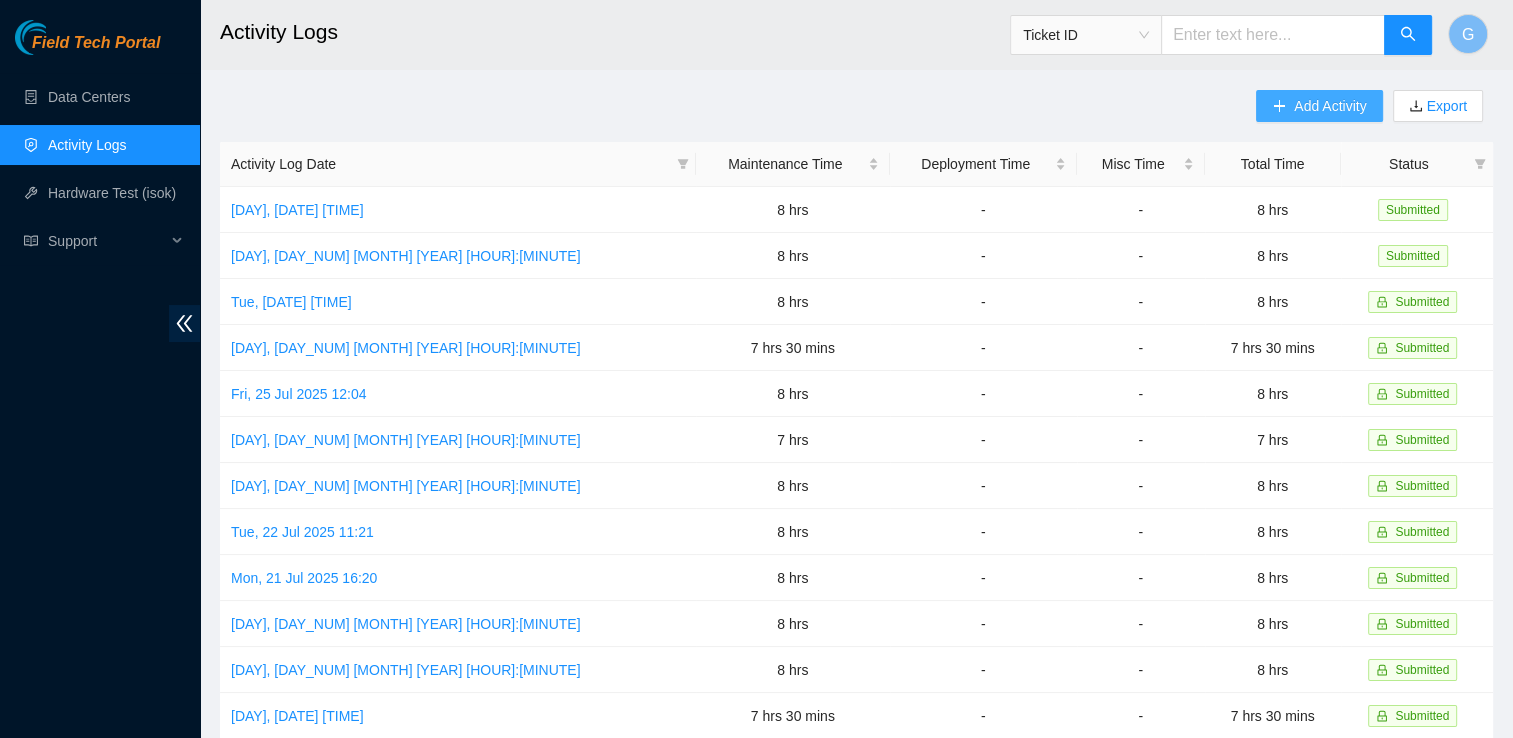 click on "Add Activity" at bounding box center (1330, 106) 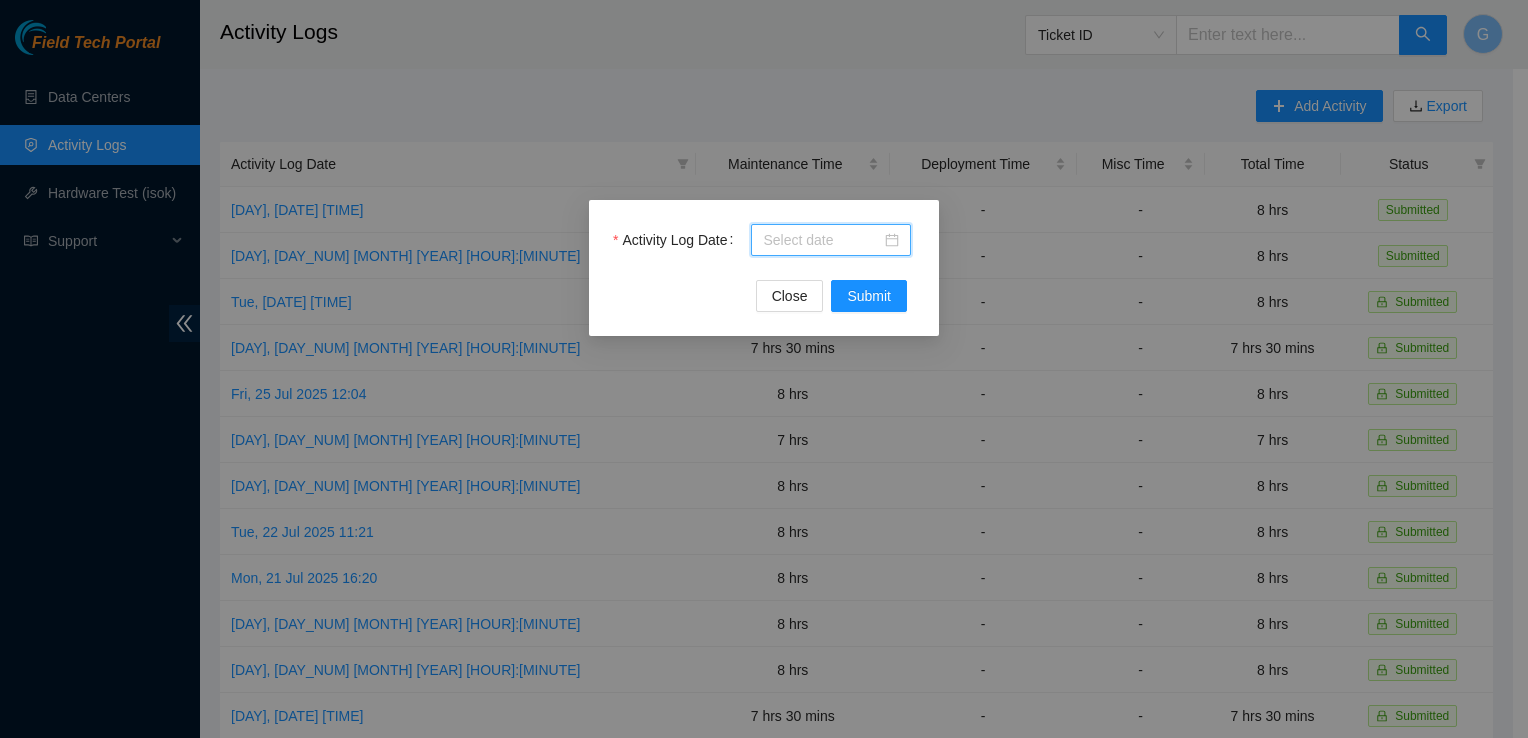 click on "Activity Log Date" at bounding box center [822, 240] 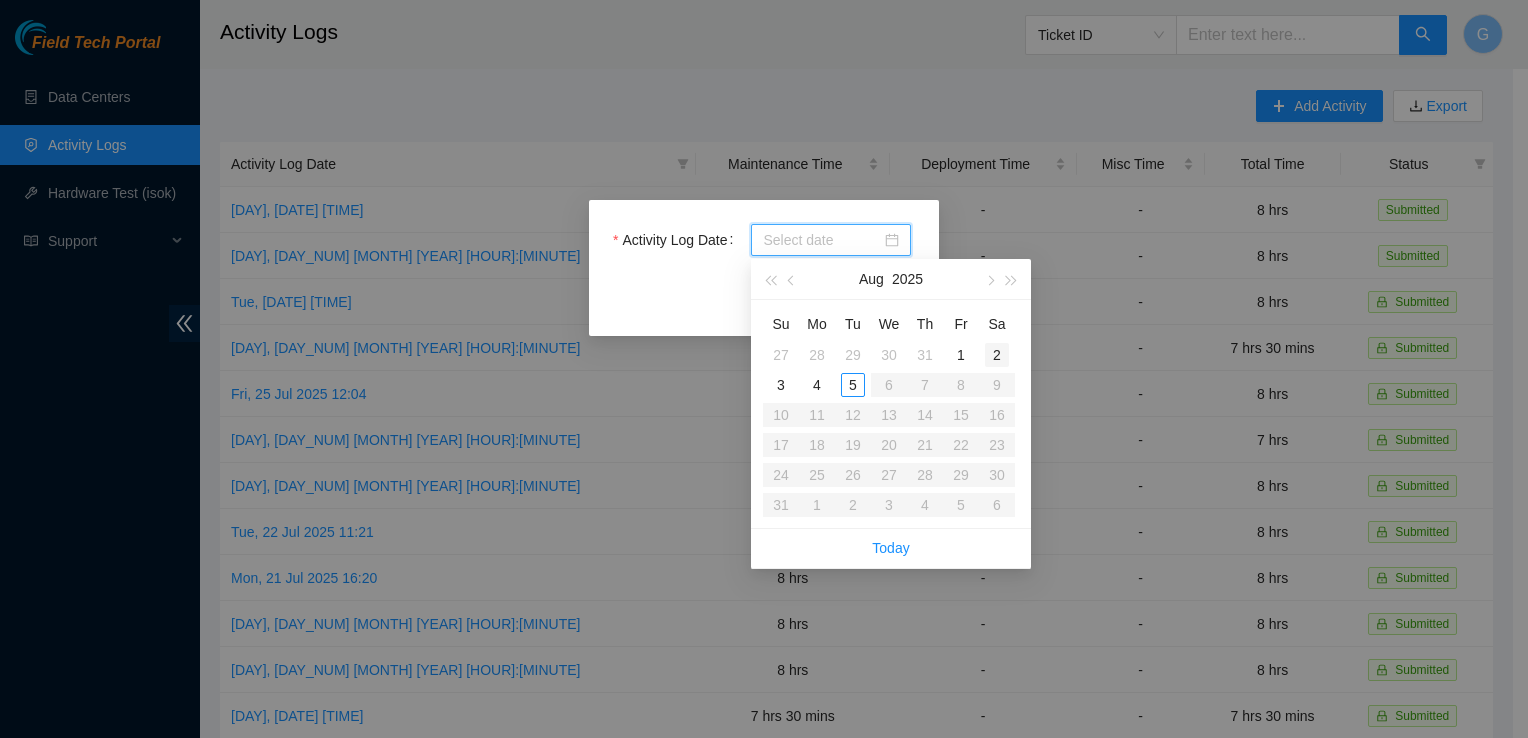 type on "2025-08-02" 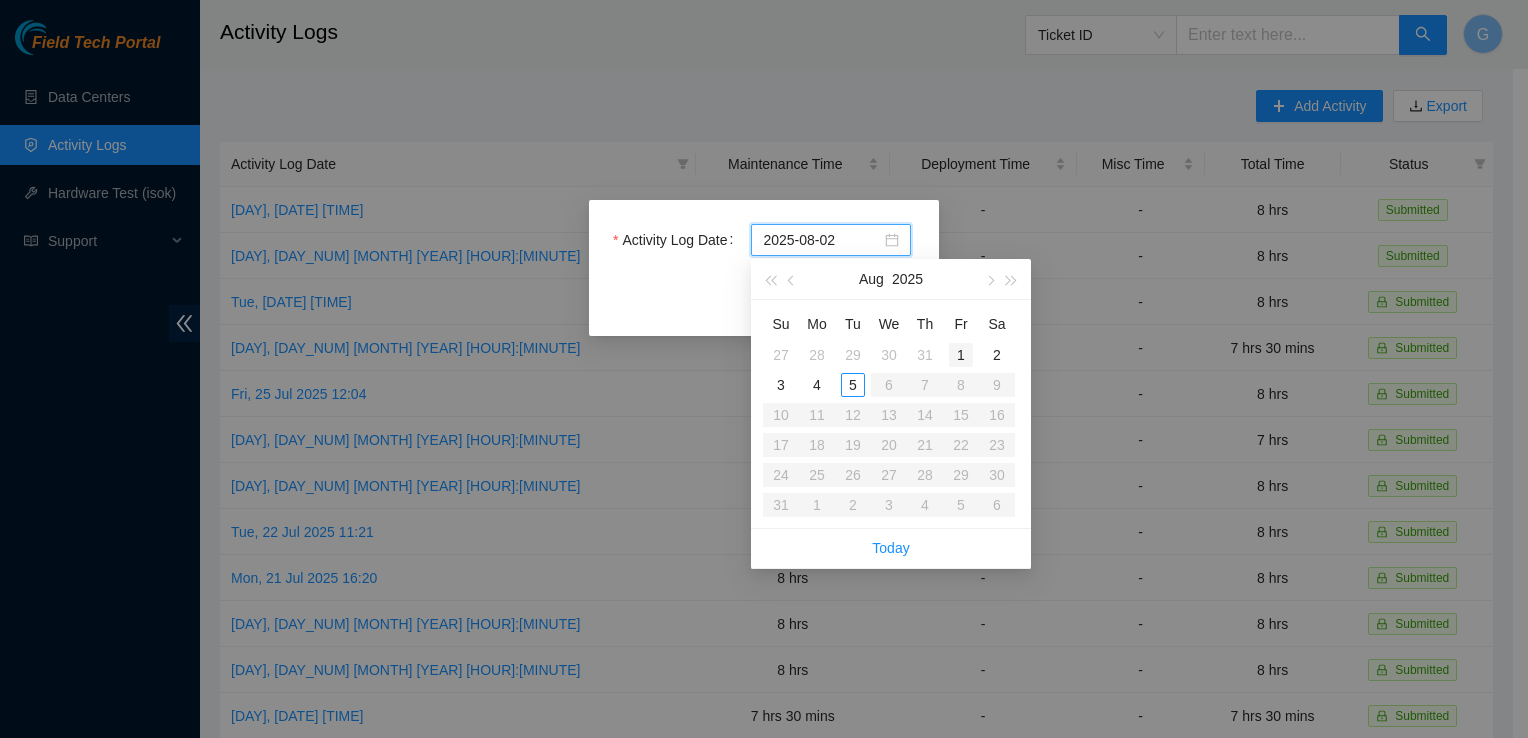 type on "2025-08-01" 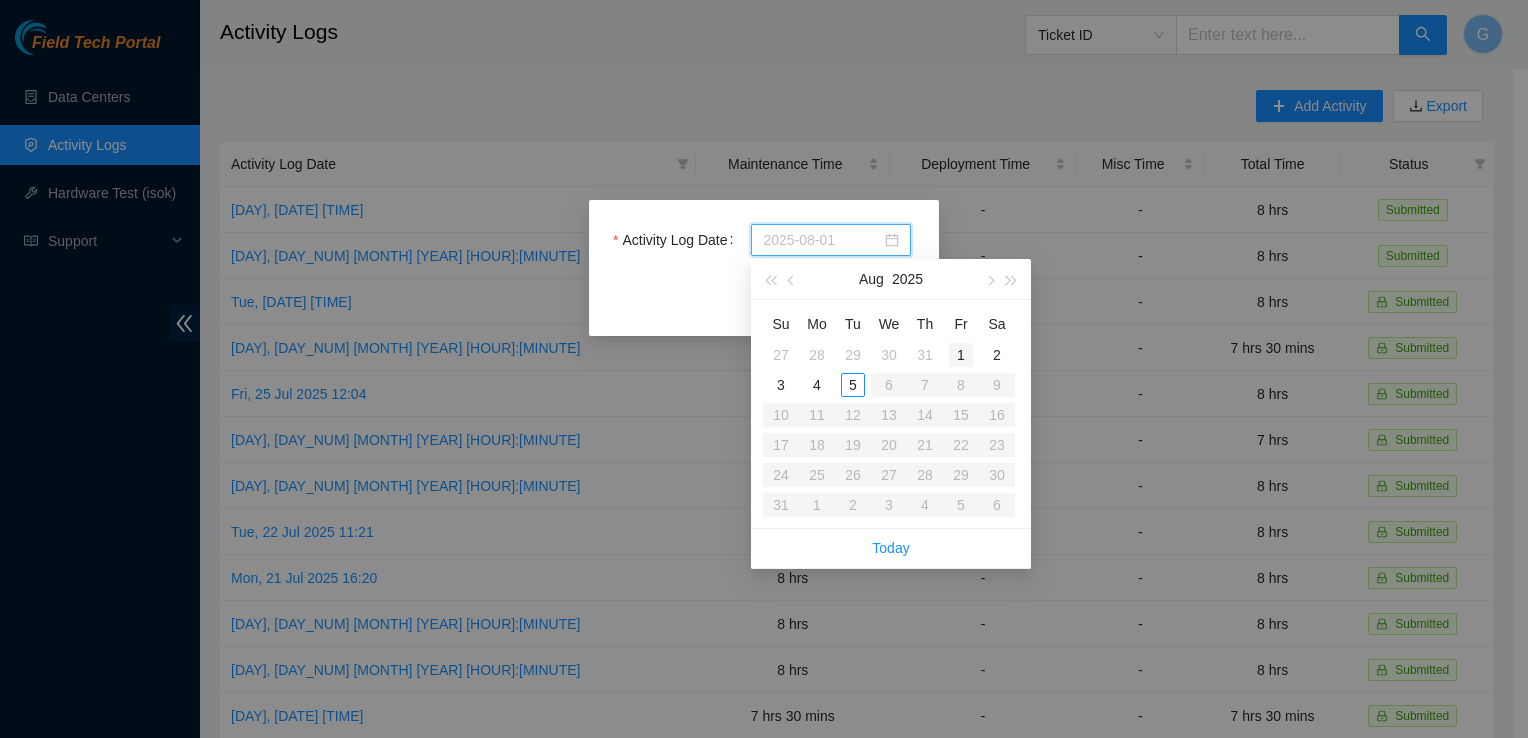 click on "1" at bounding box center [961, 355] 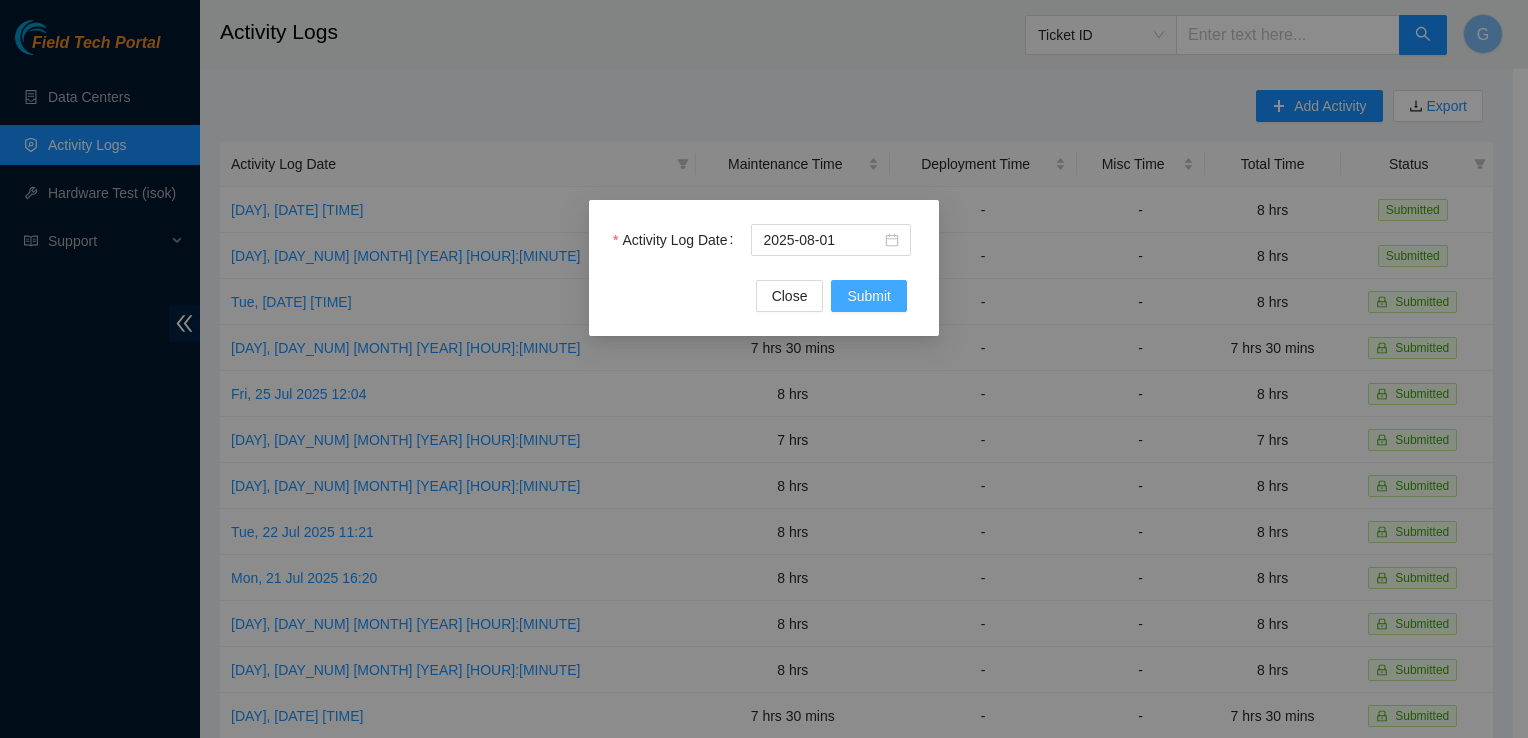 click on "Submit" at bounding box center (869, 296) 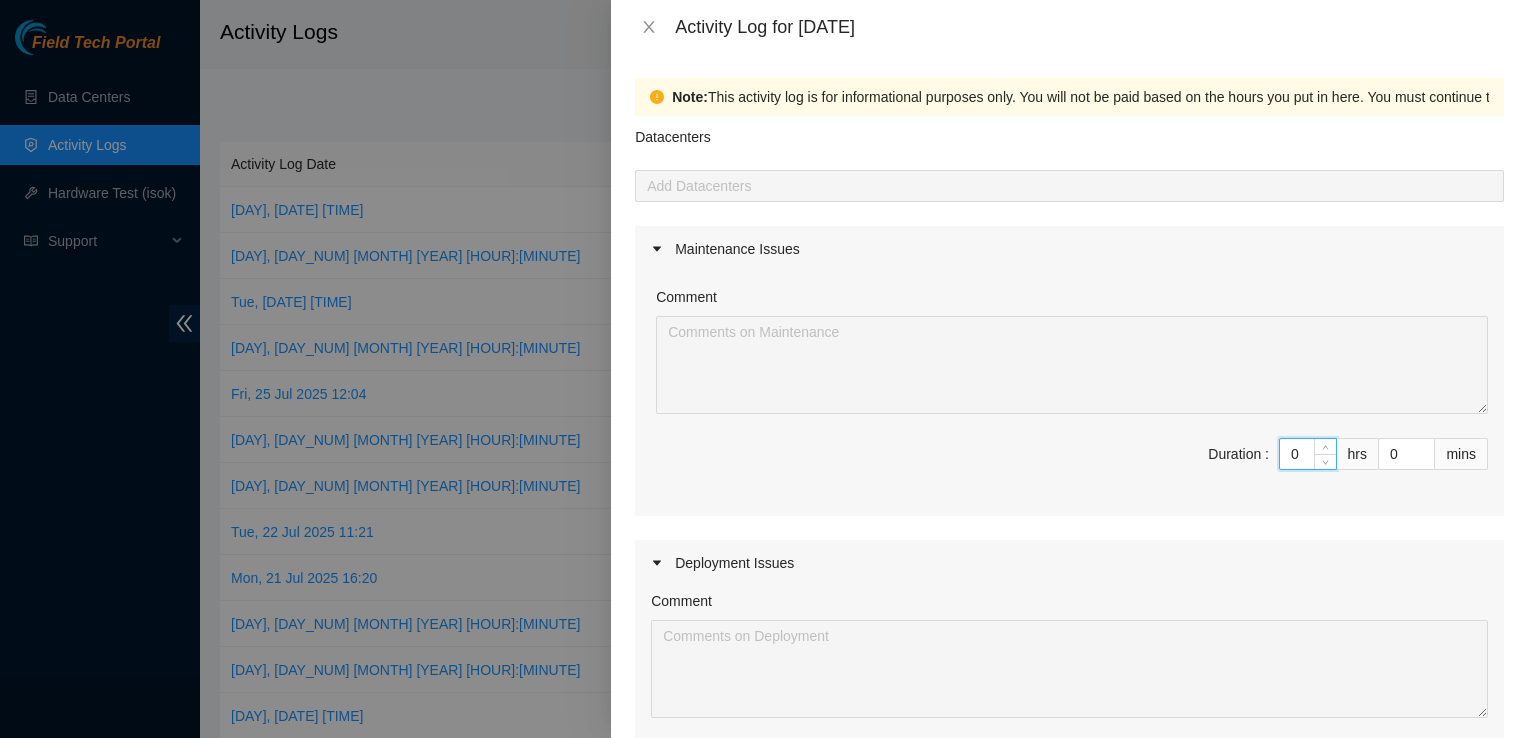 drag, startPoint x: 1284, startPoint y: 458, endPoint x: 1253, endPoint y: 466, distance: 32.01562 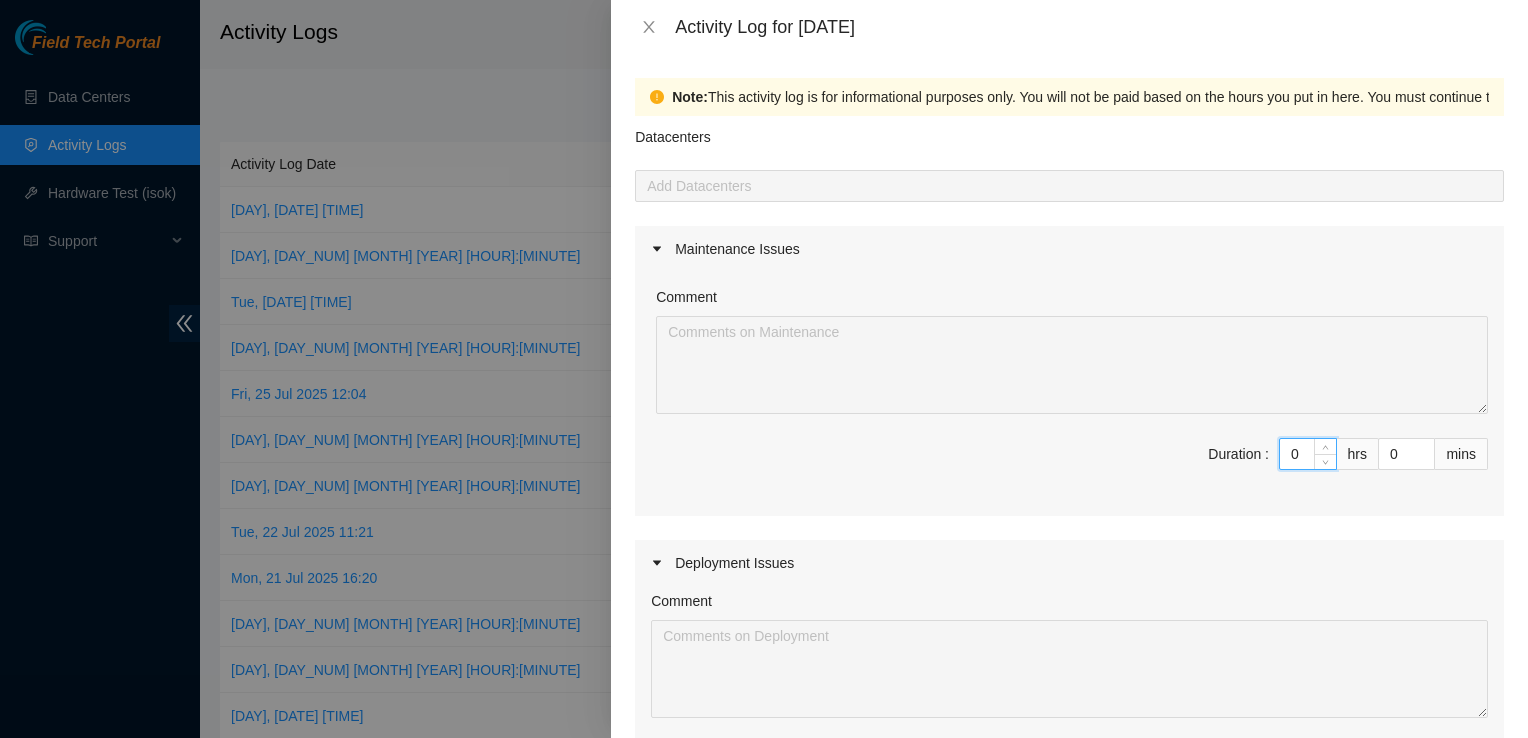 click on "Duration : 0 hrs 0 mins" at bounding box center [1069, 466] 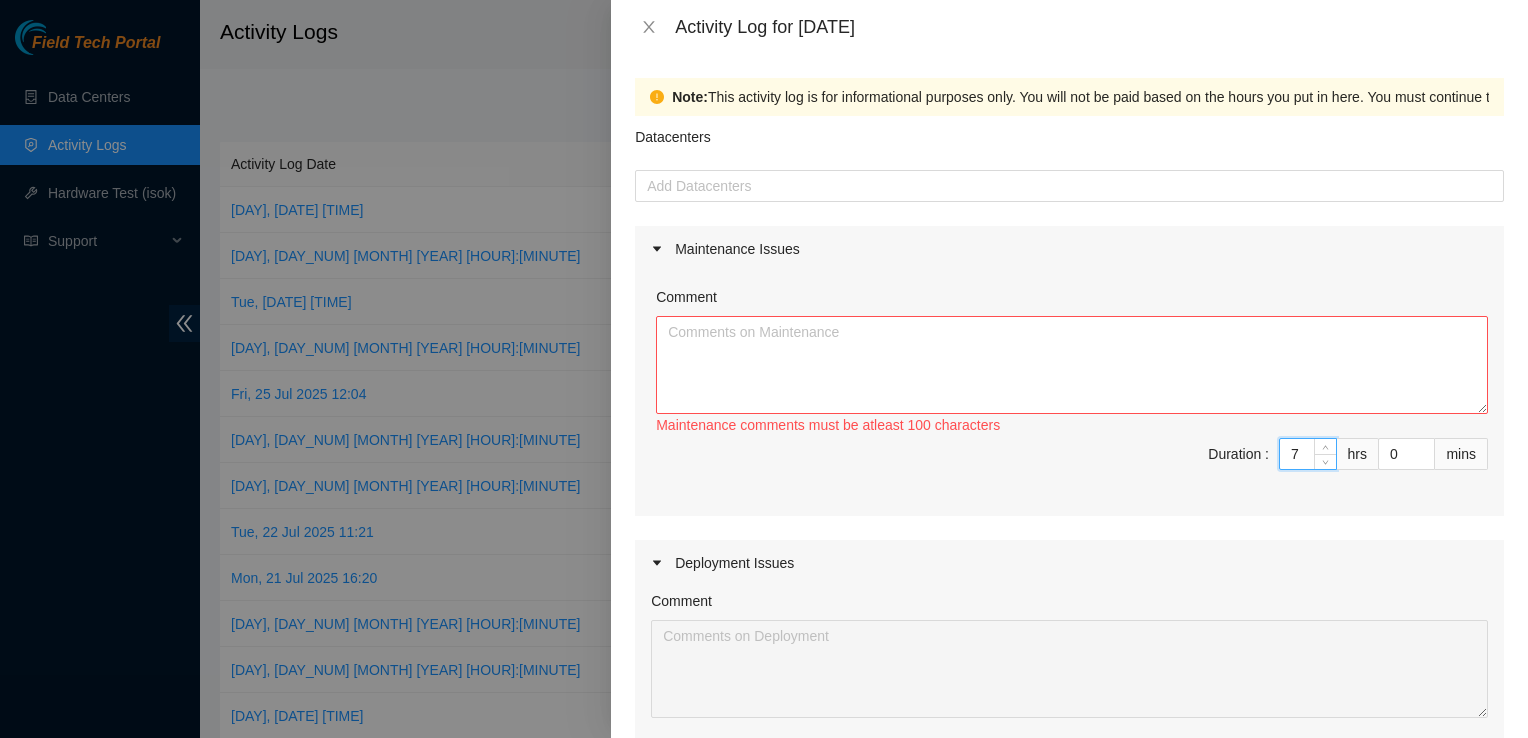type on "7" 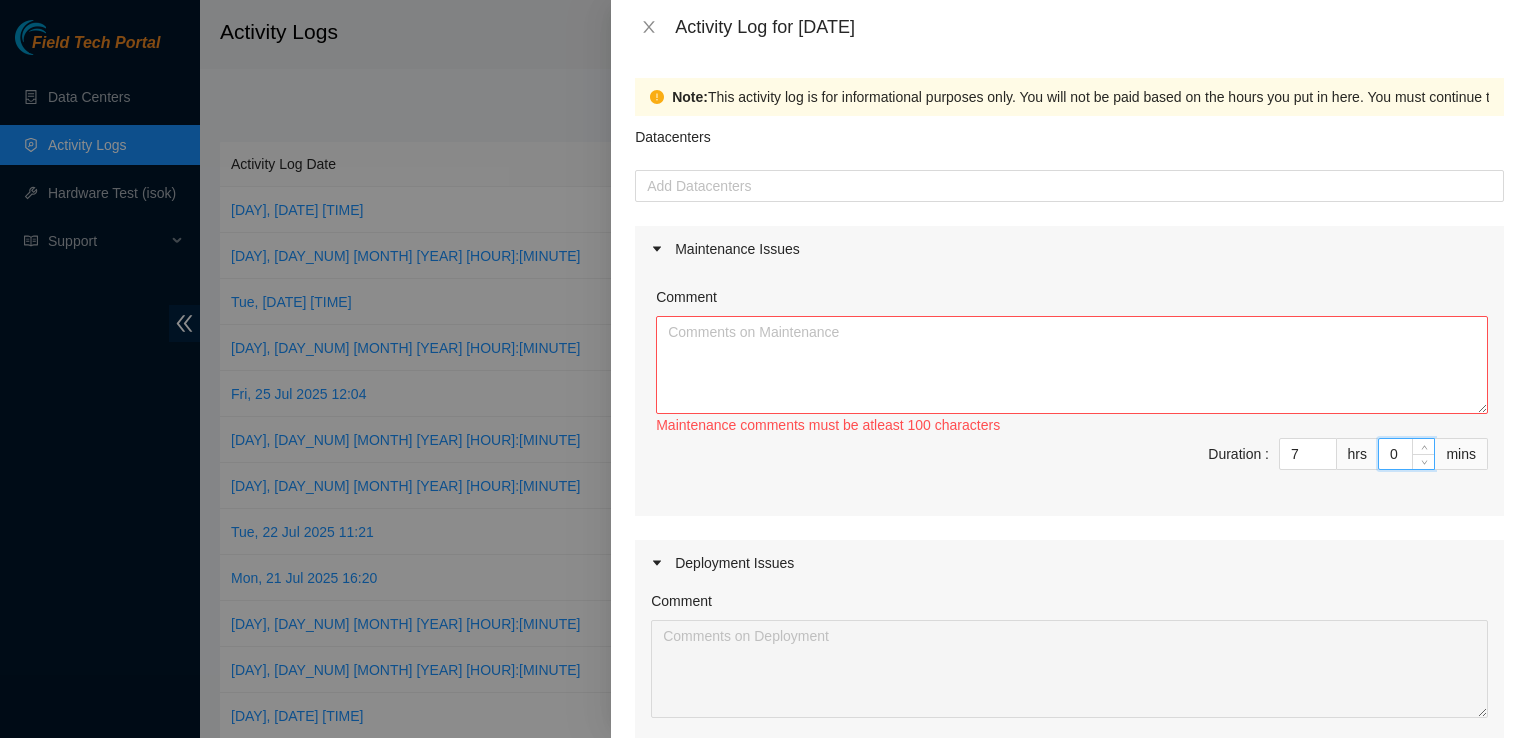 click on "Duration : [DURATION]" at bounding box center (1069, 466) 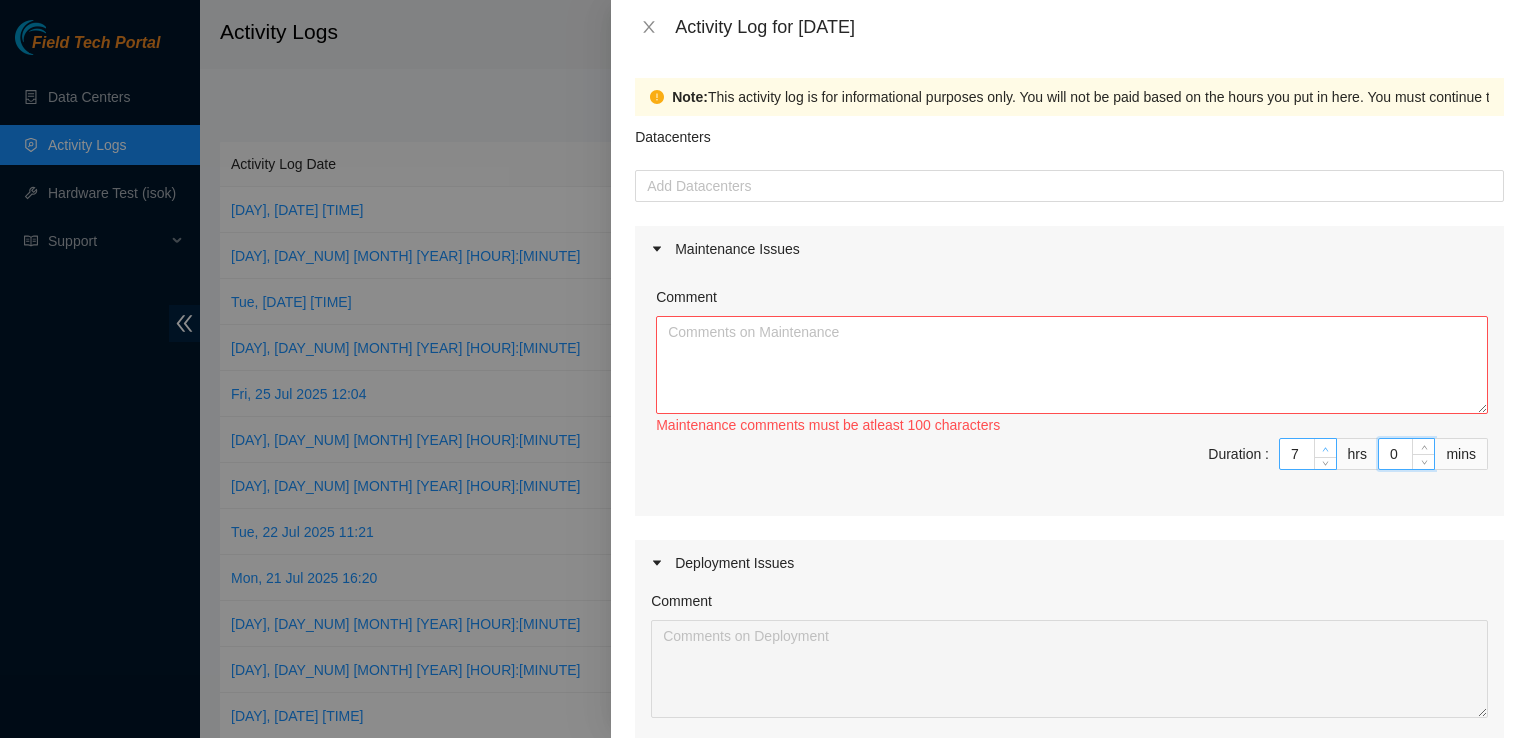 drag, startPoint x: 1392, startPoint y: 455, endPoint x: 1304, endPoint y: 453, distance: 88.02273 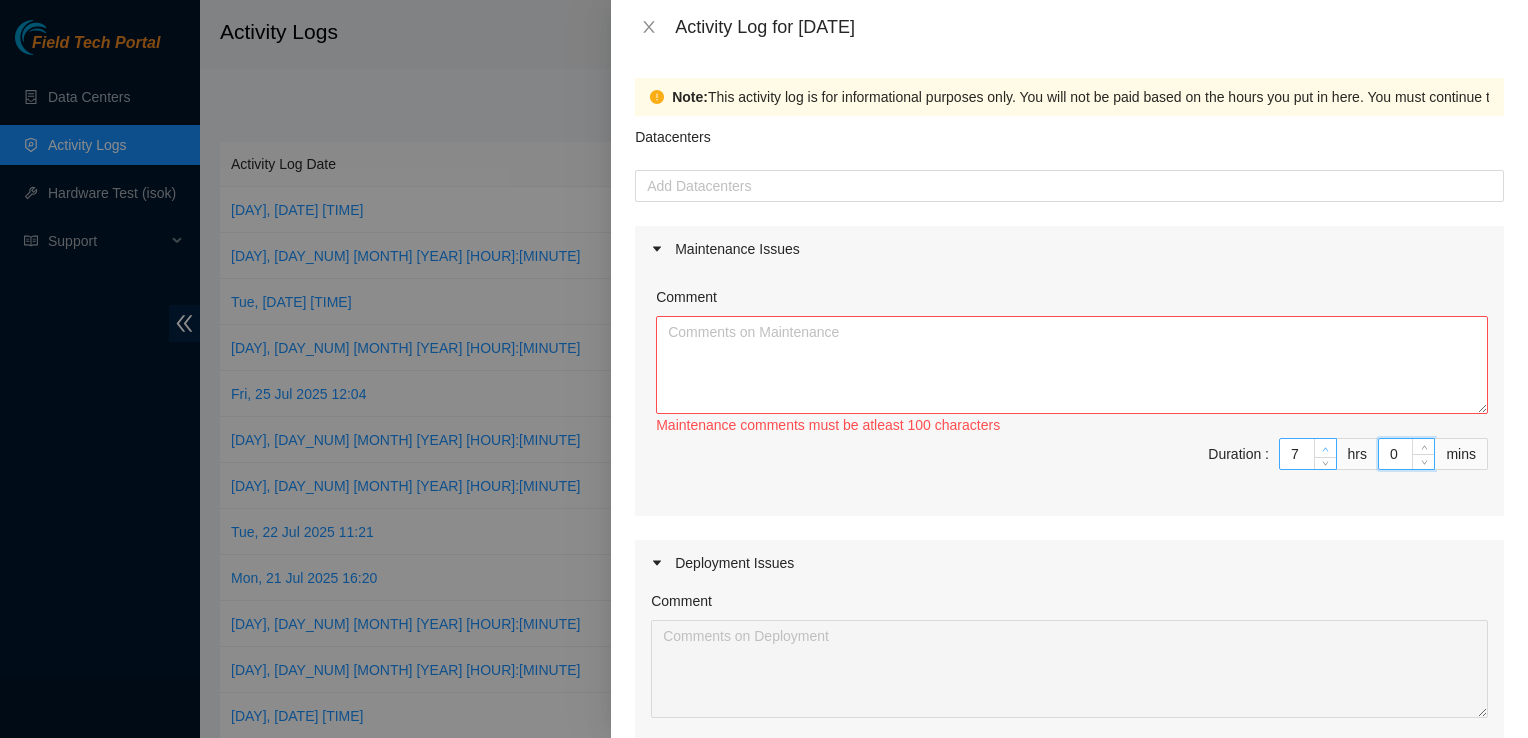 click on "Duration : [DURATION]" at bounding box center (1069, 466) 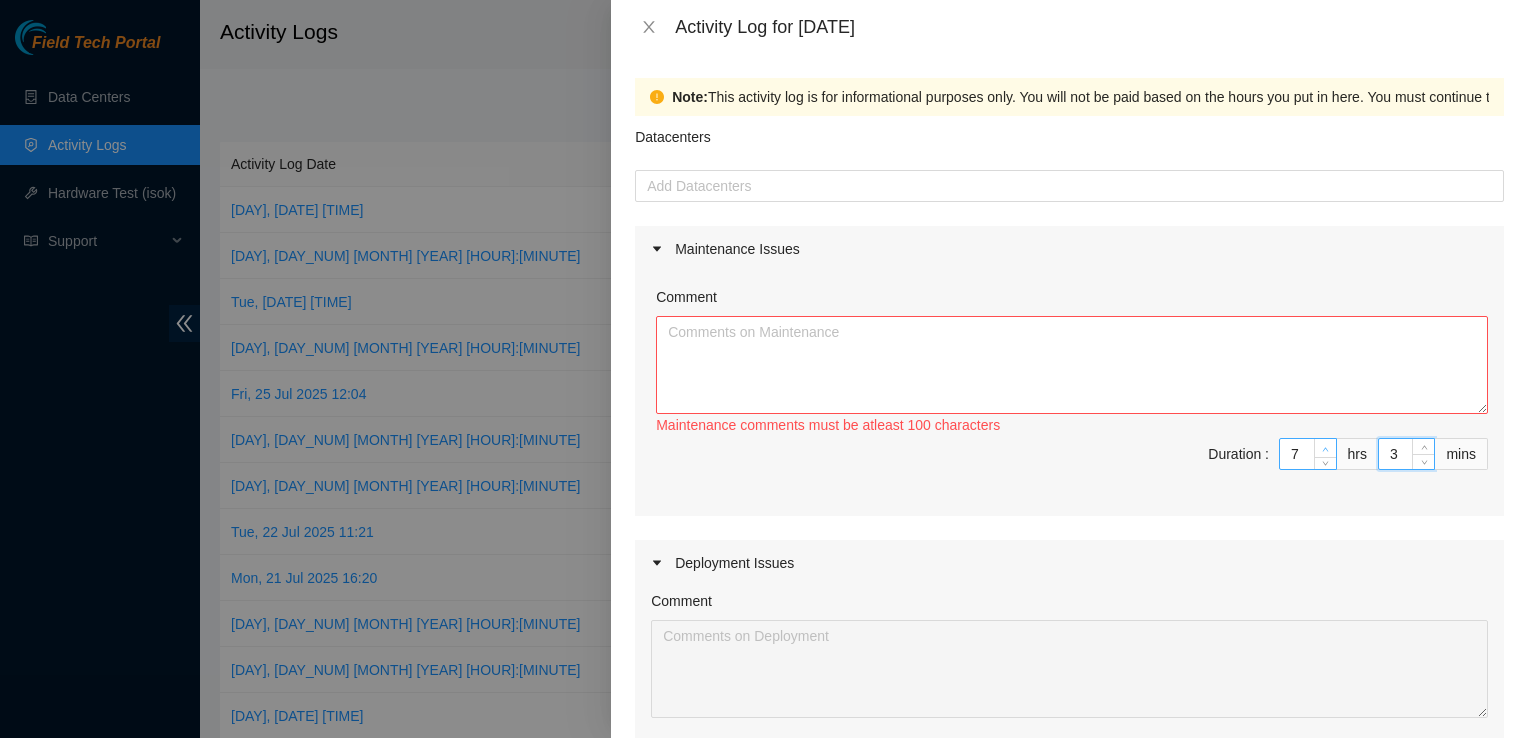 type on "30" 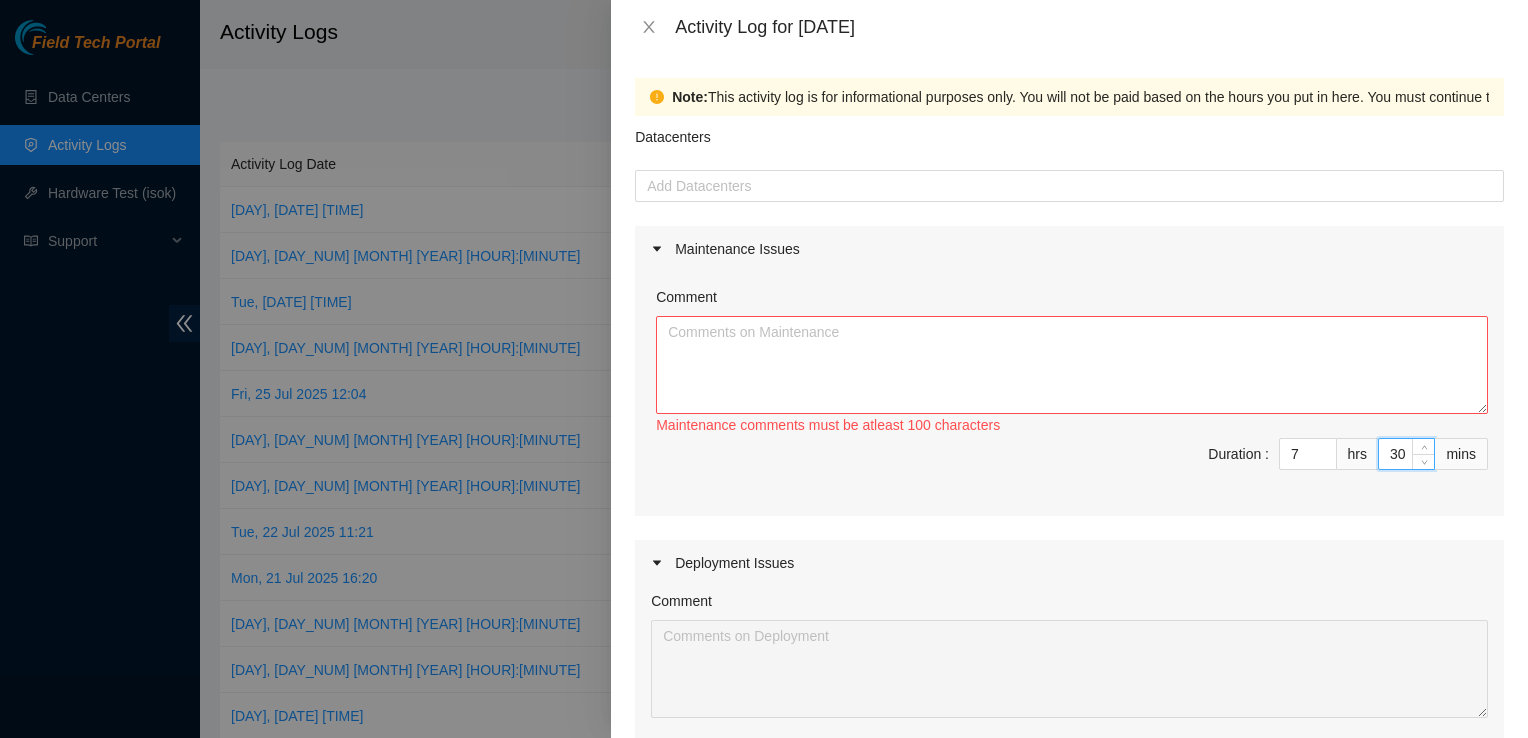 type on "30" 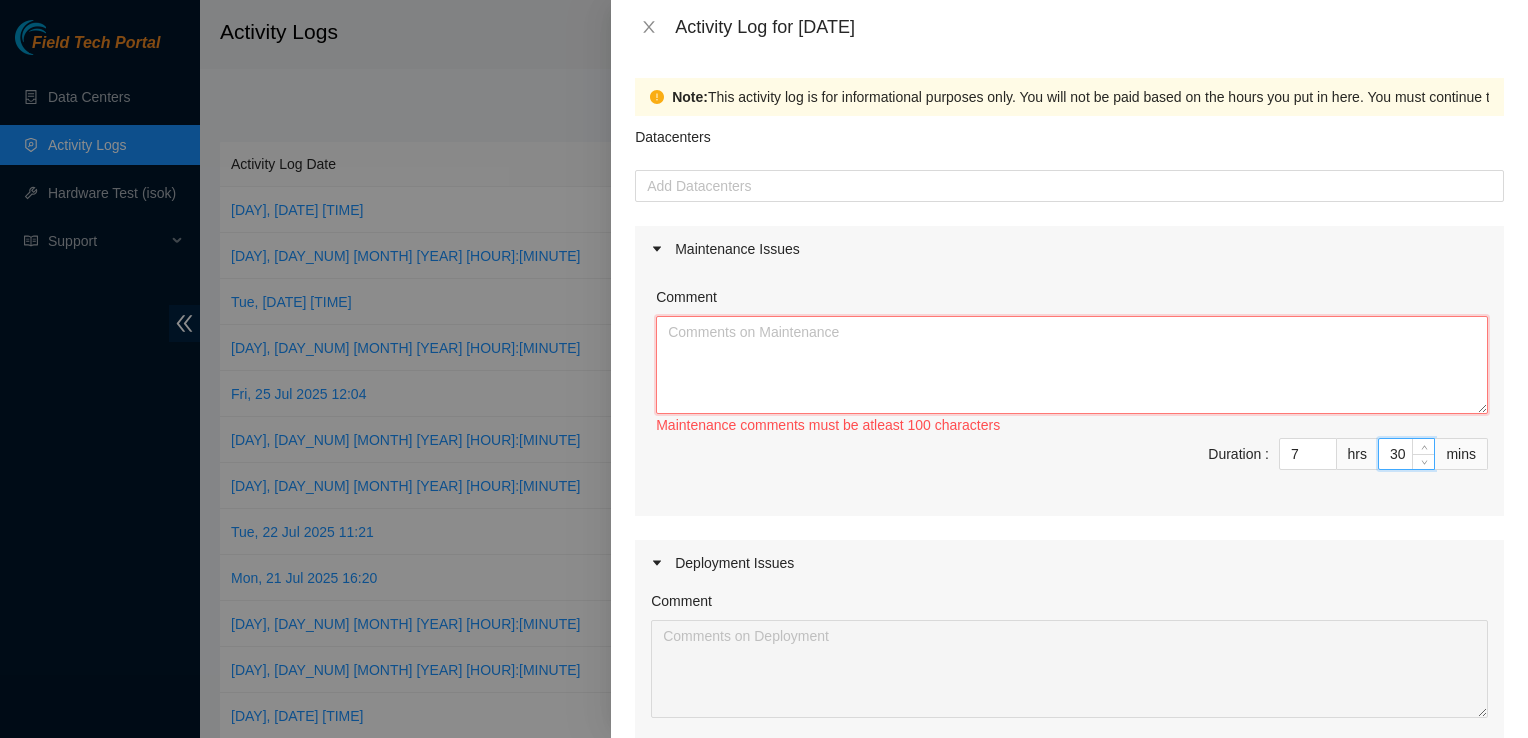 click on "Comment" at bounding box center (1072, 365) 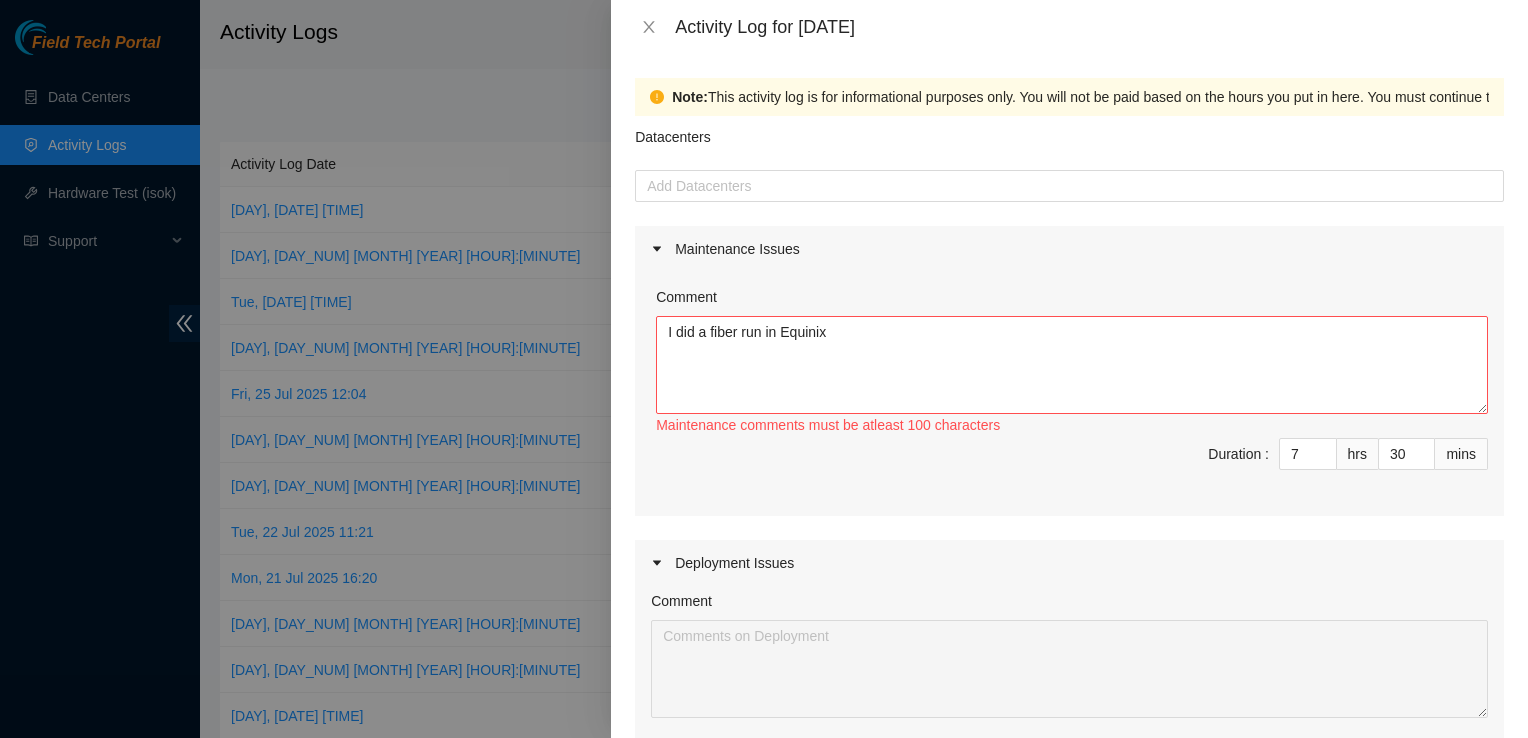 click on "Comment I did a fiber run in Equinix Maintenance comments must be atleast 100 characters Duration : 7 hrs 30 mins" at bounding box center [1069, 394] 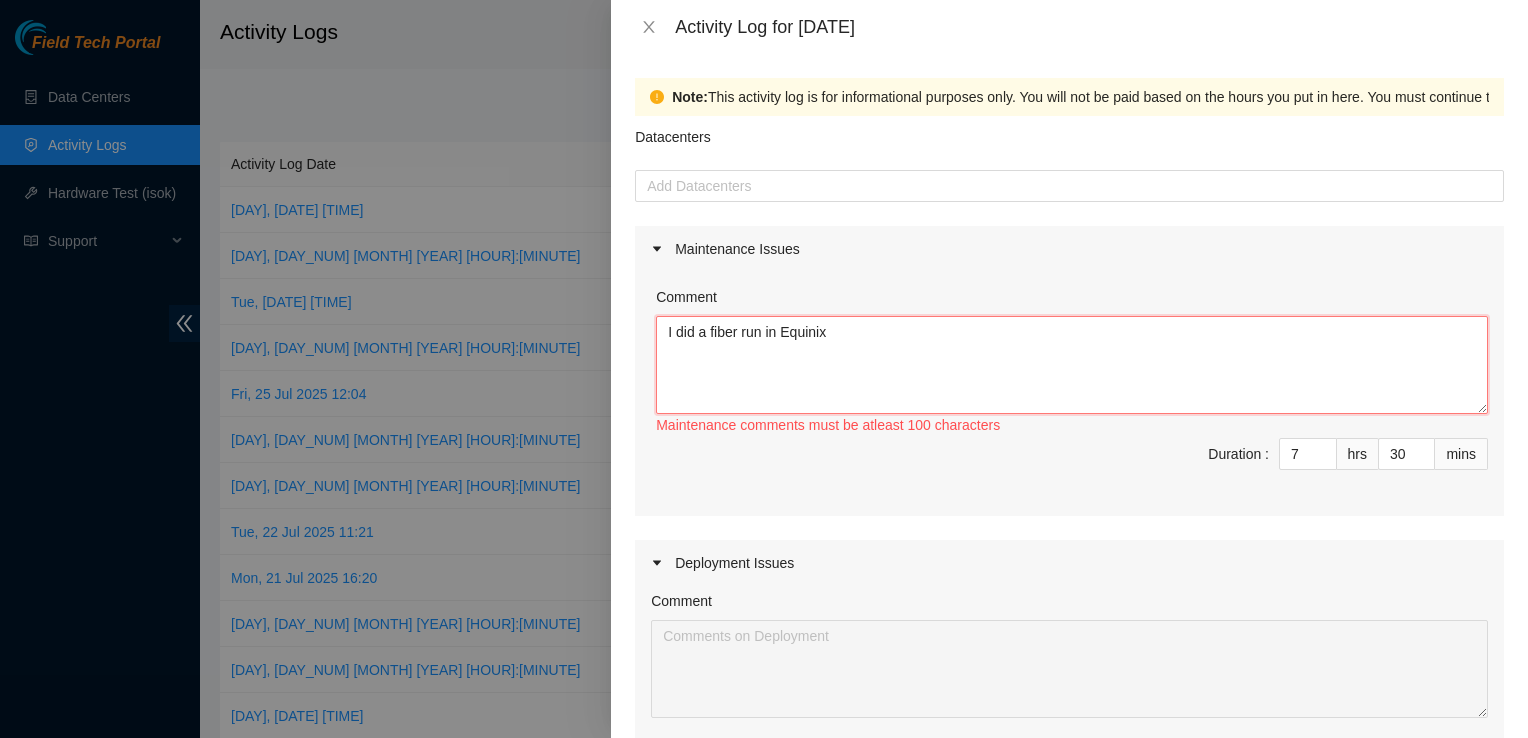click on "I did a fiber run in Equinix" at bounding box center (1072, 365) 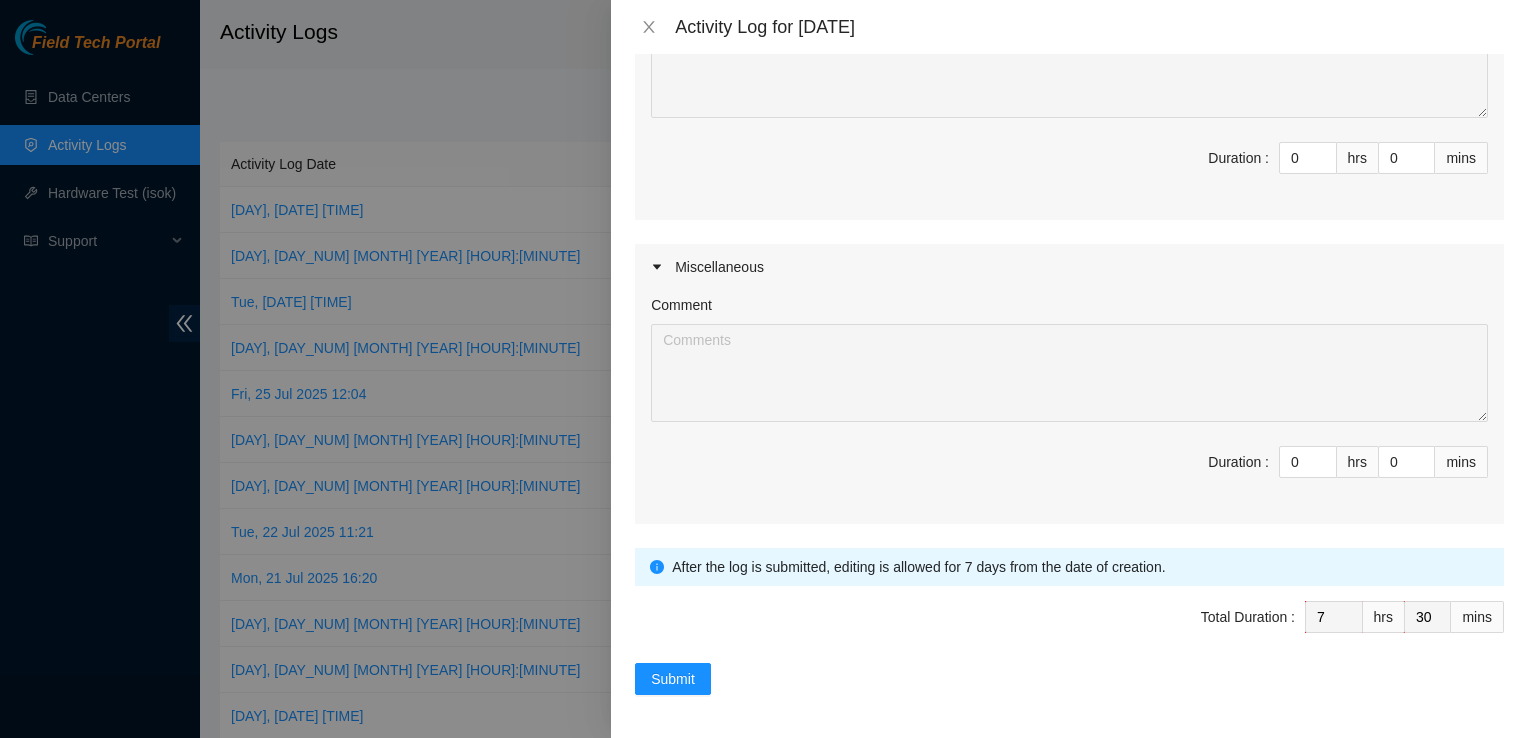 scroll, scrollTop: 0, scrollLeft: 0, axis: both 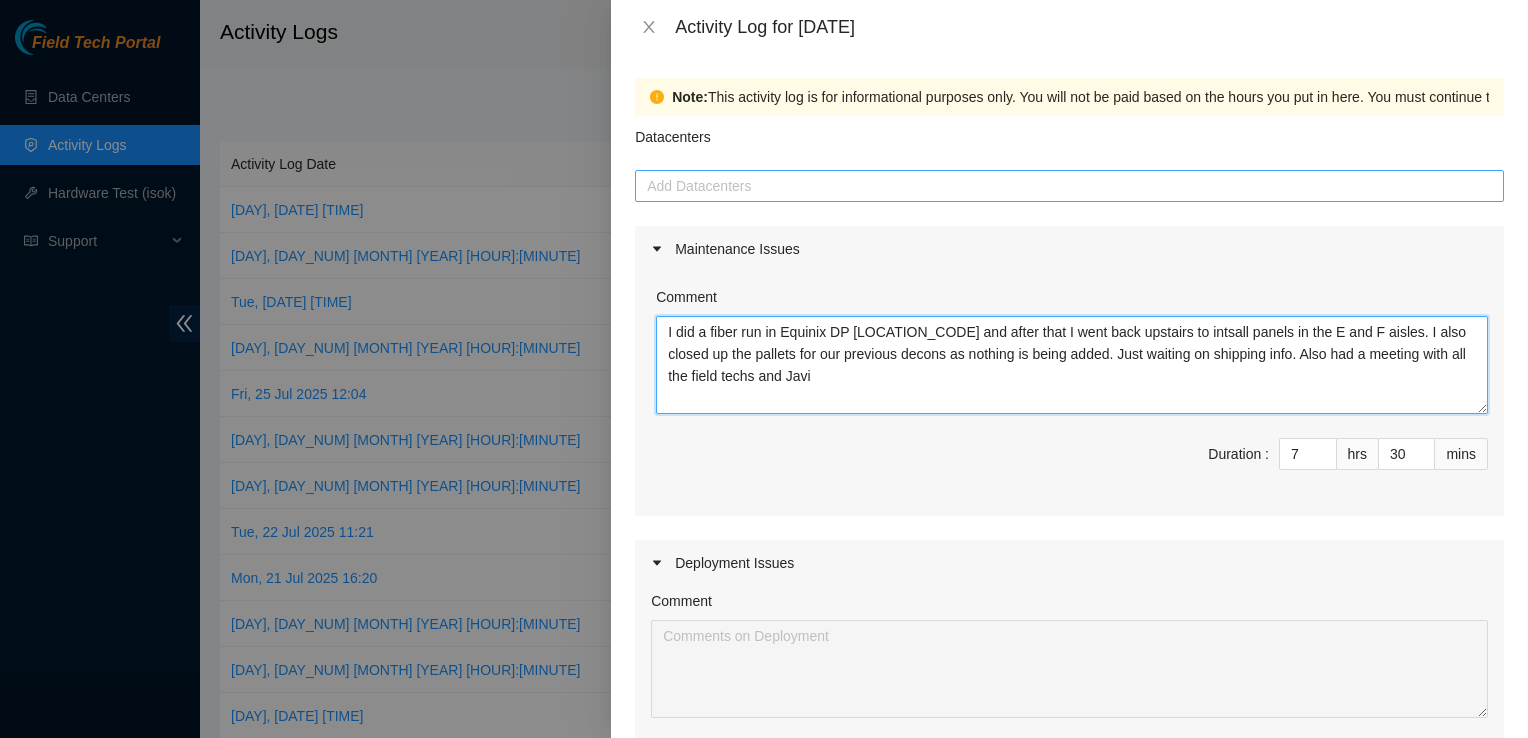 click at bounding box center [1069, 186] 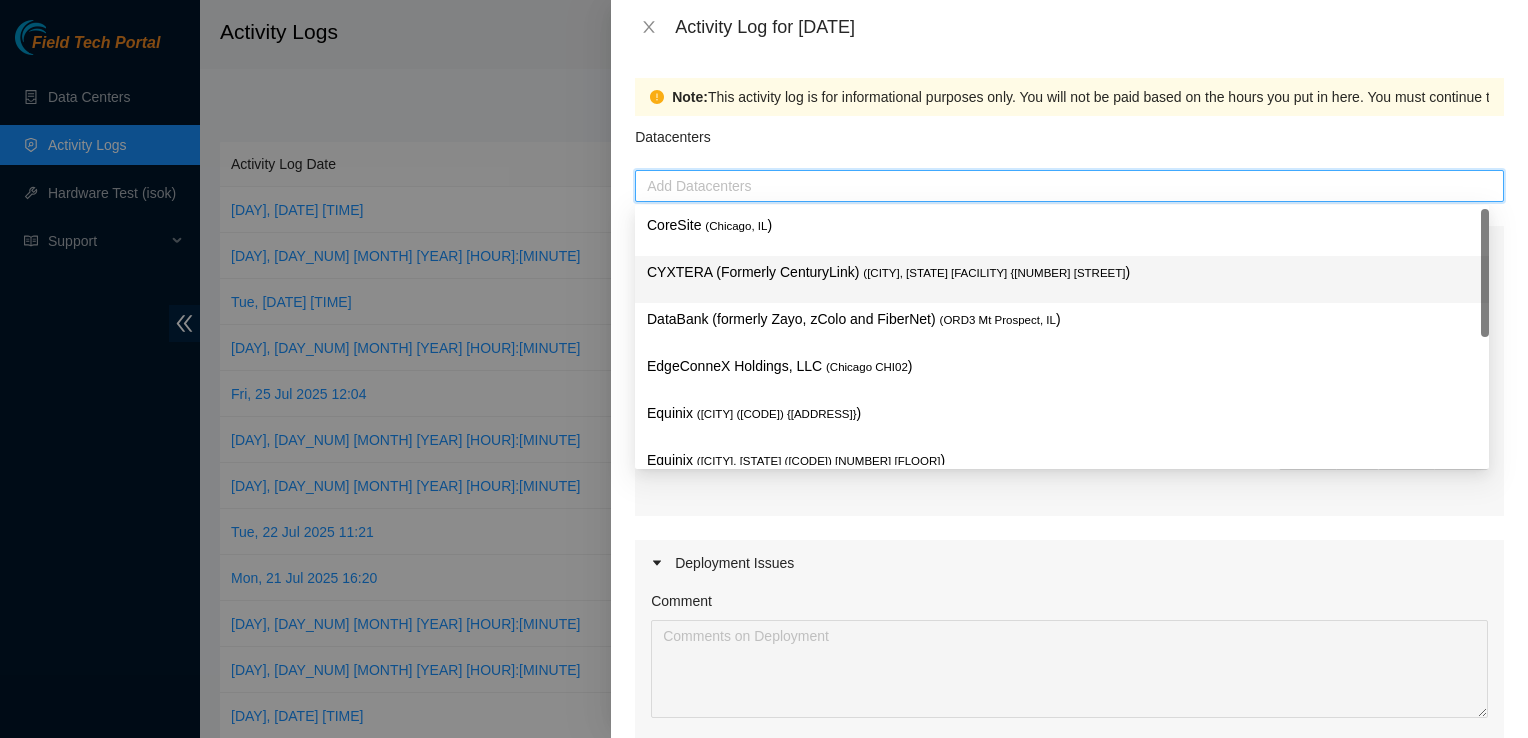 click on "CYXTERA (Formerly CenturyLink) ([CITY], [STATE] [CODE])" at bounding box center (1062, 272) 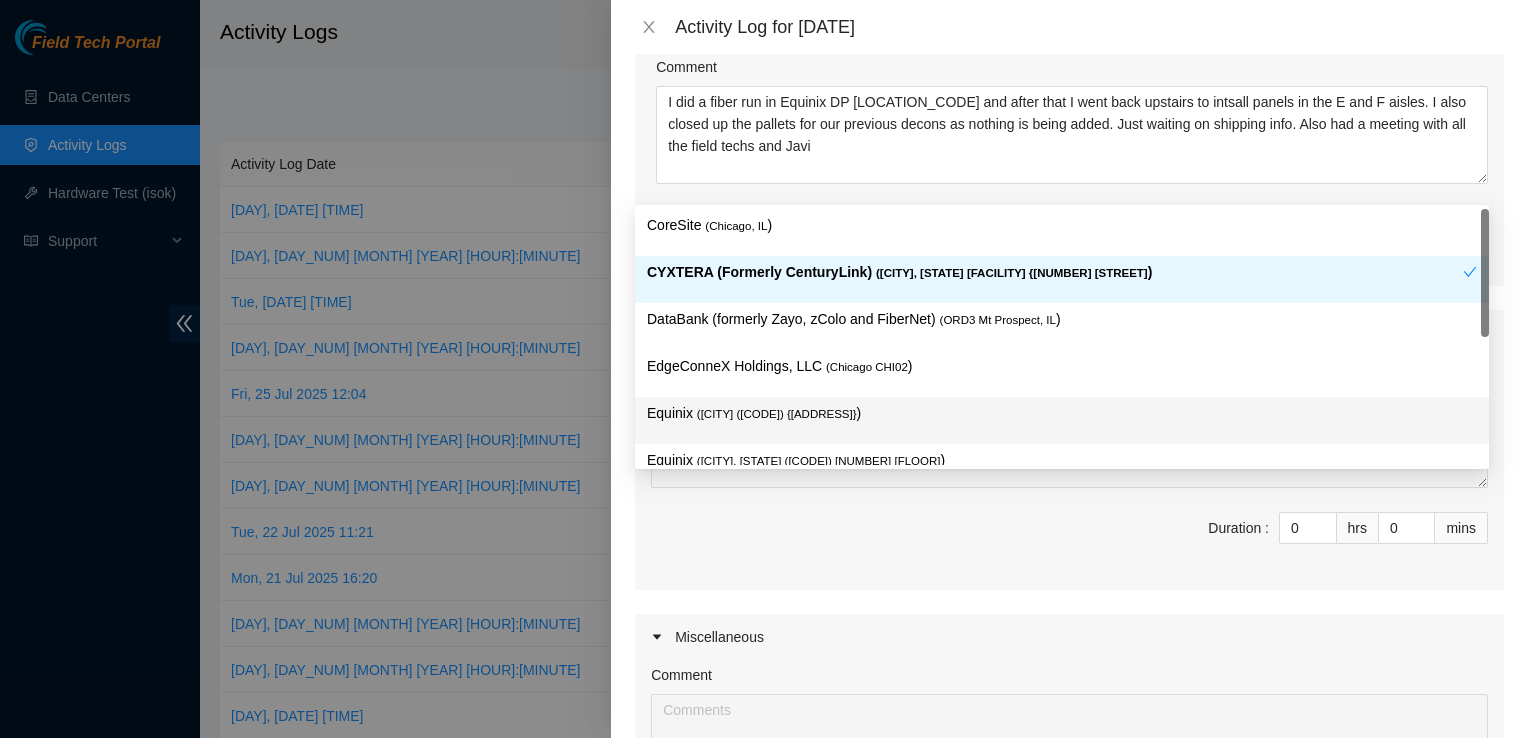 scroll, scrollTop: 600, scrollLeft: 0, axis: vertical 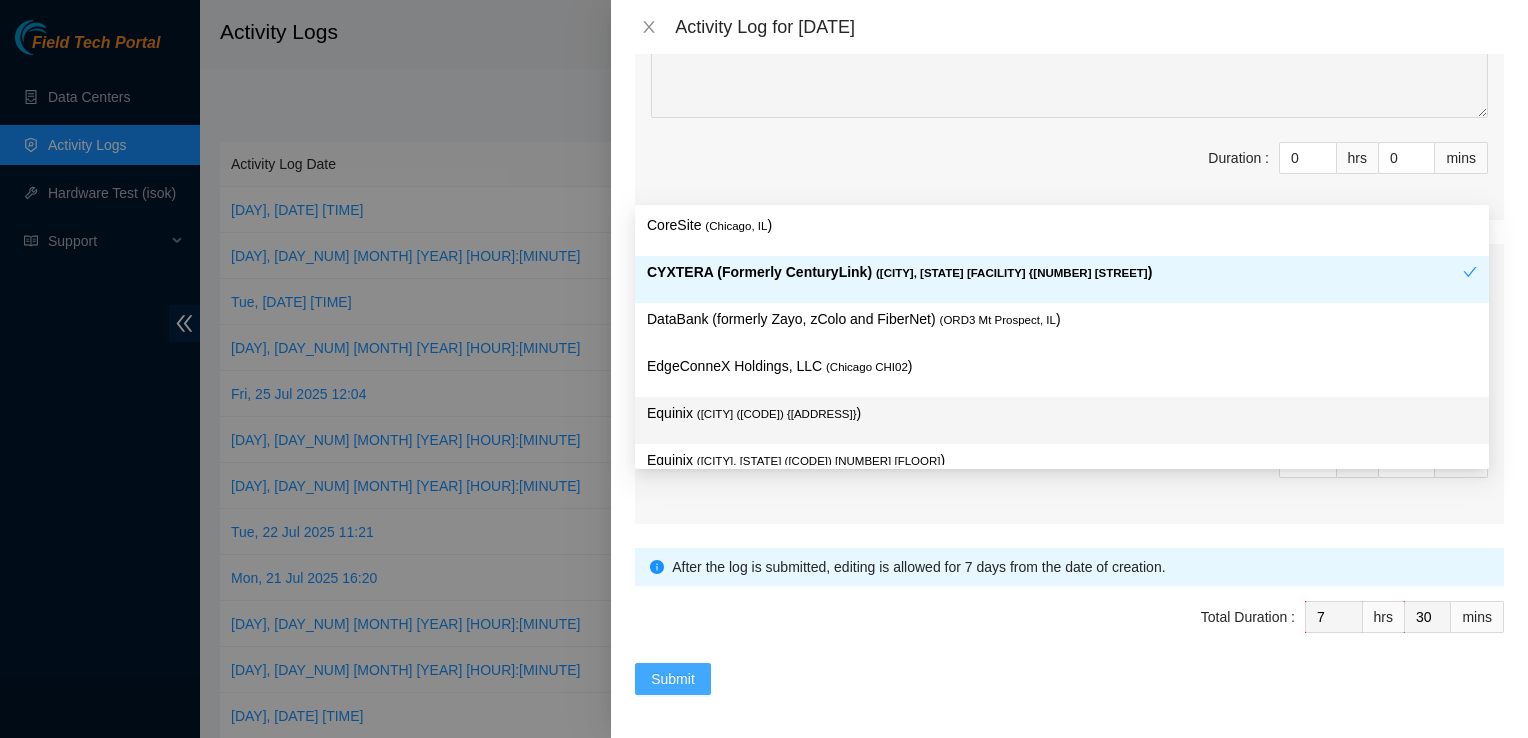 click on "Submit" at bounding box center (673, 679) 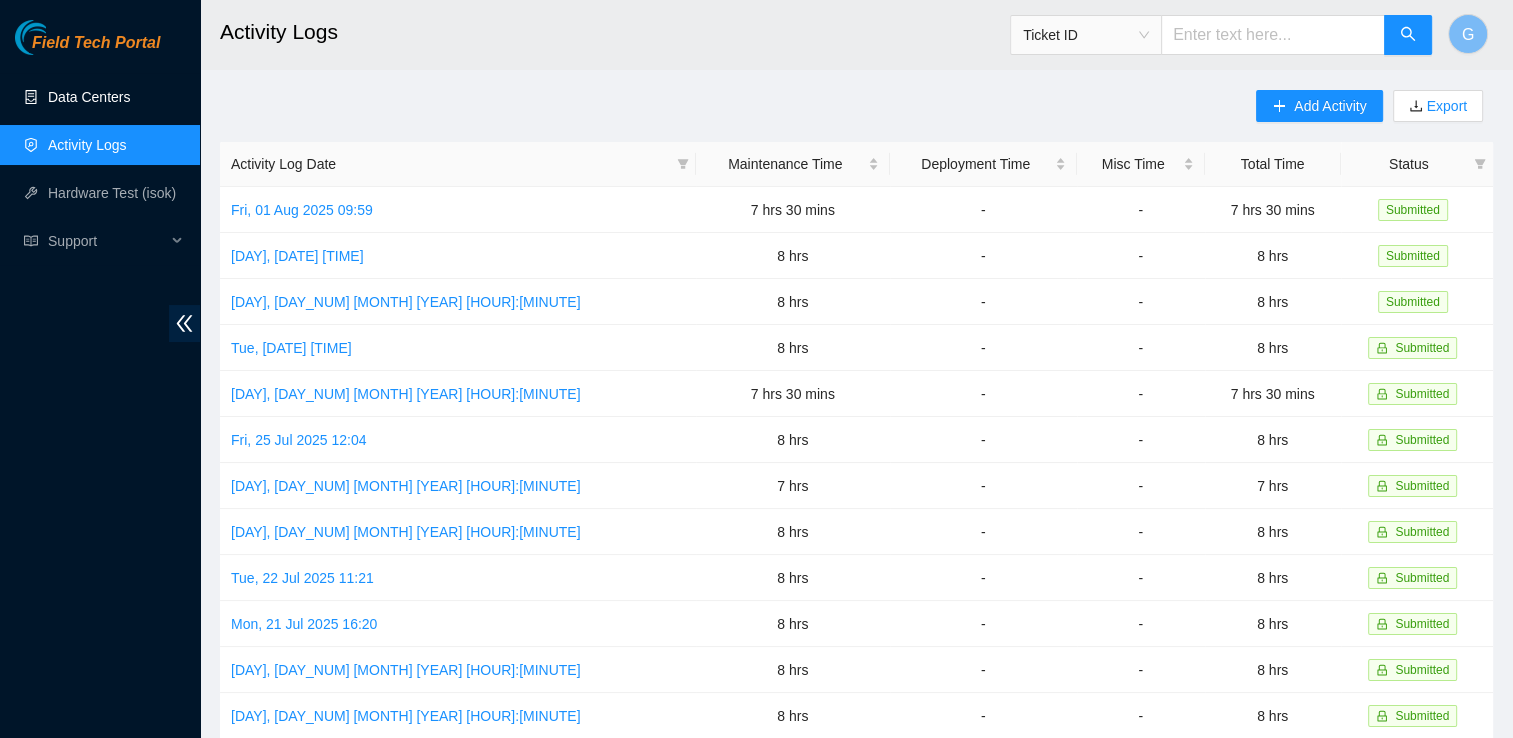 click on "Data Centers" at bounding box center (89, 97) 